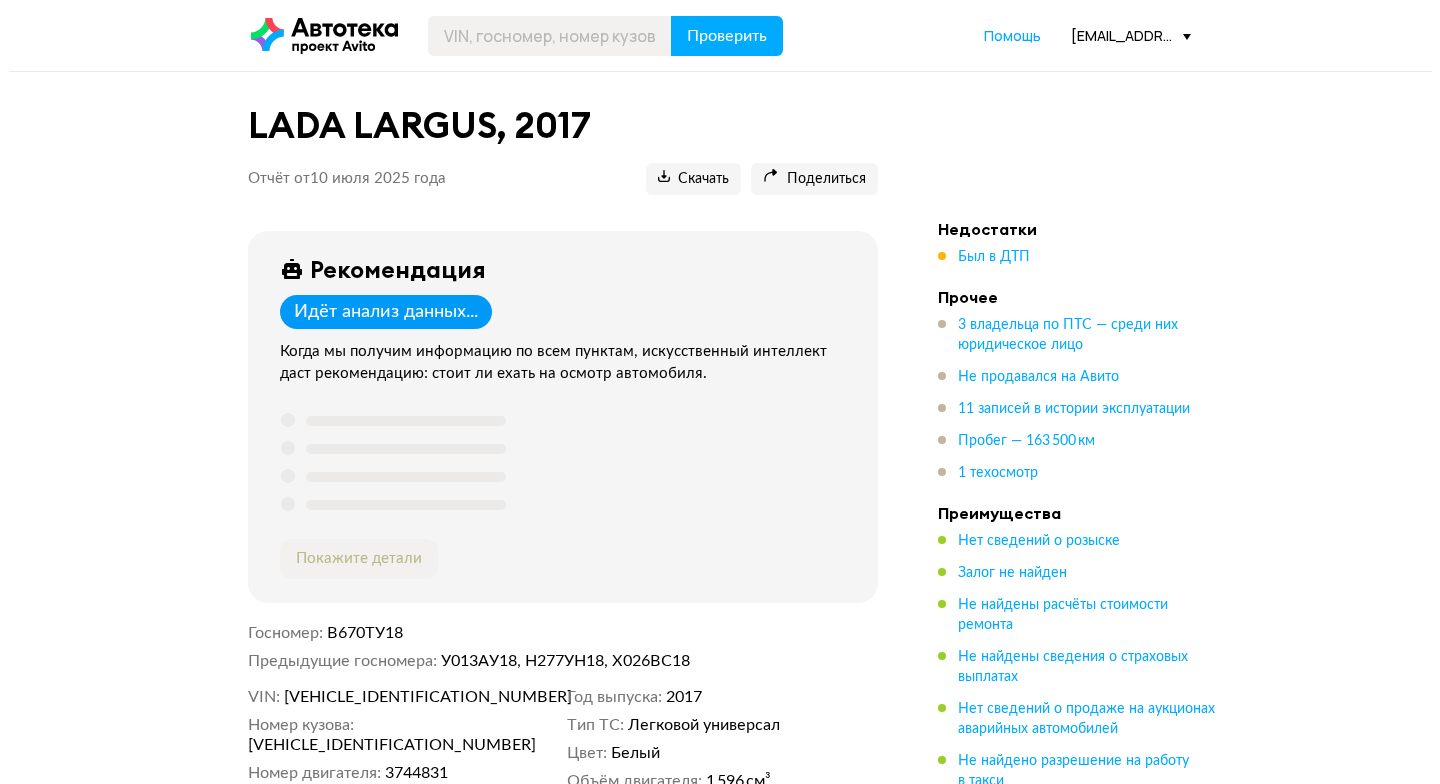 scroll, scrollTop: 0, scrollLeft: 0, axis: both 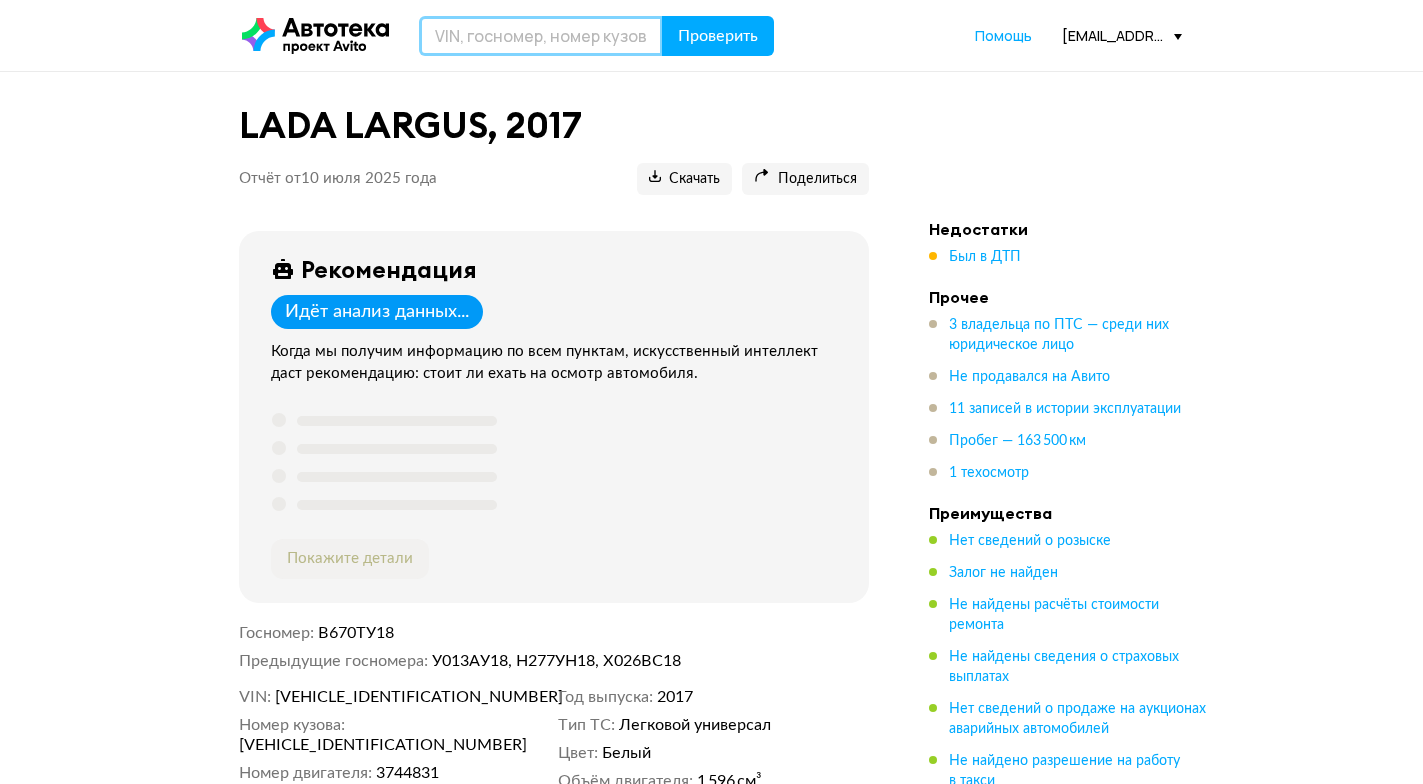 click at bounding box center [541, 36] 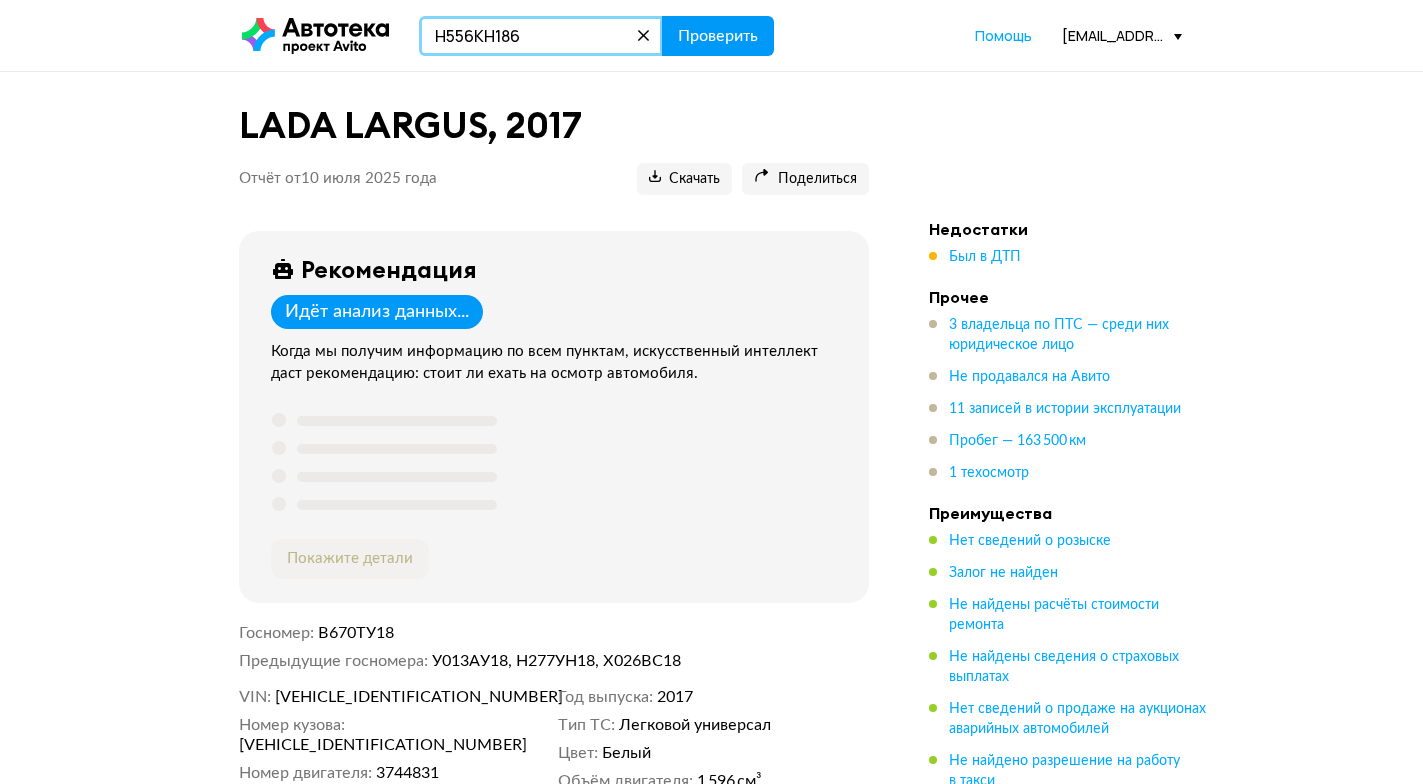 type on "Н556КН186" 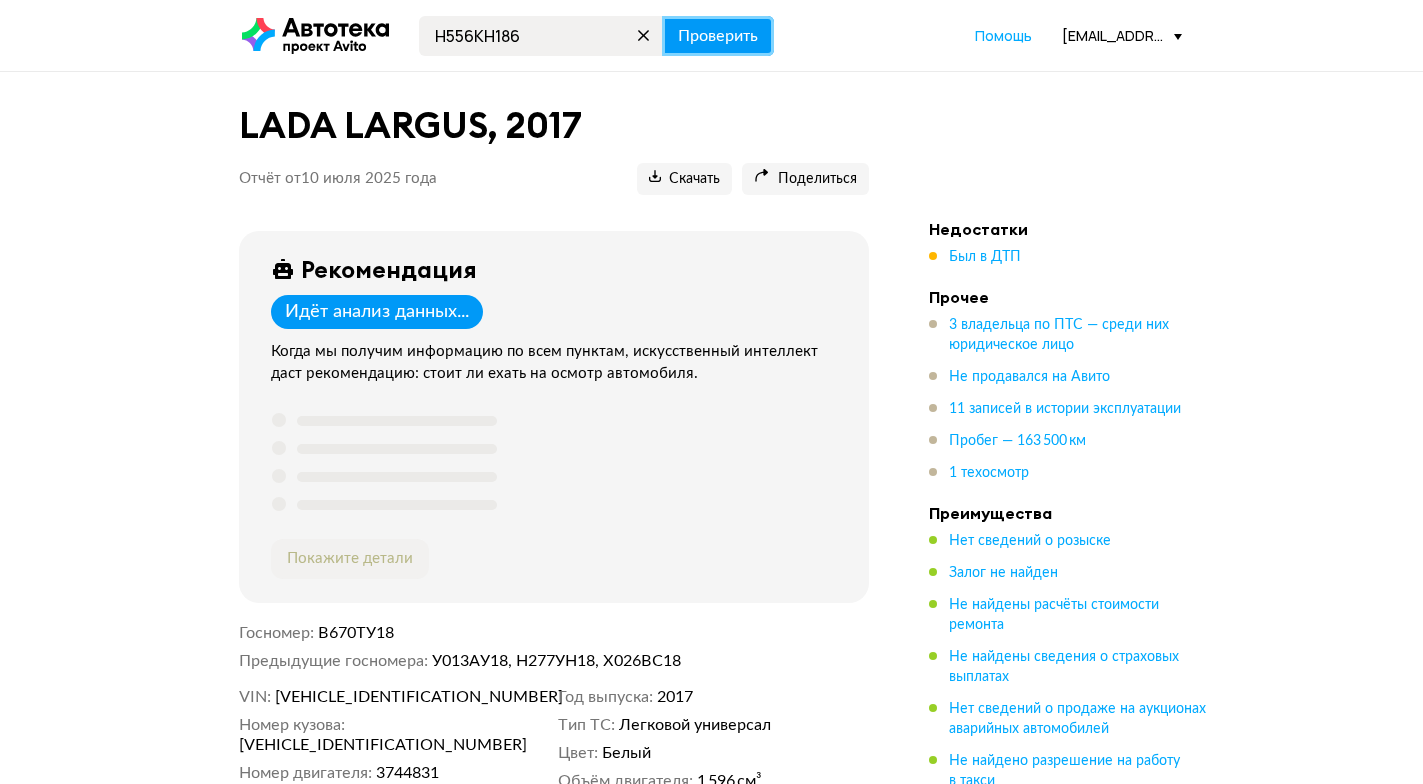click on "Проверить" at bounding box center [718, 36] 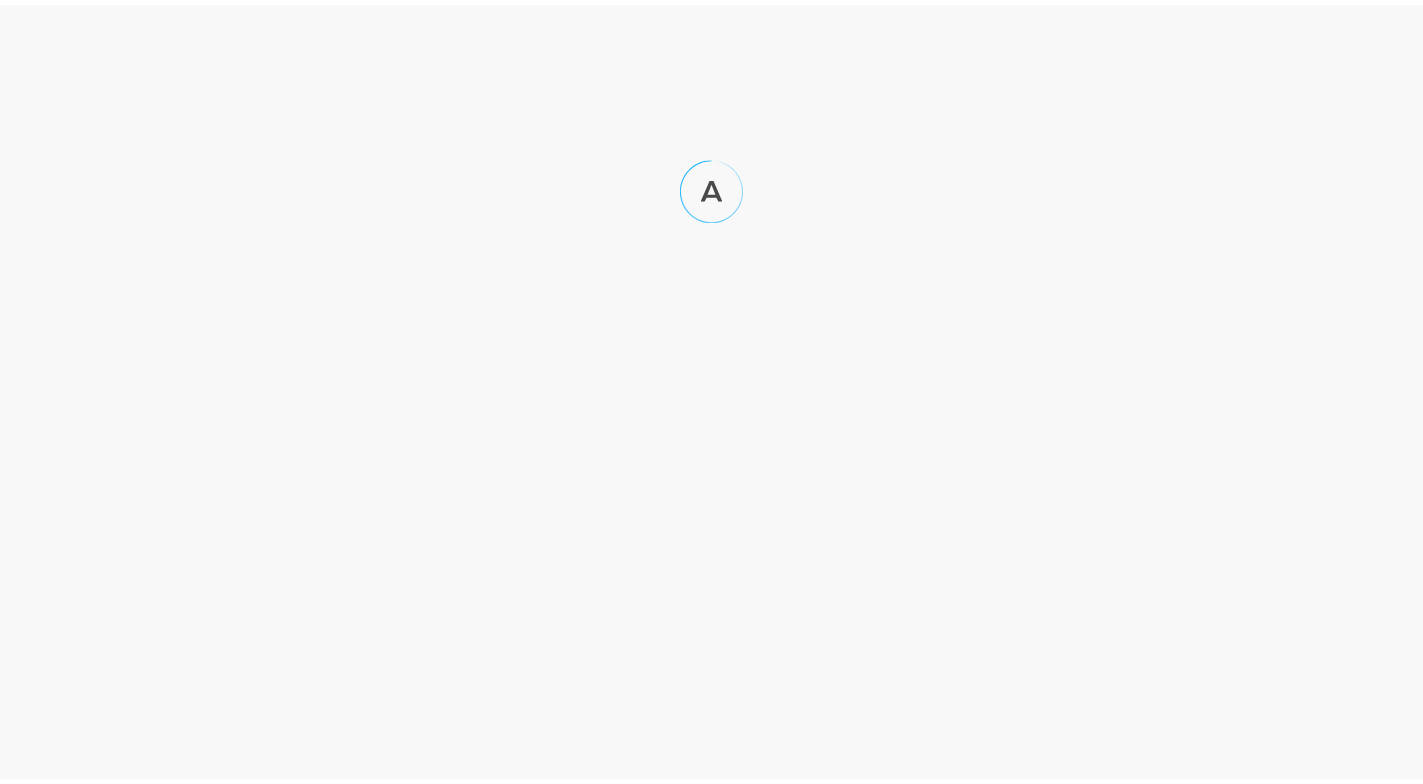 scroll, scrollTop: 0, scrollLeft: 0, axis: both 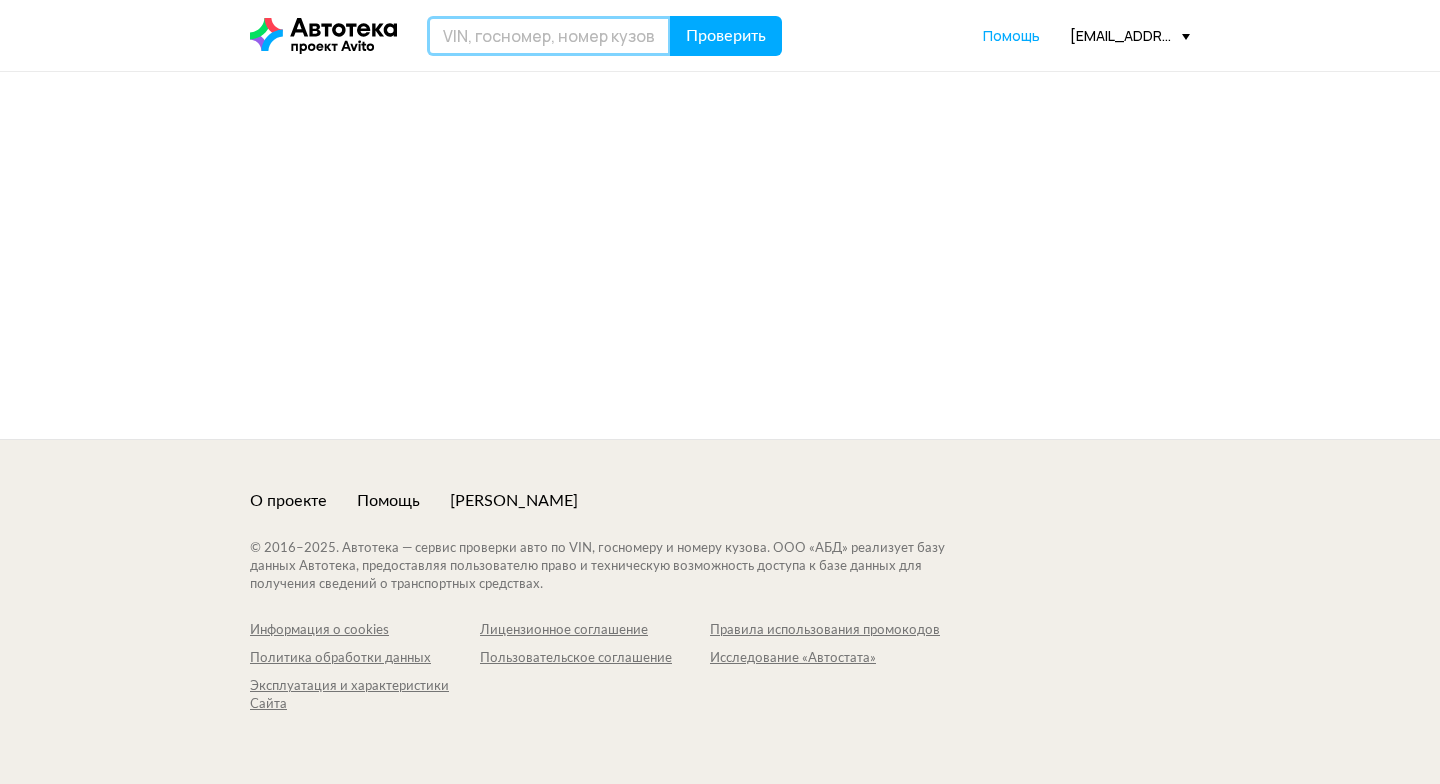 click at bounding box center [549, 36] 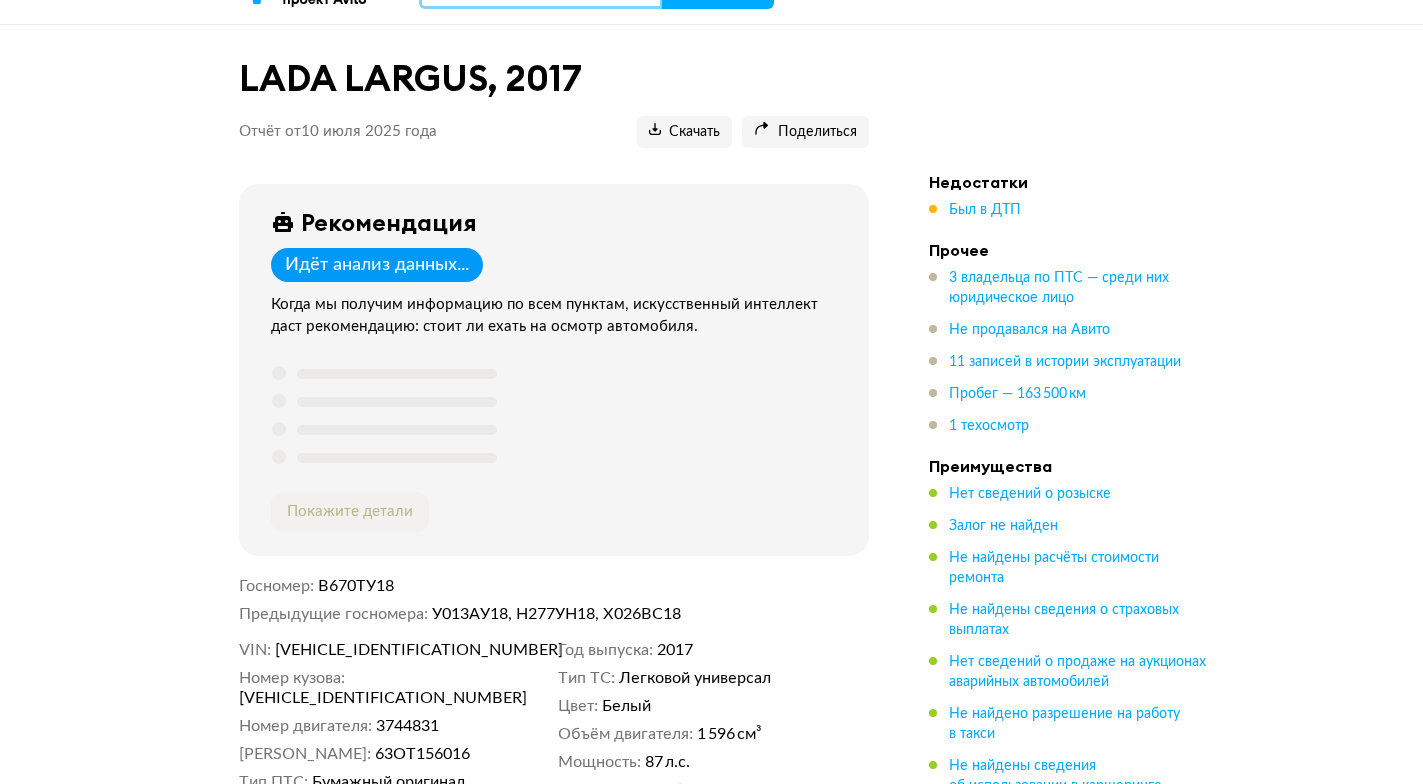 scroll, scrollTop: 25, scrollLeft: 0, axis: vertical 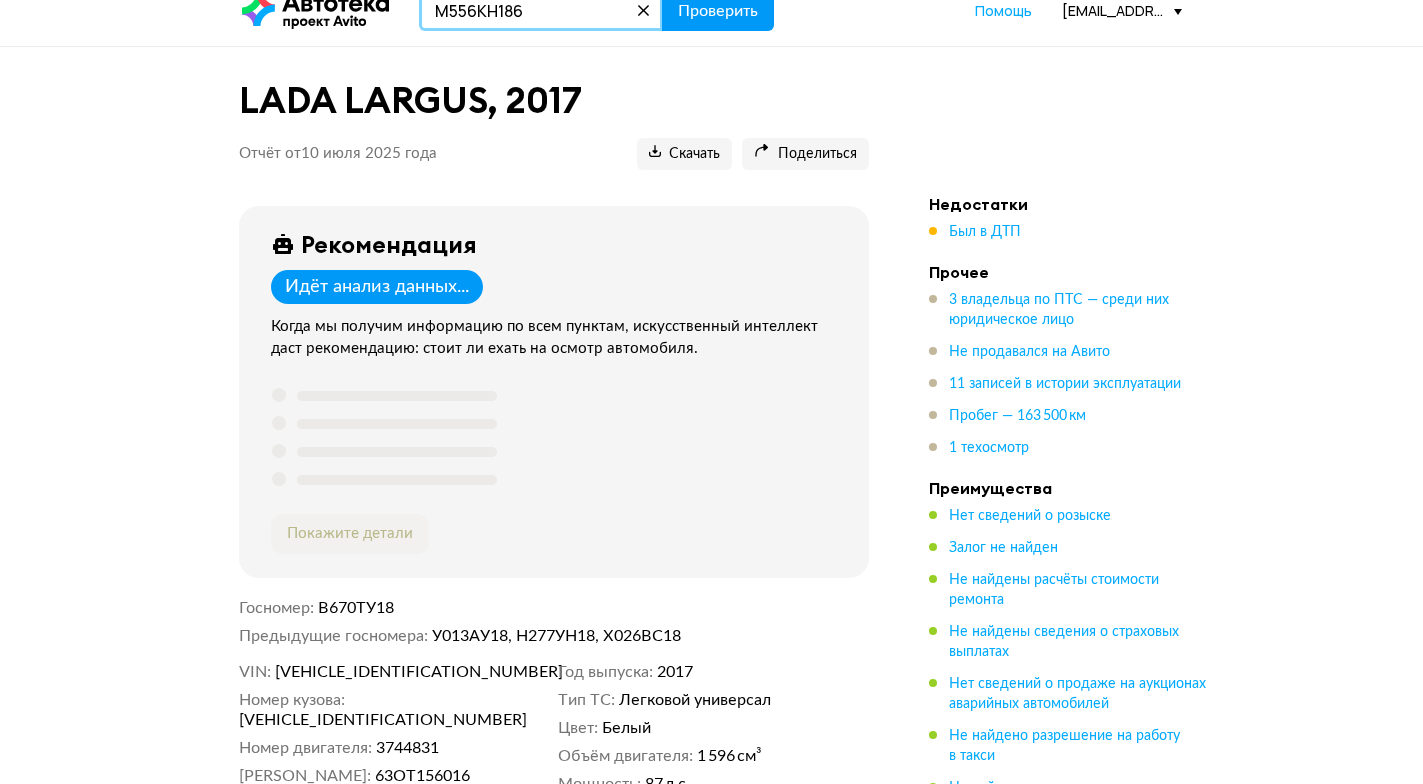 type on "М556КН186" 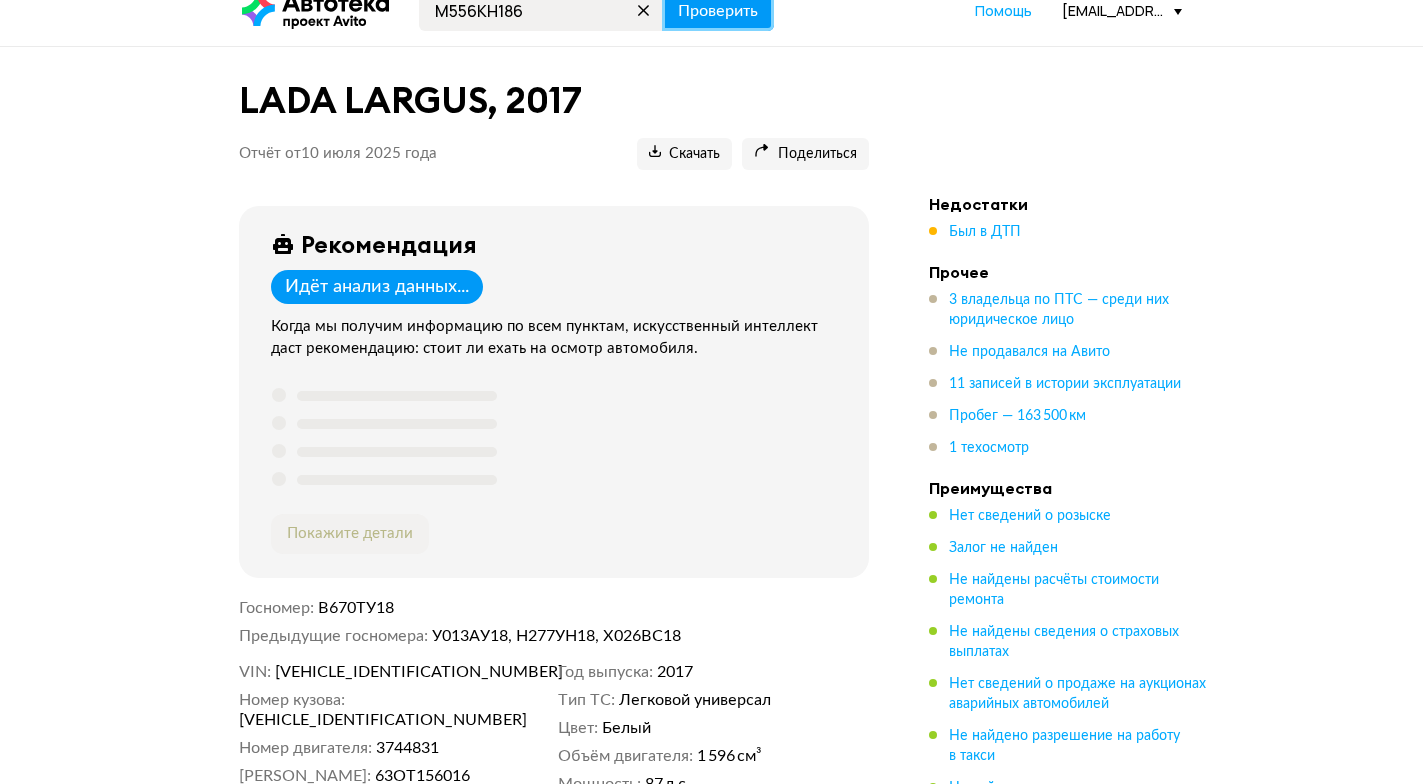 click on "Проверить" at bounding box center [718, 11] 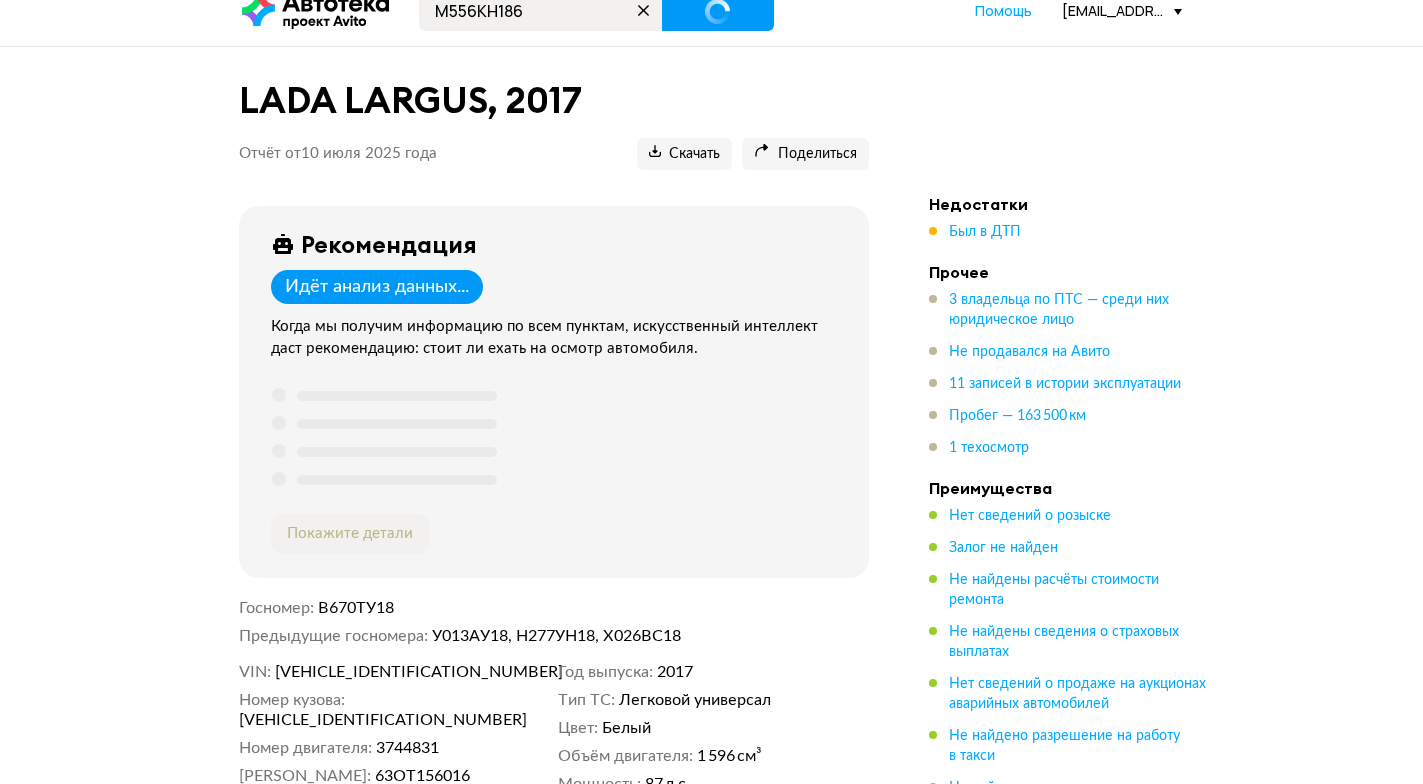 scroll, scrollTop: 0, scrollLeft: 0, axis: both 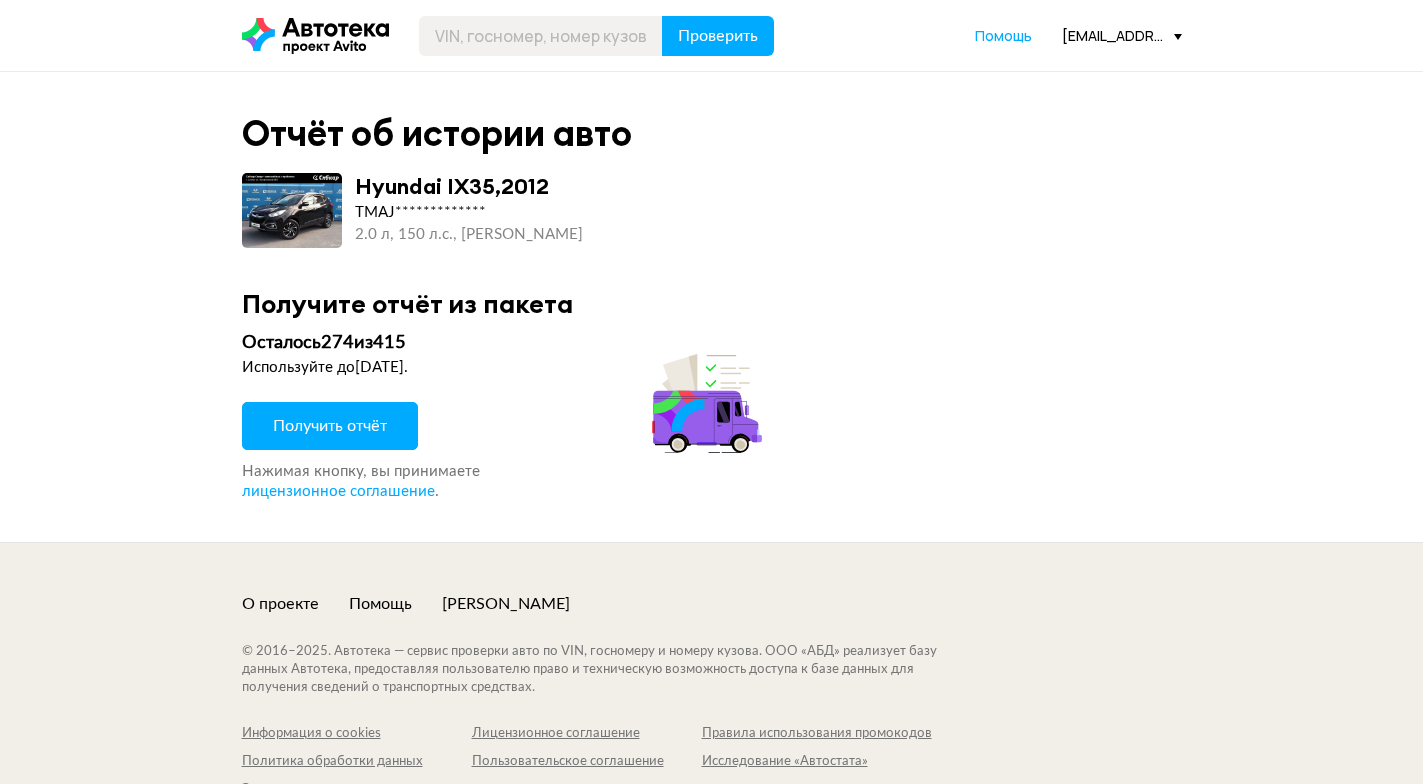 drag, startPoint x: 362, startPoint y: 428, endPoint x: 495, endPoint y: 422, distance: 133.13527 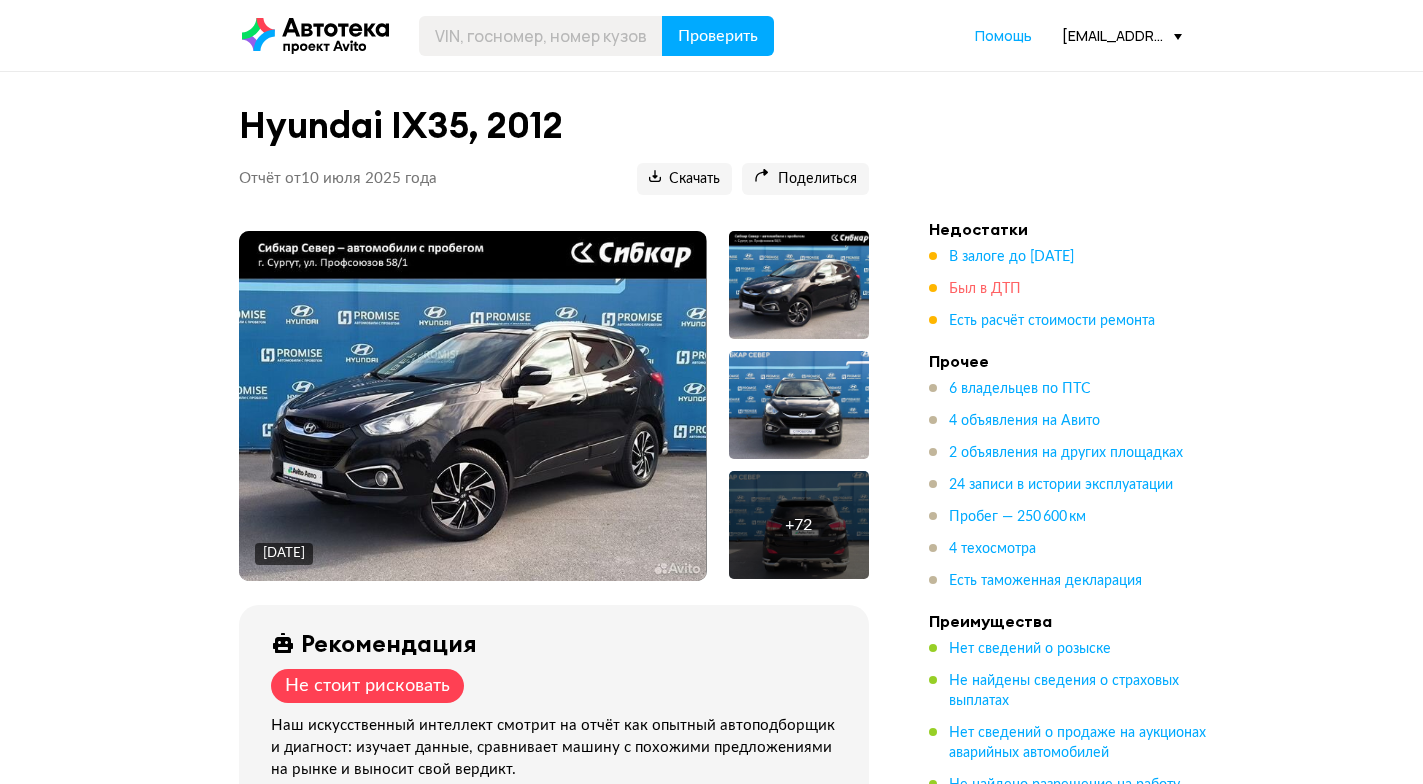 click on "Был в ДТП" at bounding box center (985, 289) 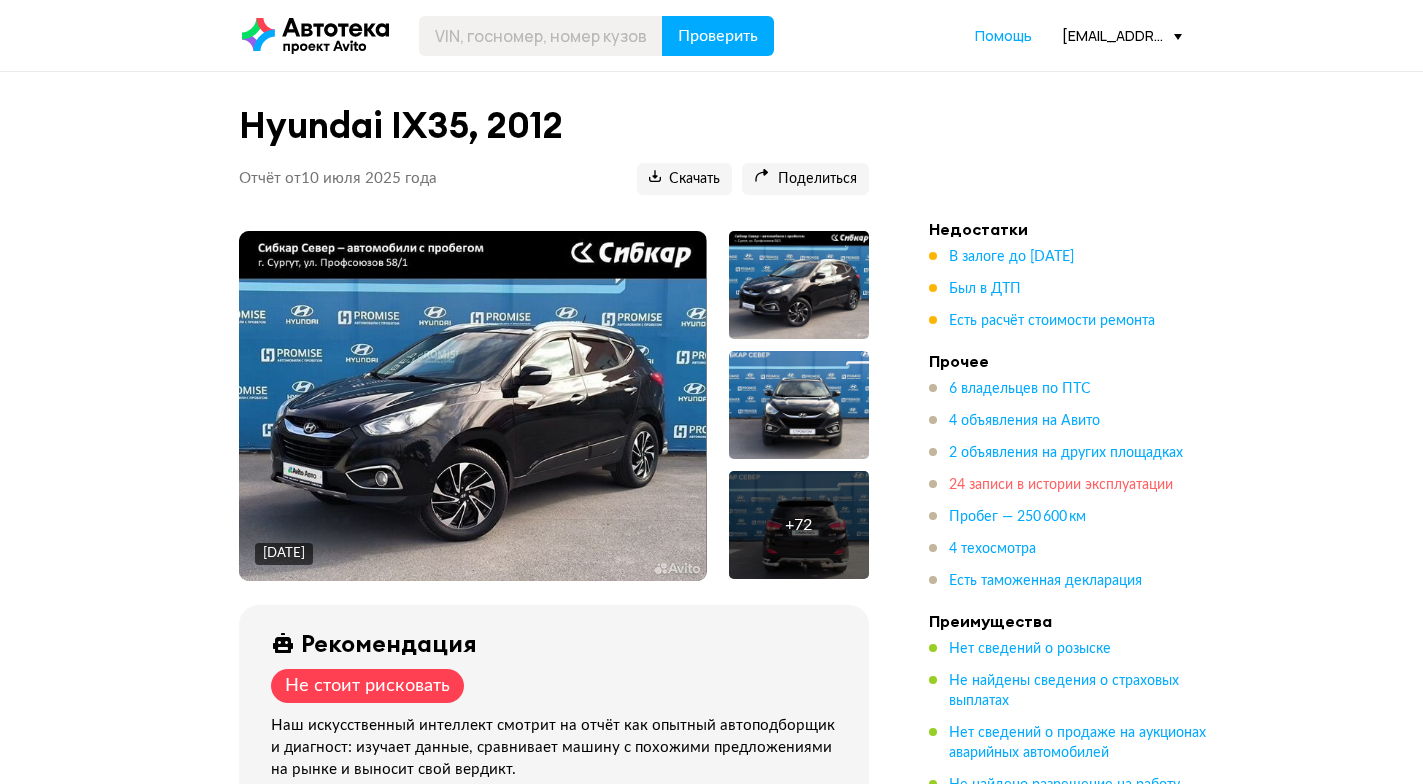 click on "24 записи в истории эксплуатации" at bounding box center [1061, 485] 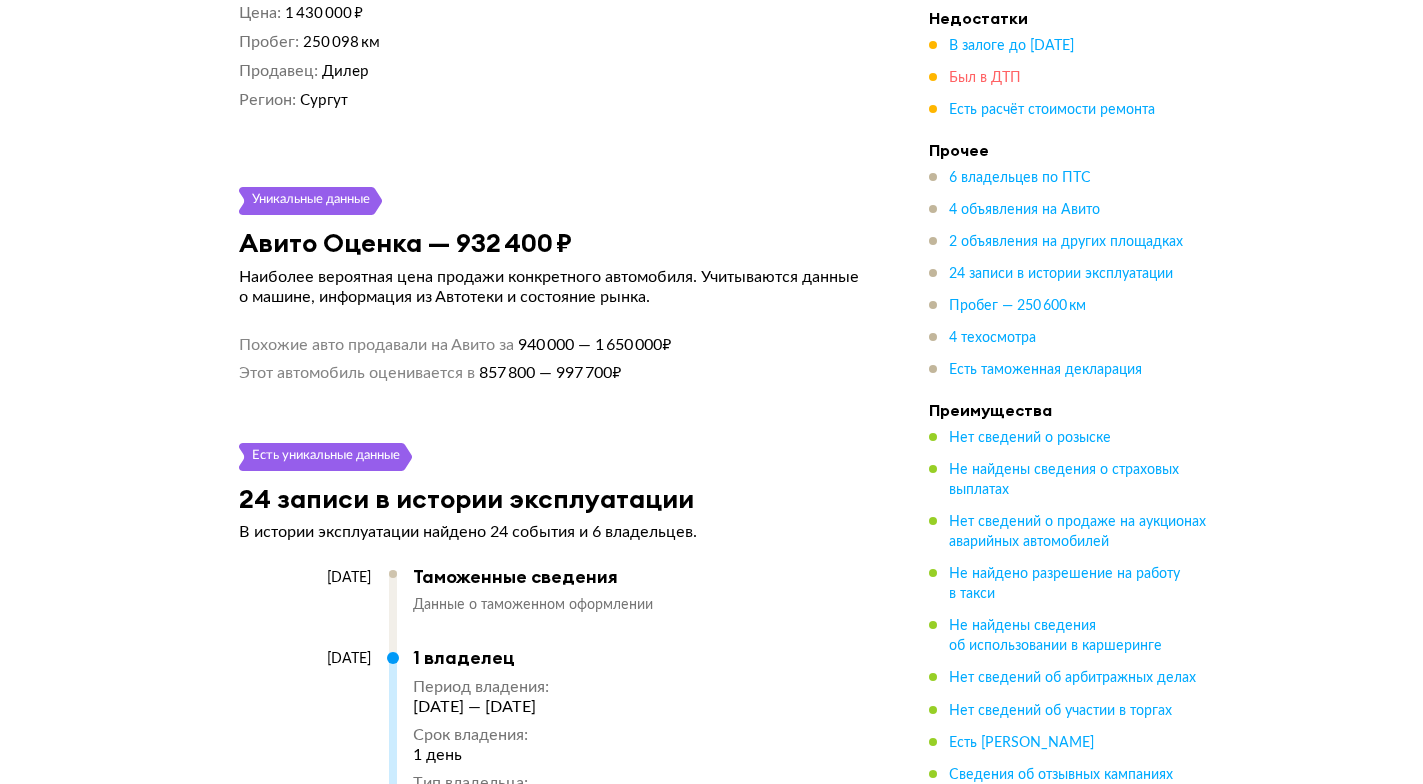 click on "Был в ДТП" at bounding box center [985, 78] 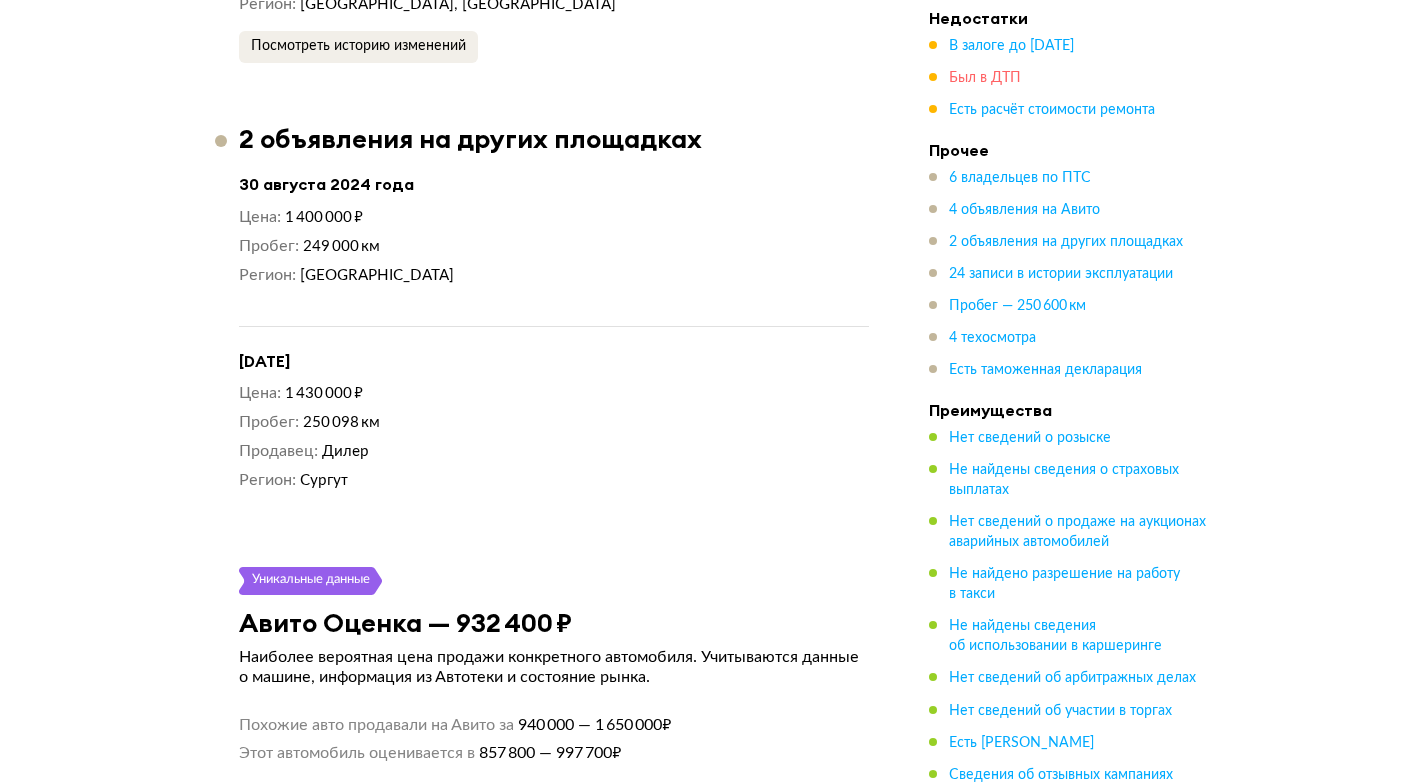 scroll, scrollTop: 3422, scrollLeft: 0, axis: vertical 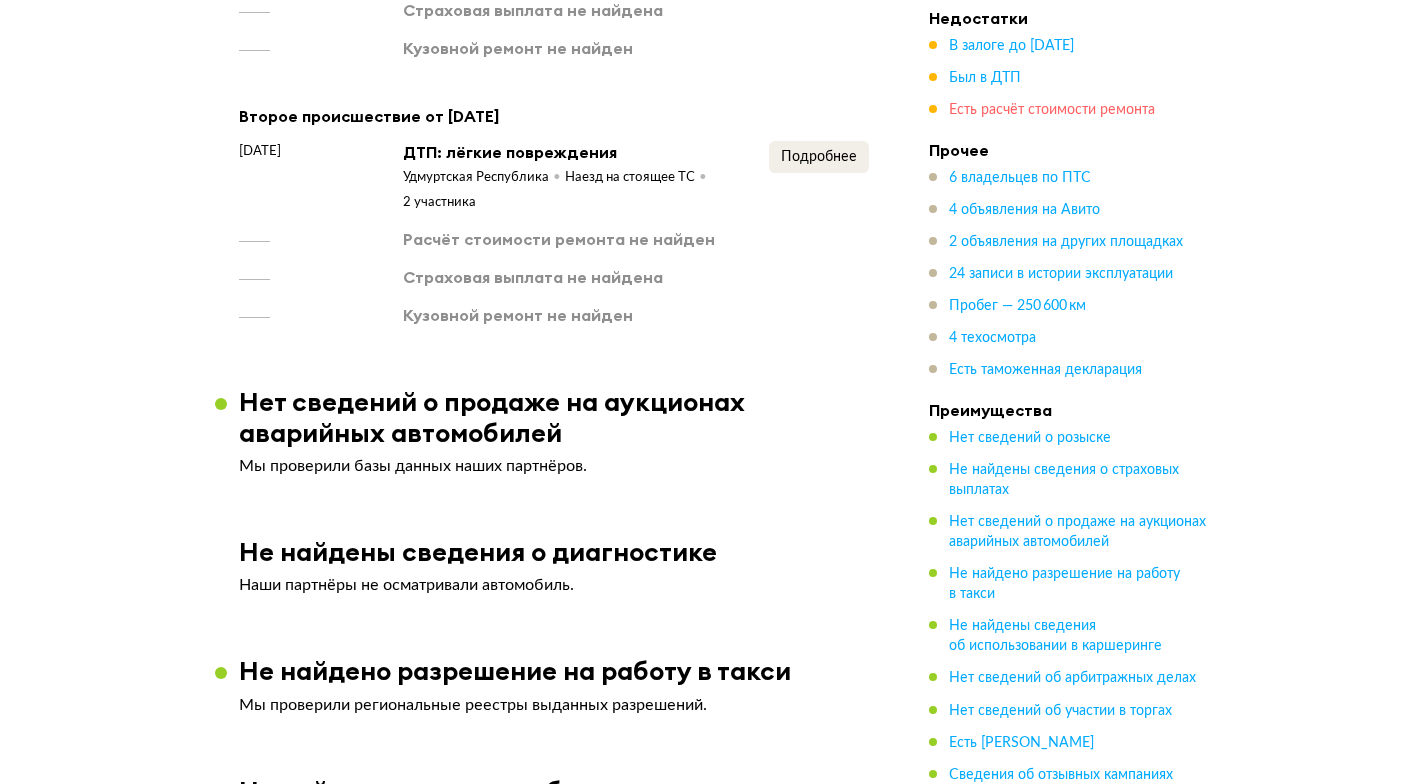 click on "Есть расчёт стоимости ремонта" at bounding box center (1052, 110) 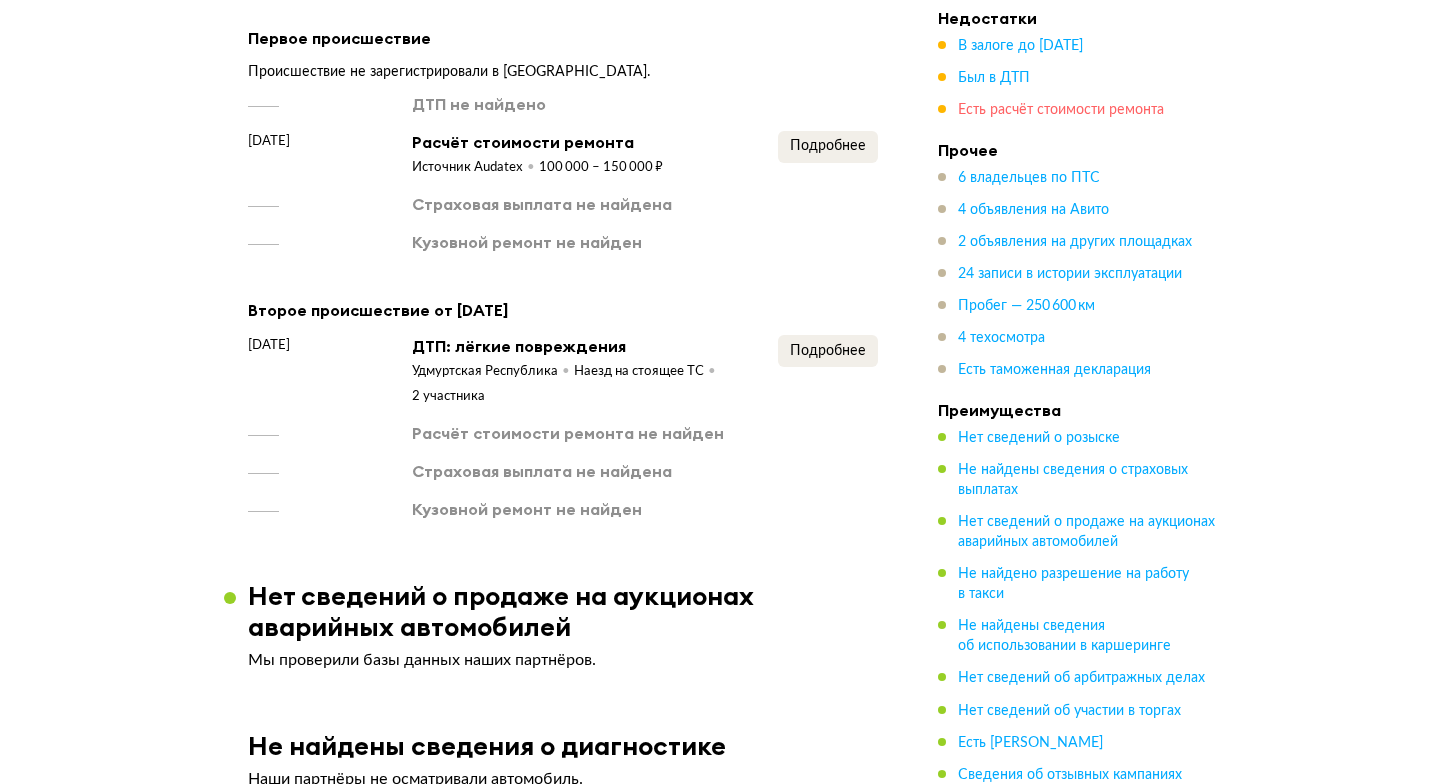 scroll, scrollTop: 3216, scrollLeft: 0, axis: vertical 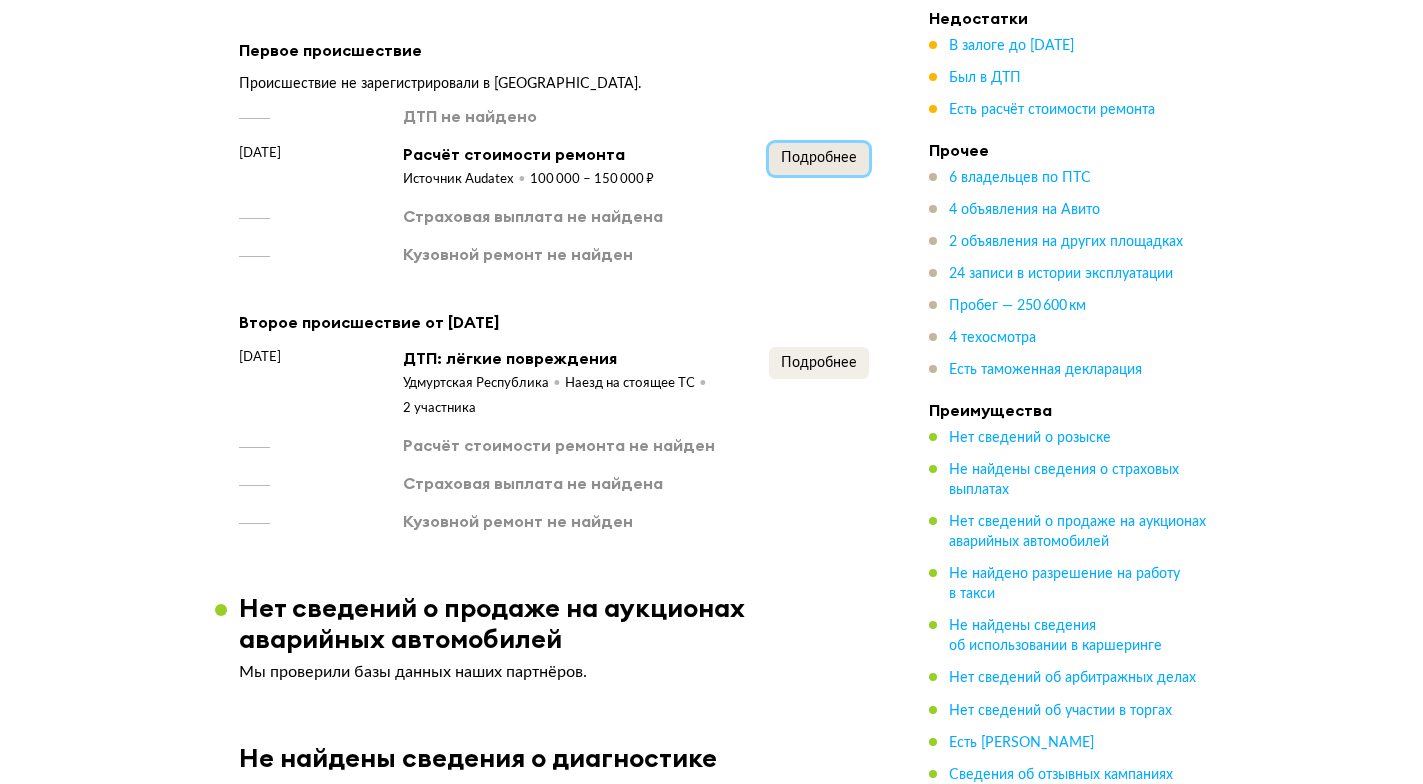 click on "Подробнее" at bounding box center [819, 159] 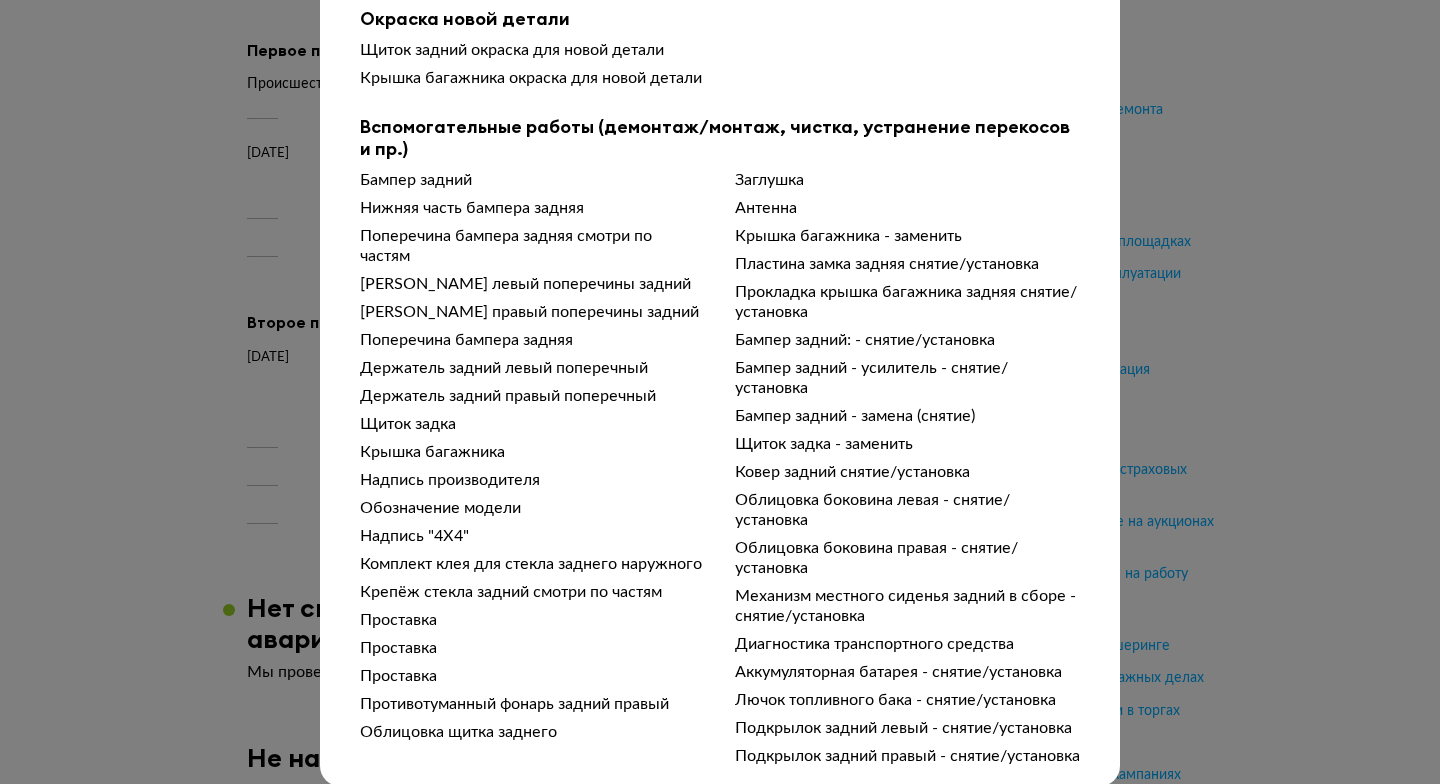 scroll, scrollTop: 703, scrollLeft: 0, axis: vertical 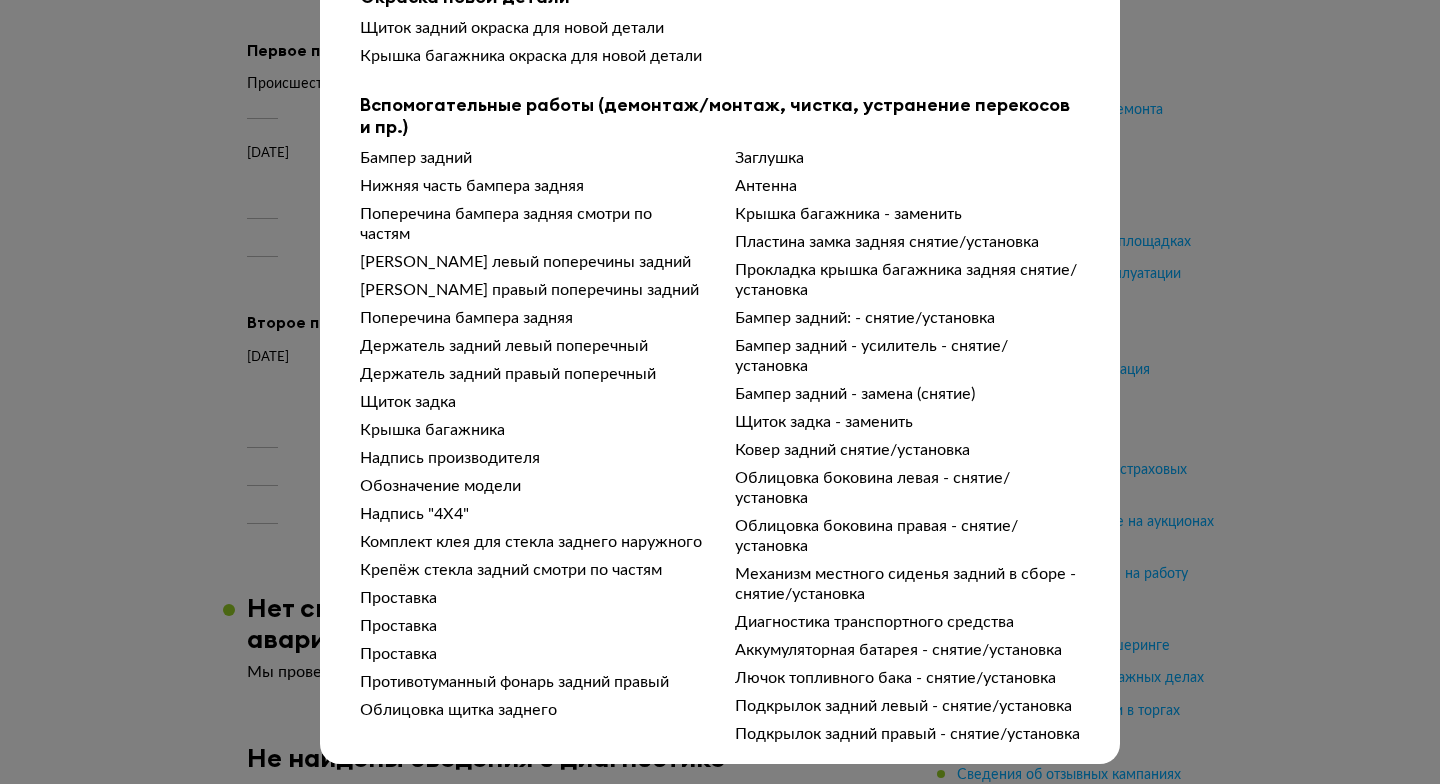 click on "Подробности расчёта Чтобы вам было проще разобраться в данных от СТО, мы обработали их через нейросеть. Посмотреть оригинал Детализация стоимости Стоимость окраски 20 000 – 30 000 ₽ Стоимость механических работ 10 000 – 20 000 ₽ Стоимость запасных частей 50 000 – 75 000 ₽ Общая стоимость 100 000 – 150 000 ₽ Ремонт Красным отмечены детали, повреждение которых влияет на безопасность авто. Пол багажника отремонтировать Лонжерон задний отремонтировать Окраска поверхности Пол багажника окраска поверхности Лонжерон задний окраска поверхности Бампер задний" at bounding box center [720, 392] 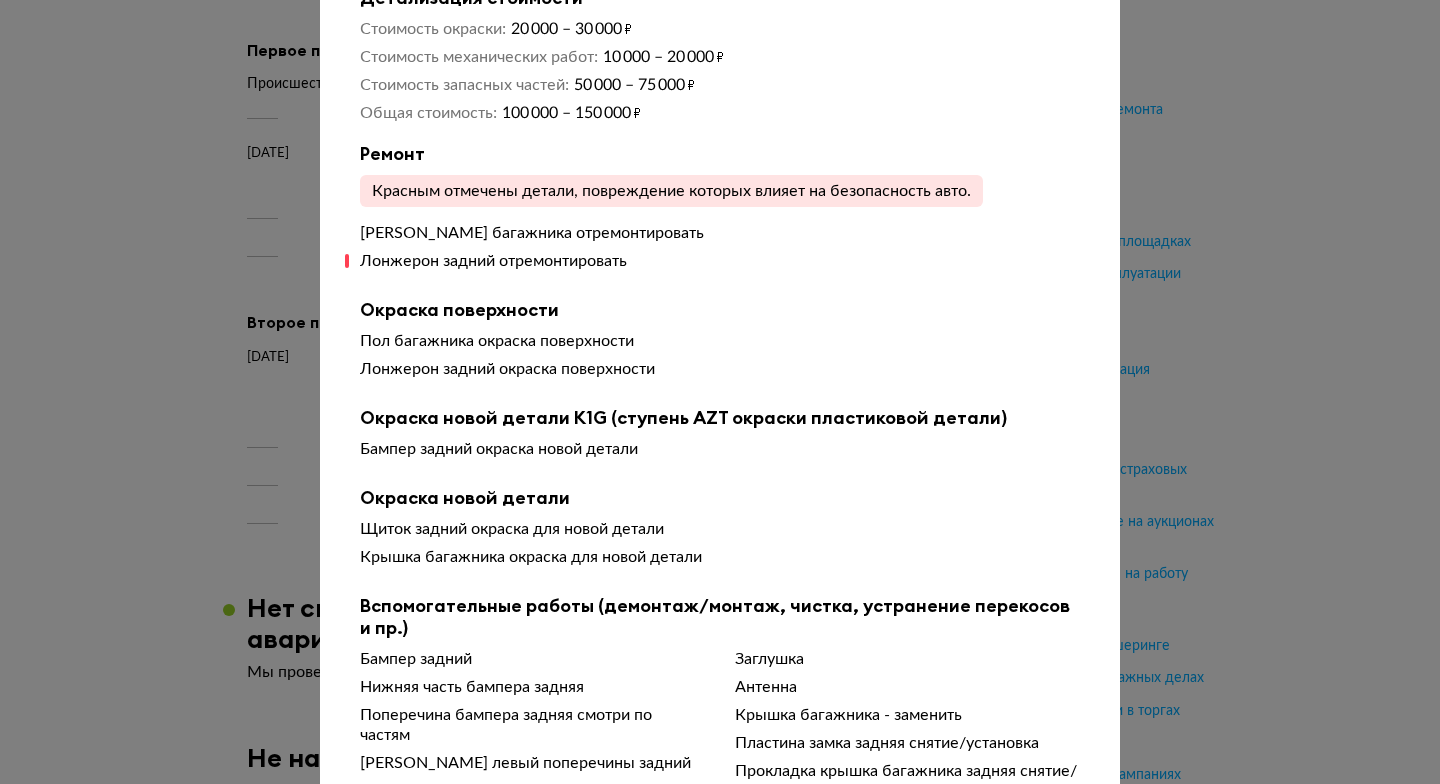 scroll, scrollTop: 0, scrollLeft: 0, axis: both 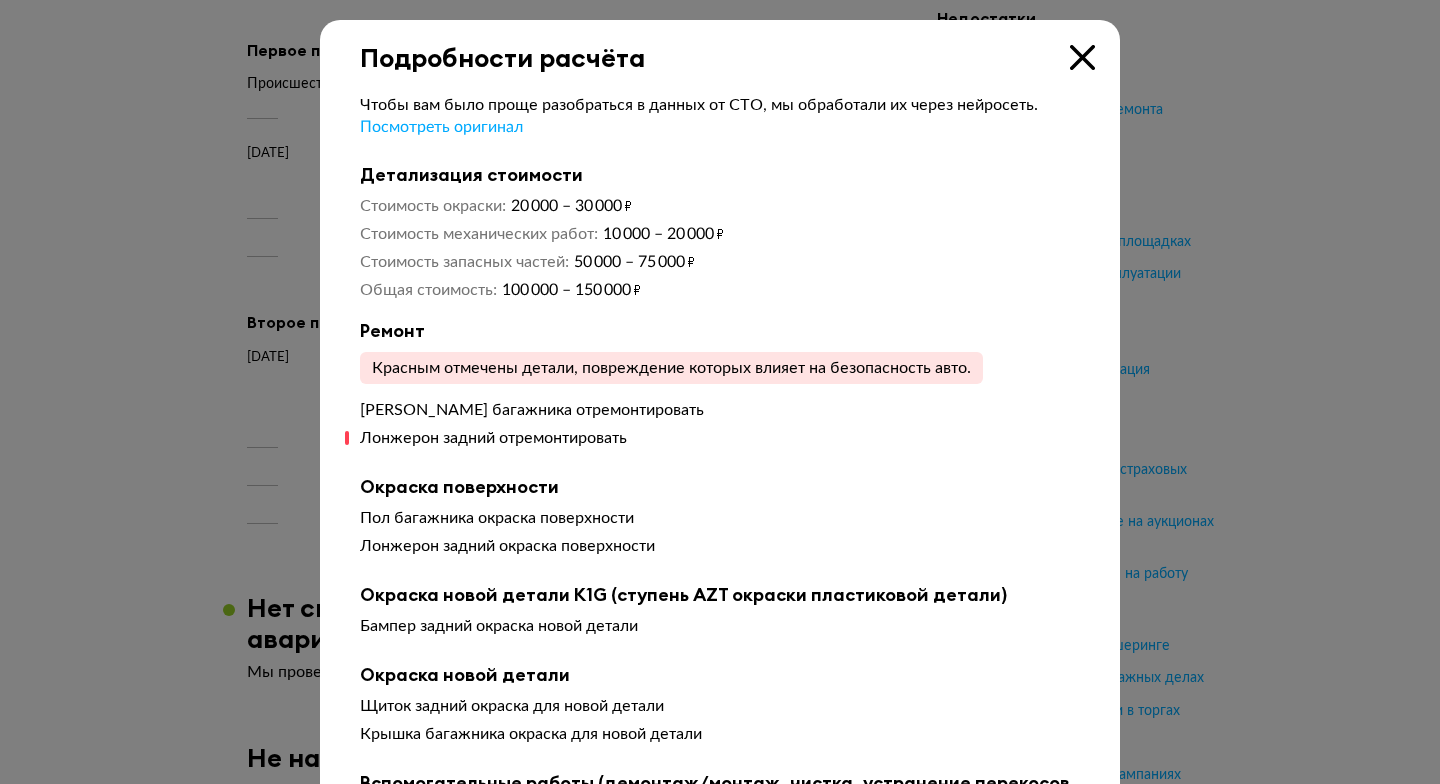 click at bounding box center [1082, 57] 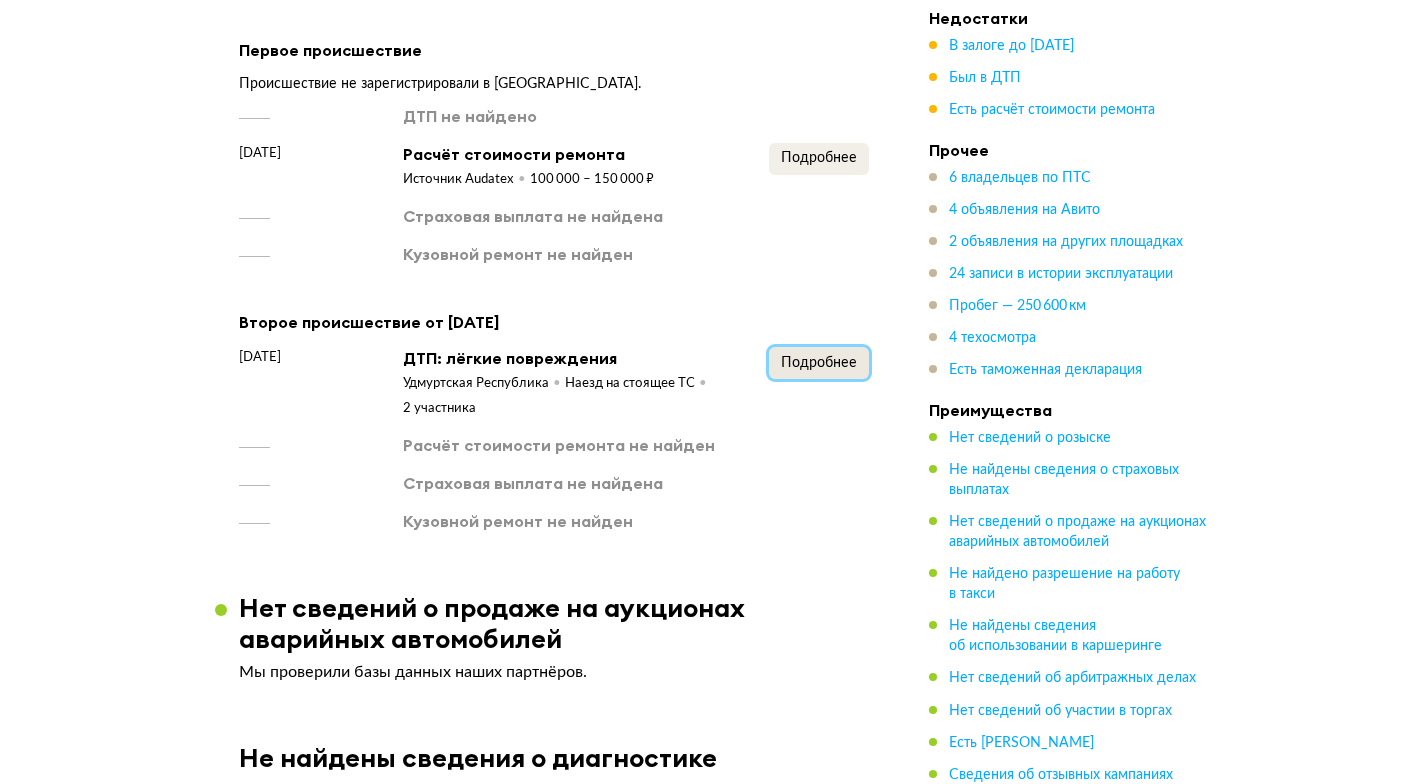 click on "Подробнее" at bounding box center (819, 363) 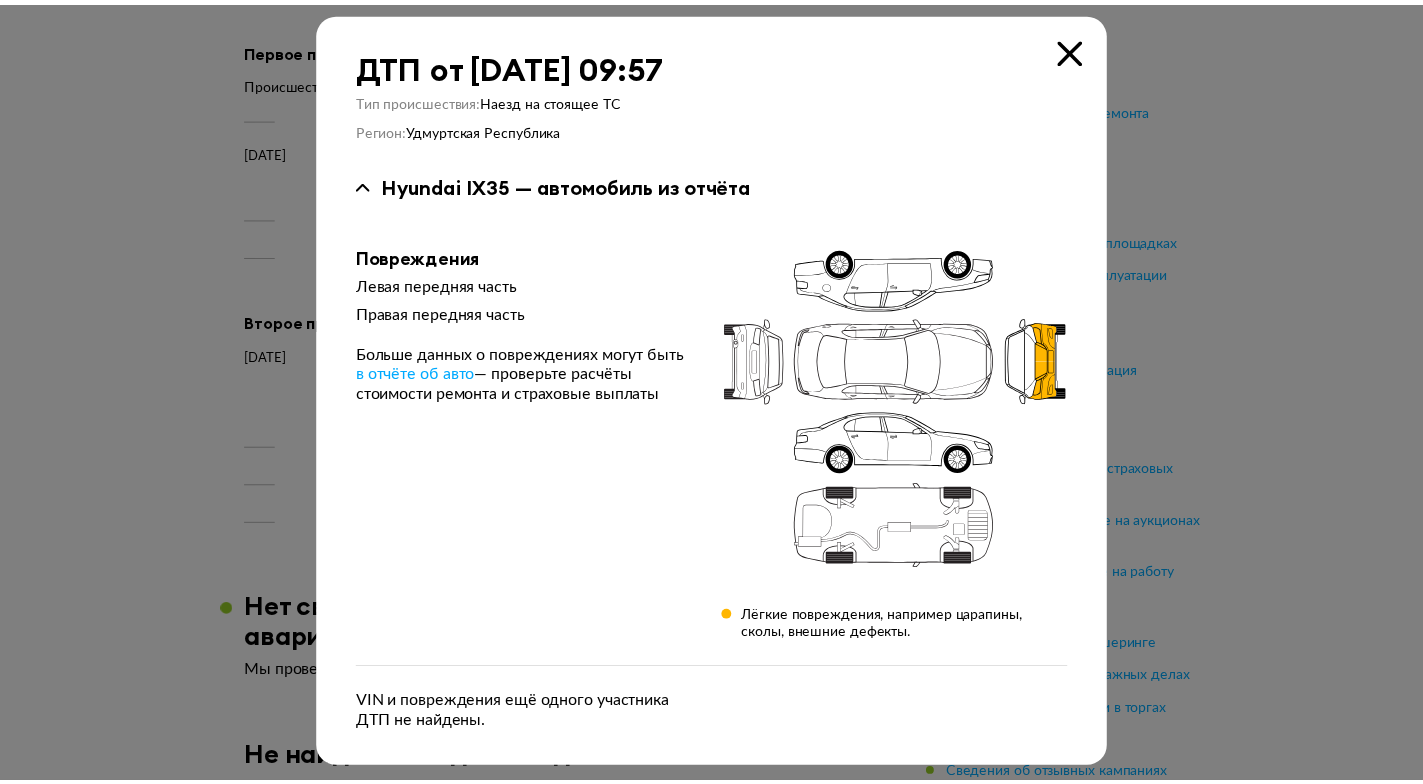 scroll, scrollTop: 13, scrollLeft: 0, axis: vertical 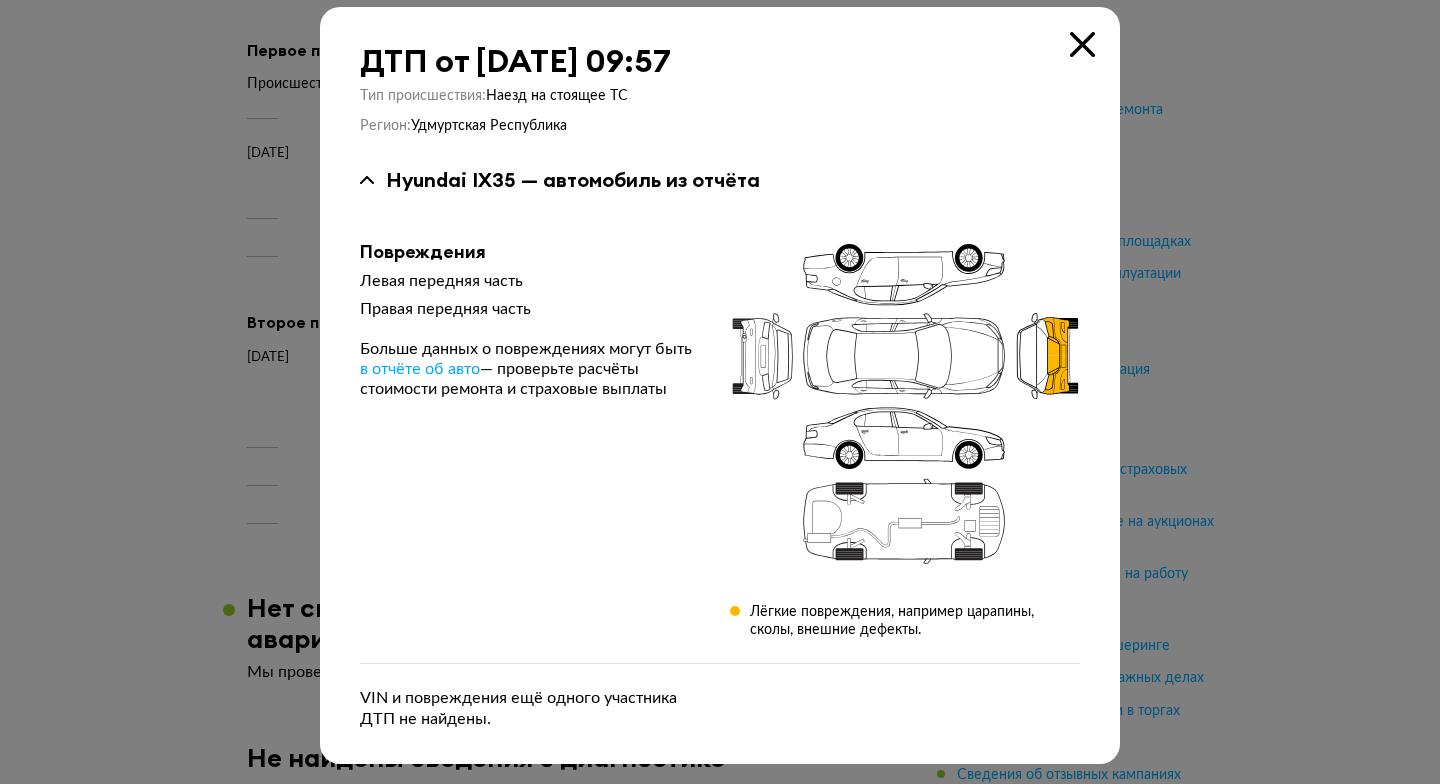 click at bounding box center [1082, 44] 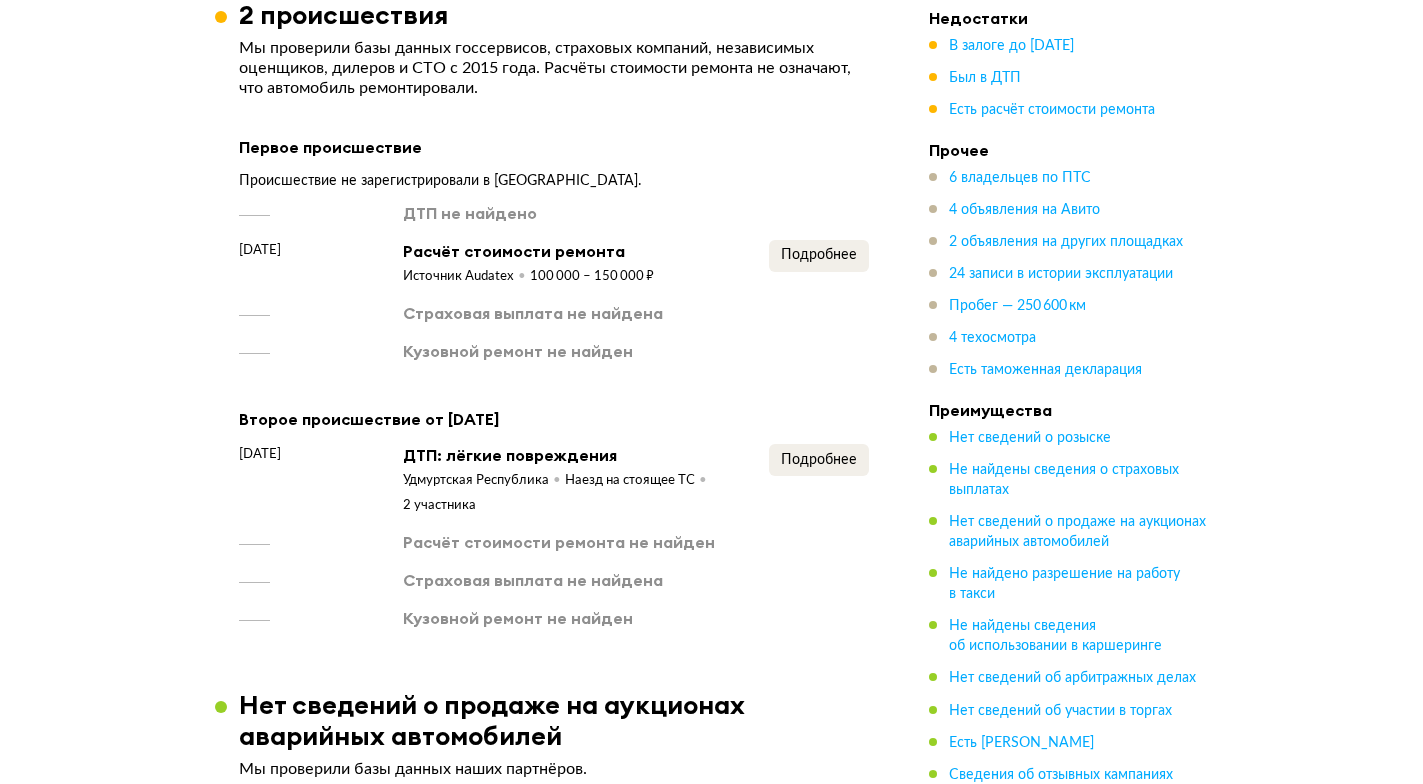 scroll, scrollTop: 3116, scrollLeft: 0, axis: vertical 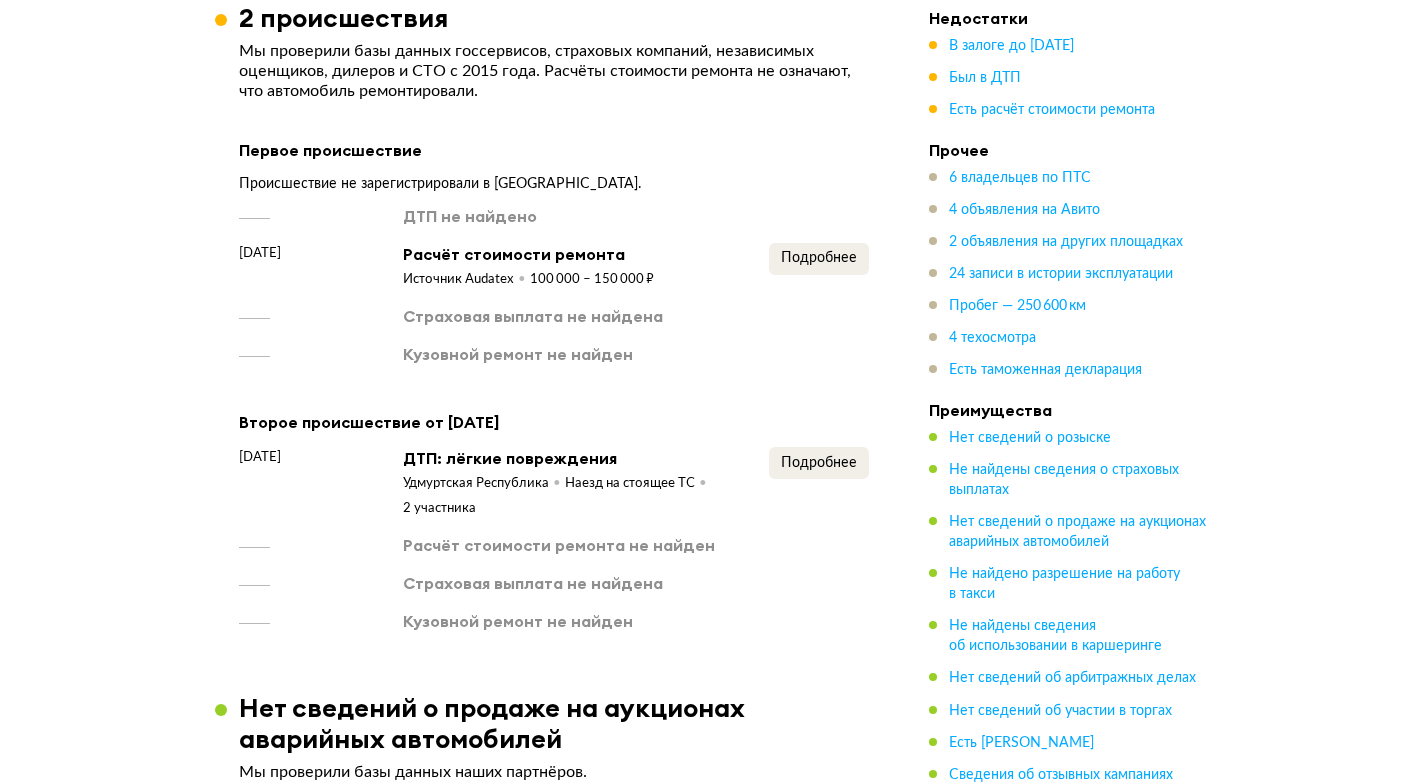 drag, startPoint x: 287, startPoint y: 229, endPoint x: 270, endPoint y: 226, distance: 17.262676 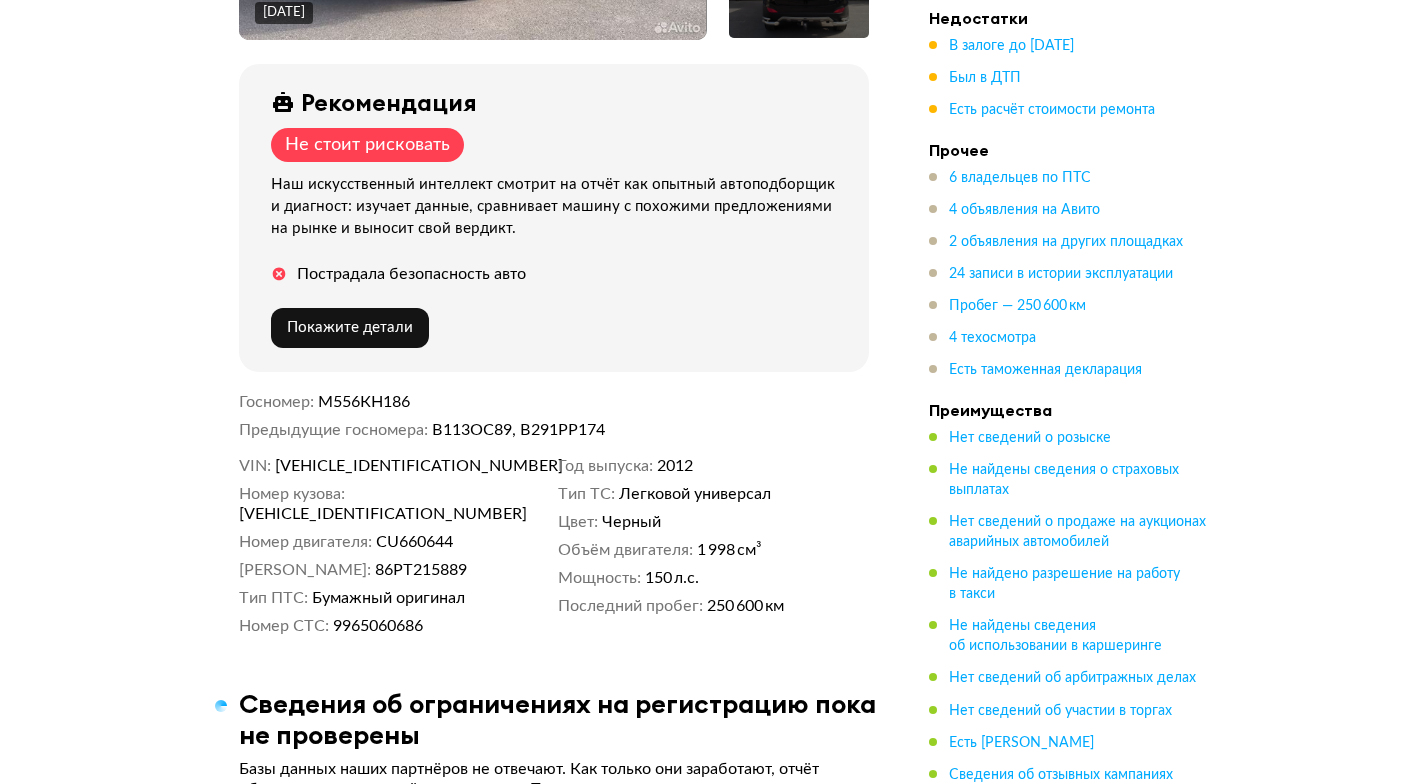 scroll, scrollTop: 308, scrollLeft: 0, axis: vertical 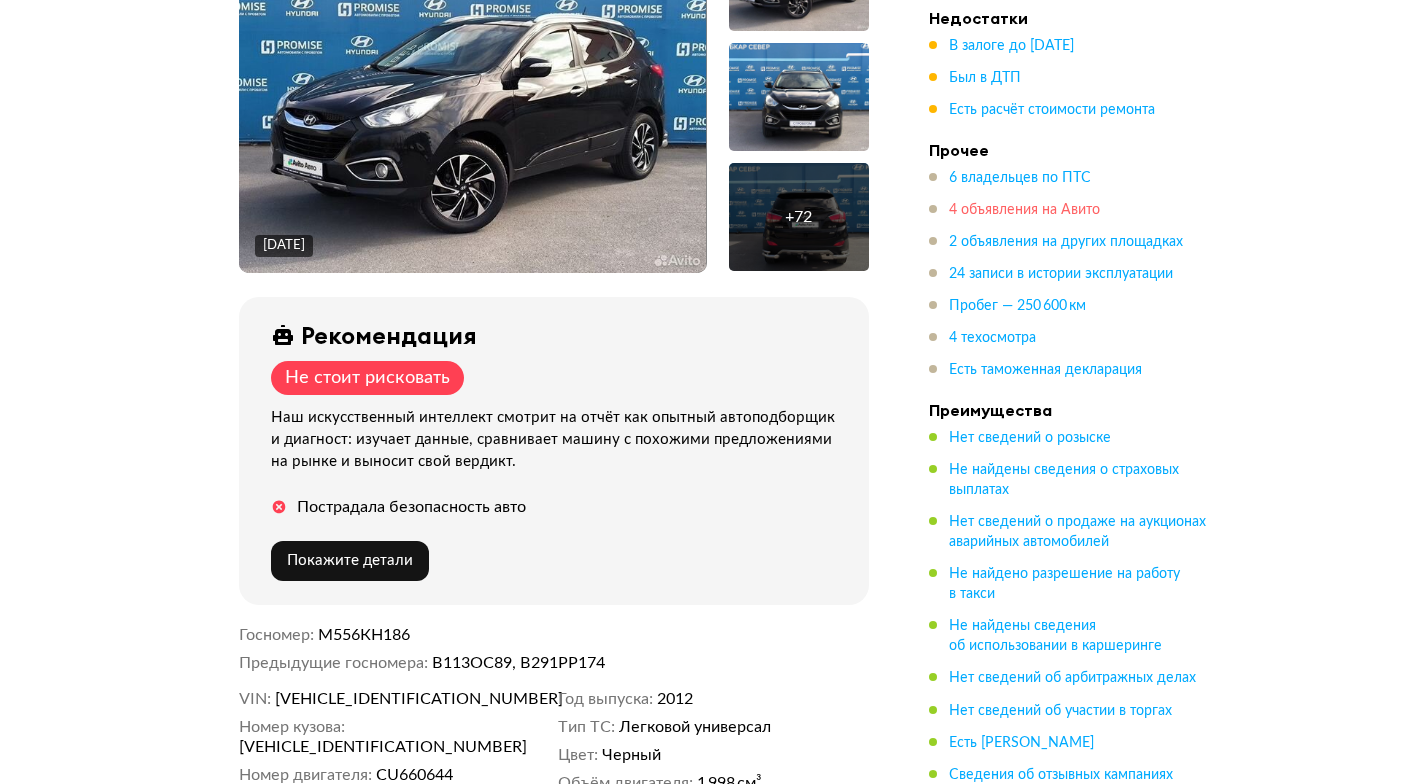 click on "4 объявления на Авито" at bounding box center [1024, 210] 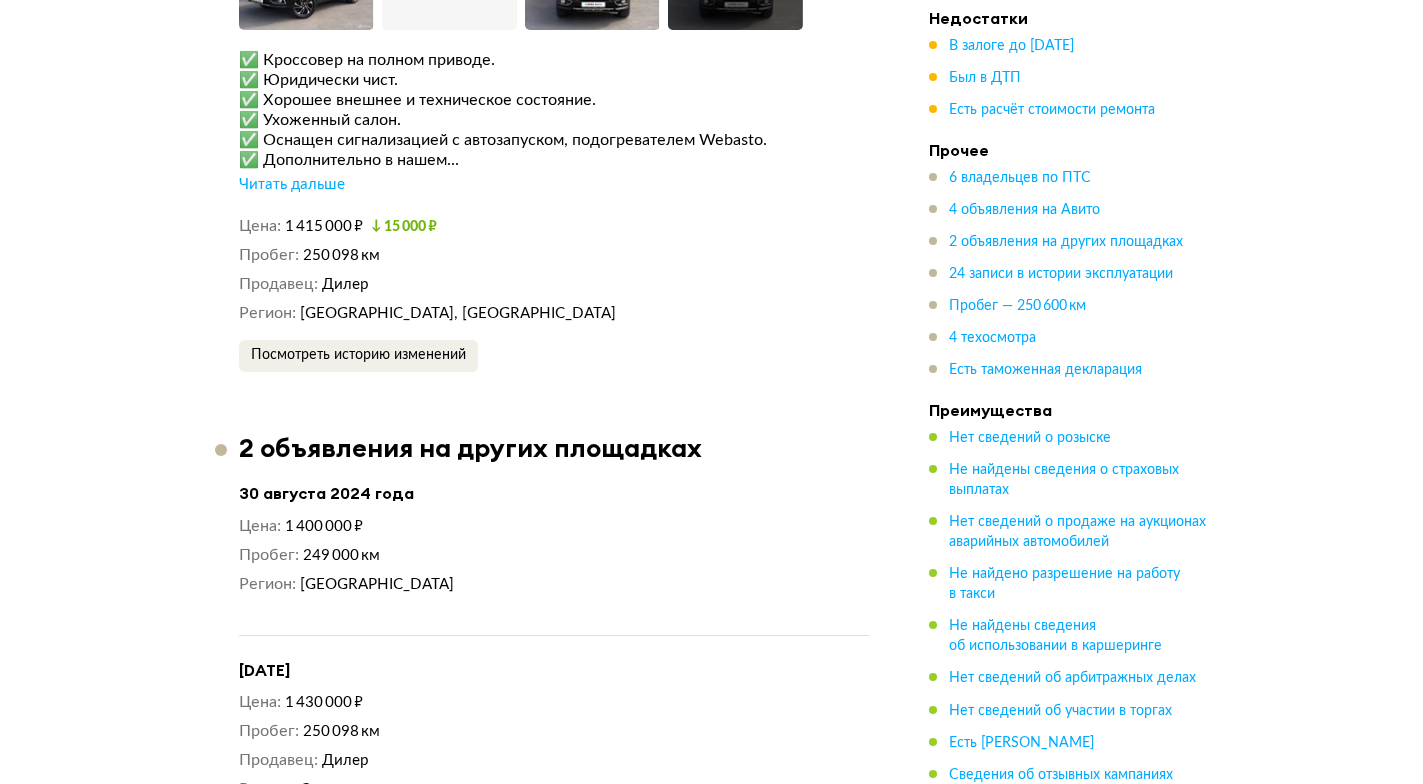 scroll, scrollTop: 5868, scrollLeft: 0, axis: vertical 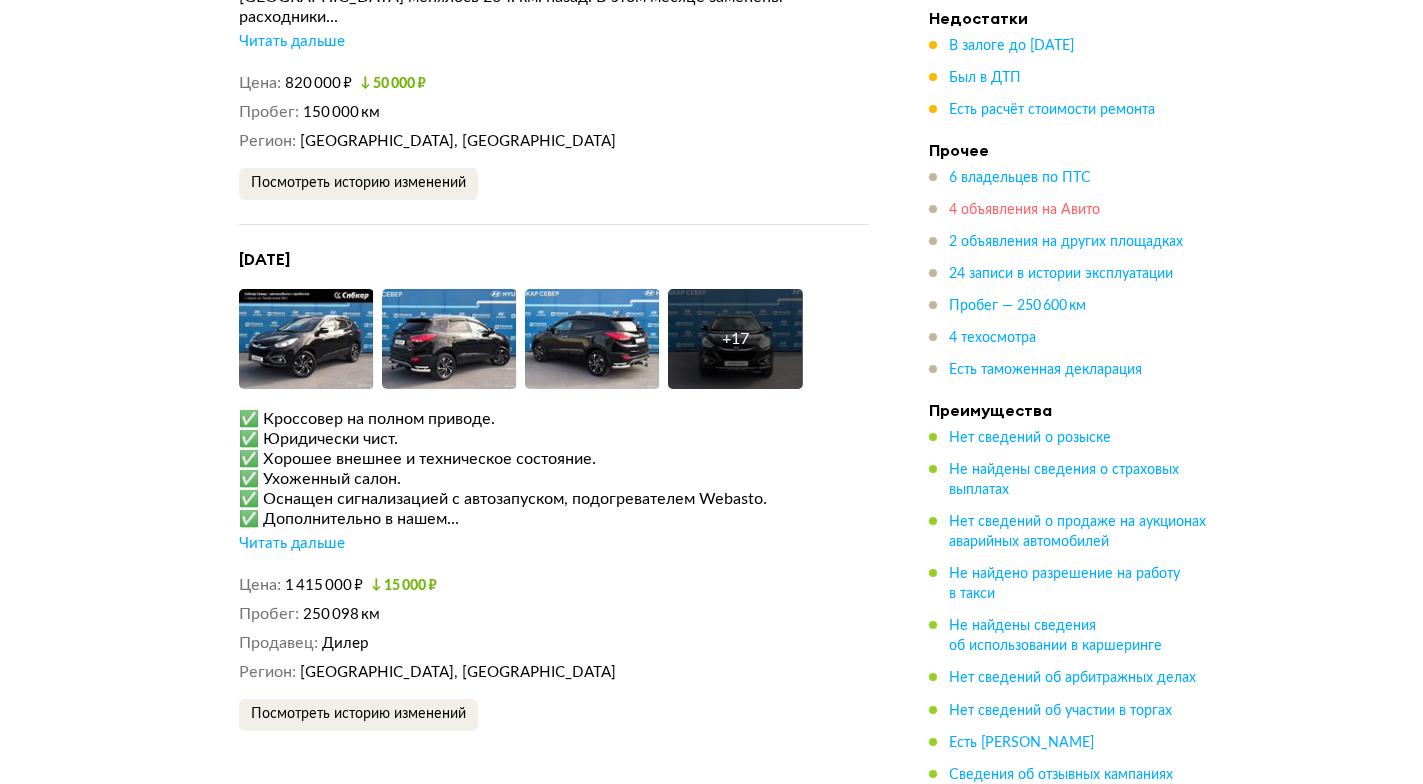click on "4 объявления на Авито" at bounding box center [1024, 210] 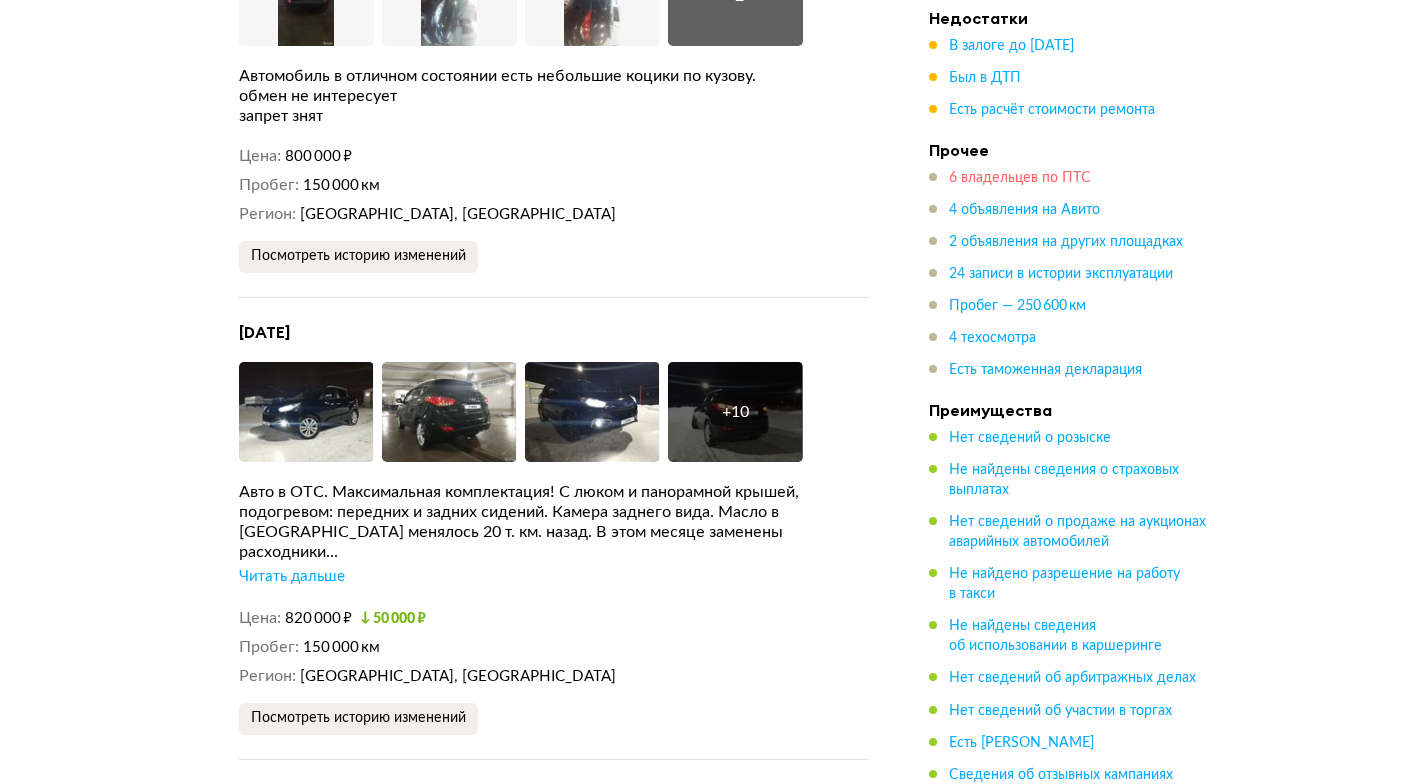 drag, startPoint x: 1006, startPoint y: 222, endPoint x: 1029, endPoint y: 183, distance: 45.276924 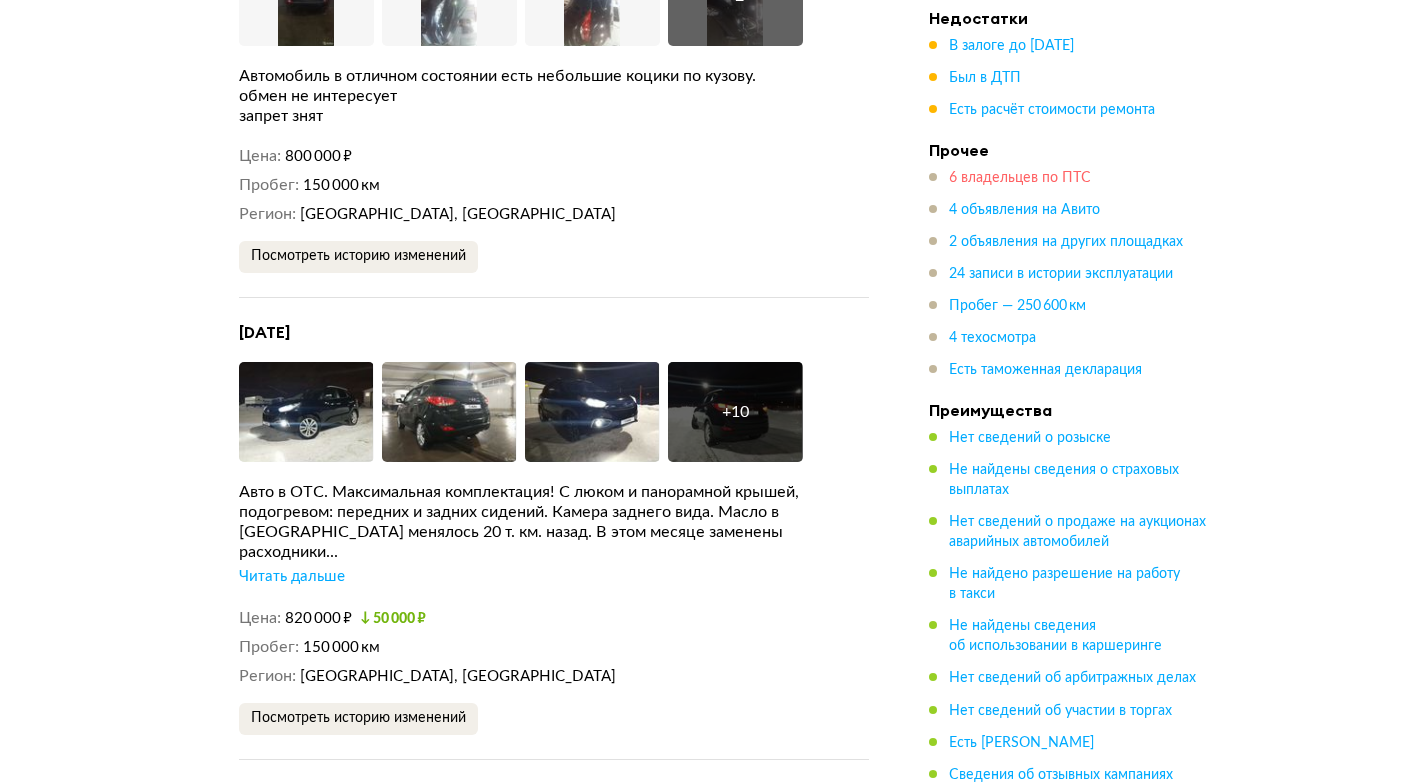 click on "6 владельцев по ПТС 4 объявления на Авито 2 объявления на других площадках 24 записи в истории эксплуатации Пробег —  250 600 км 4 техосмотра Есть таможенная декларация" at bounding box center [1069, 274] 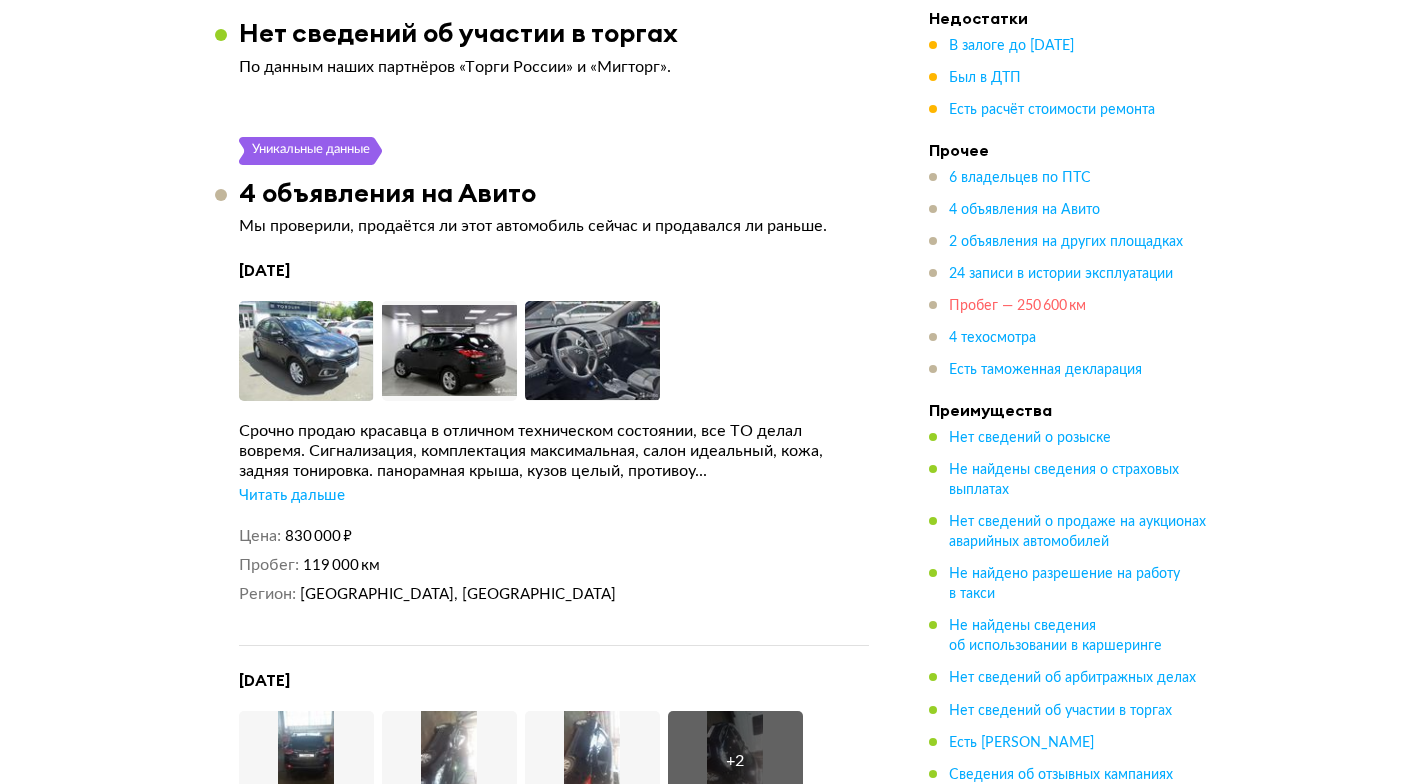 click on "Пробег —  250 600 км" at bounding box center (1017, 306) 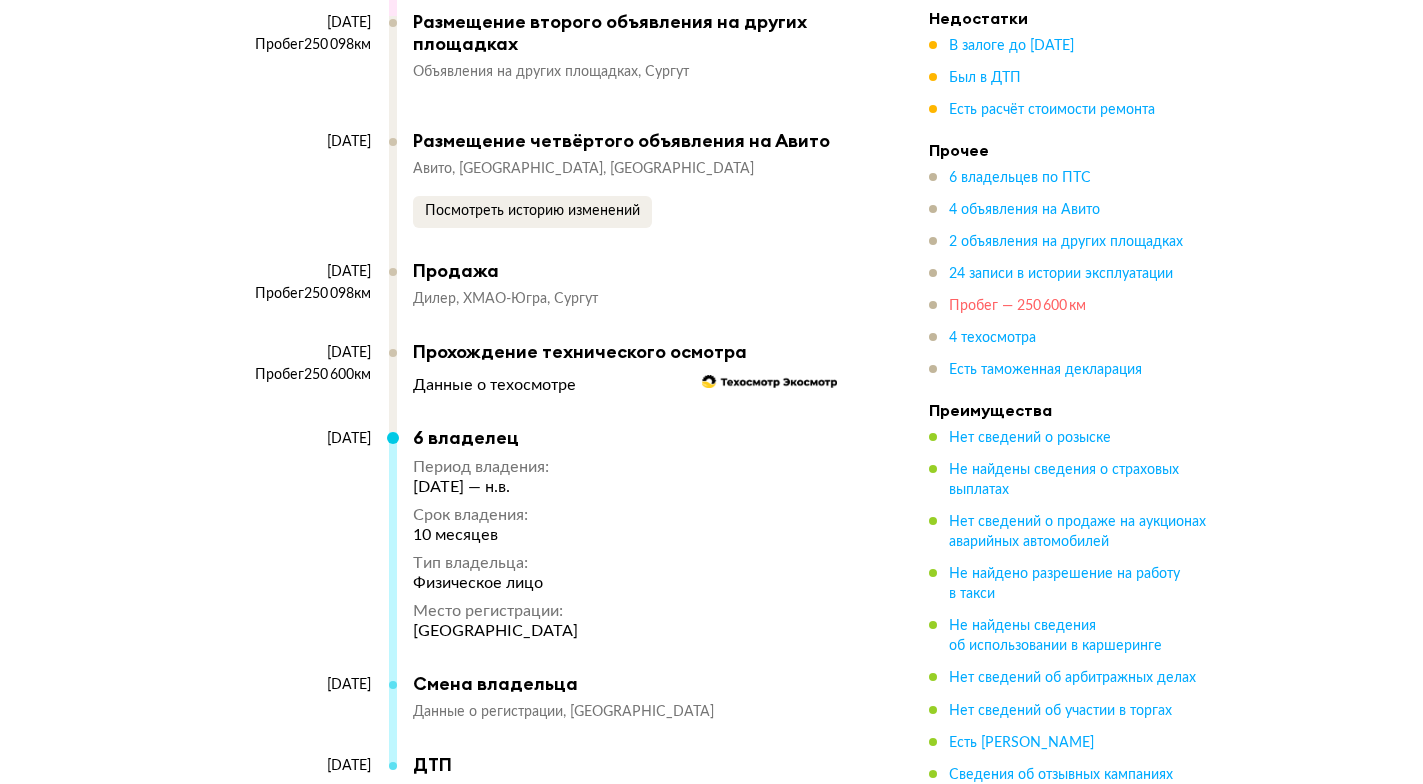 scroll, scrollTop: 11128, scrollLeft: 0, axis: vertical 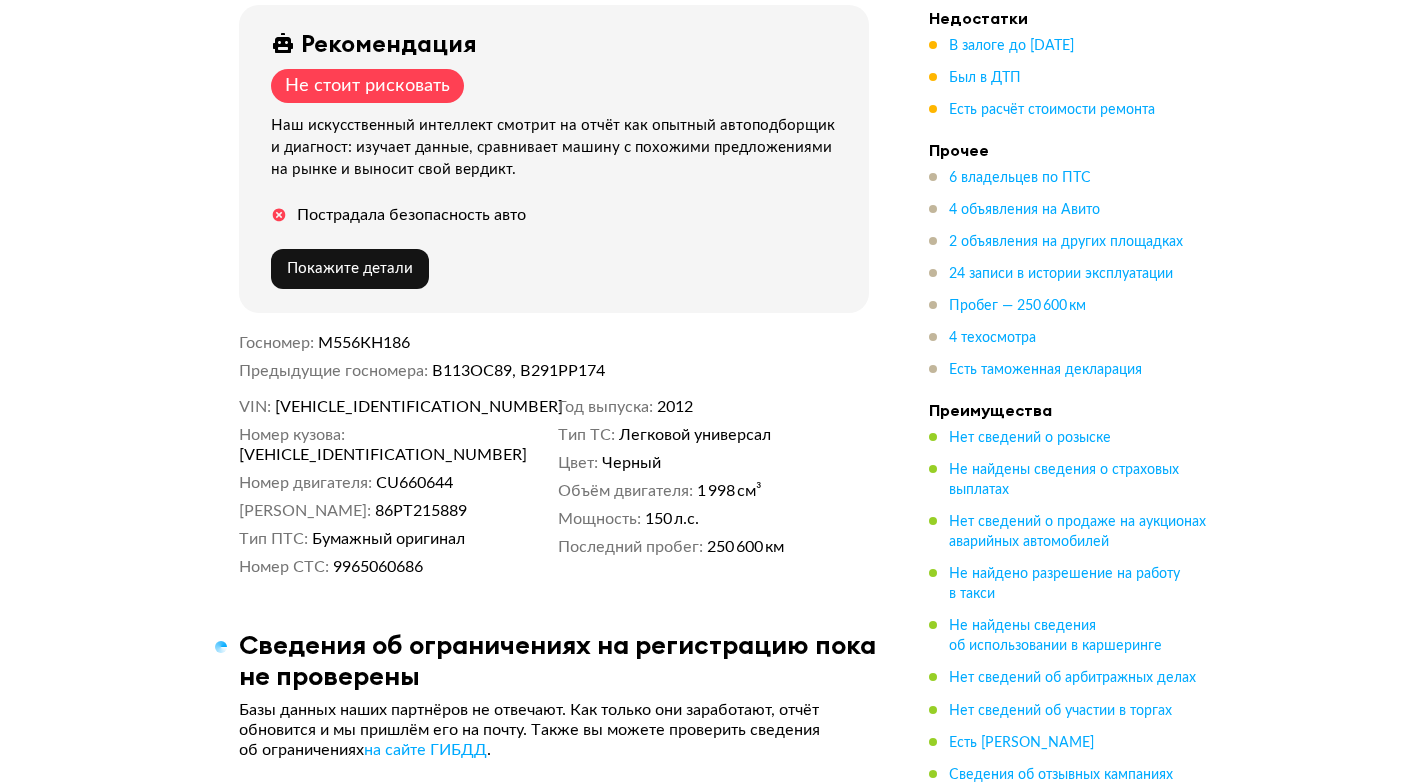 click on "VIN TMAJU81BDCJ304844 Номер кузова TMAJU81BDCJ304844 Номер двигателя СU660644 Номер ПТС 86РТ215889 Тип ПТС Бумажный оригинал Номер СТС 9965060686 Год выпуска 2012 Тип ТС Легковой универсал Цвет Черный Объём двигателя 1 998 см³ Мощность 150 л.с. Последний пробег 250 600 км" at bounding box center (554, 487) 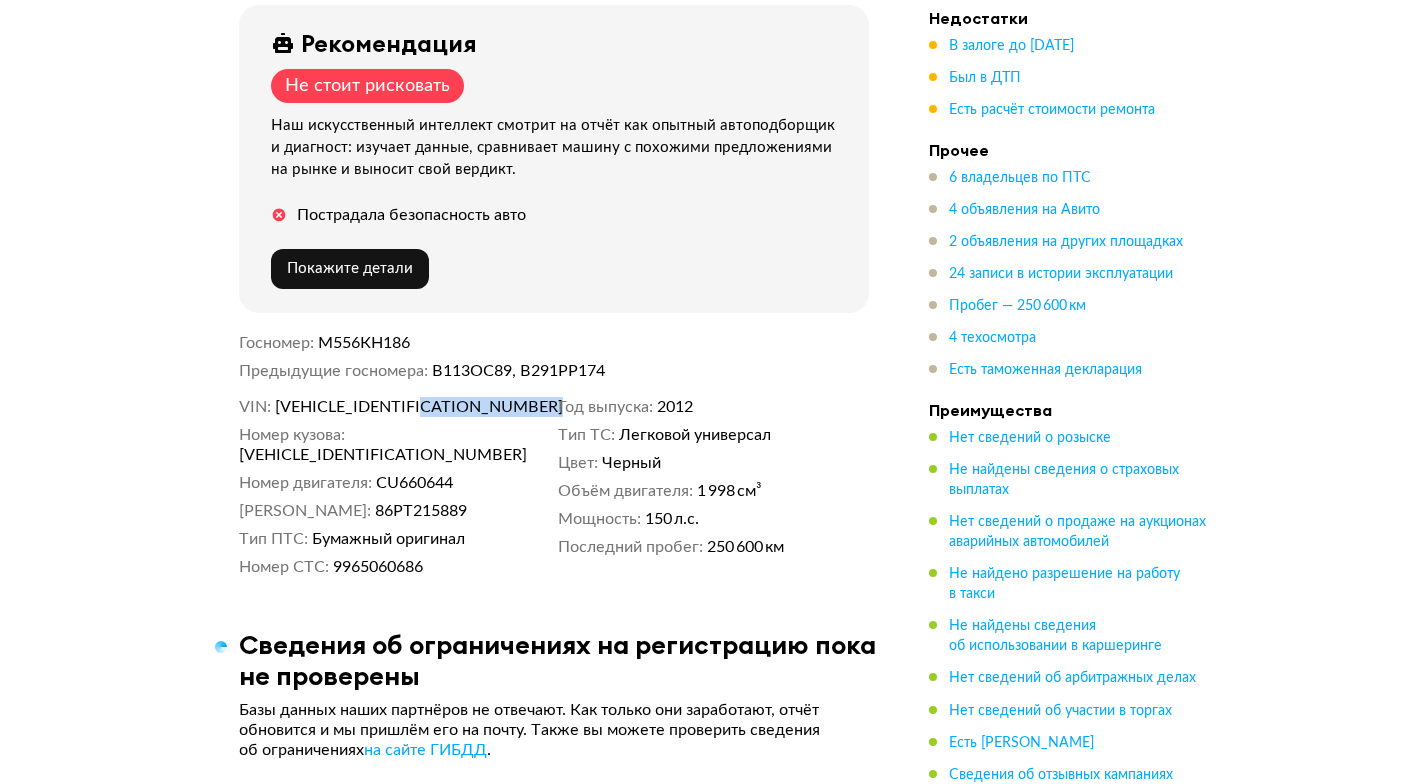 click on "VIN TMAJU81BDCJ304844 Номер кузова TMAJU81BDCJ304844 Номер двигателя СU660644 Номер ПТС 86РТ215889 Тип ПТС Бумажный оригинал Номер СТС 9965060686 Год выпуска 2012 Тип ТС Легковой универсал Цвет Черный Объём двигателя 1 998 см³ Мощность 150 л.с. Последний пробег 250 600 км" at bounding box center (554, 487) 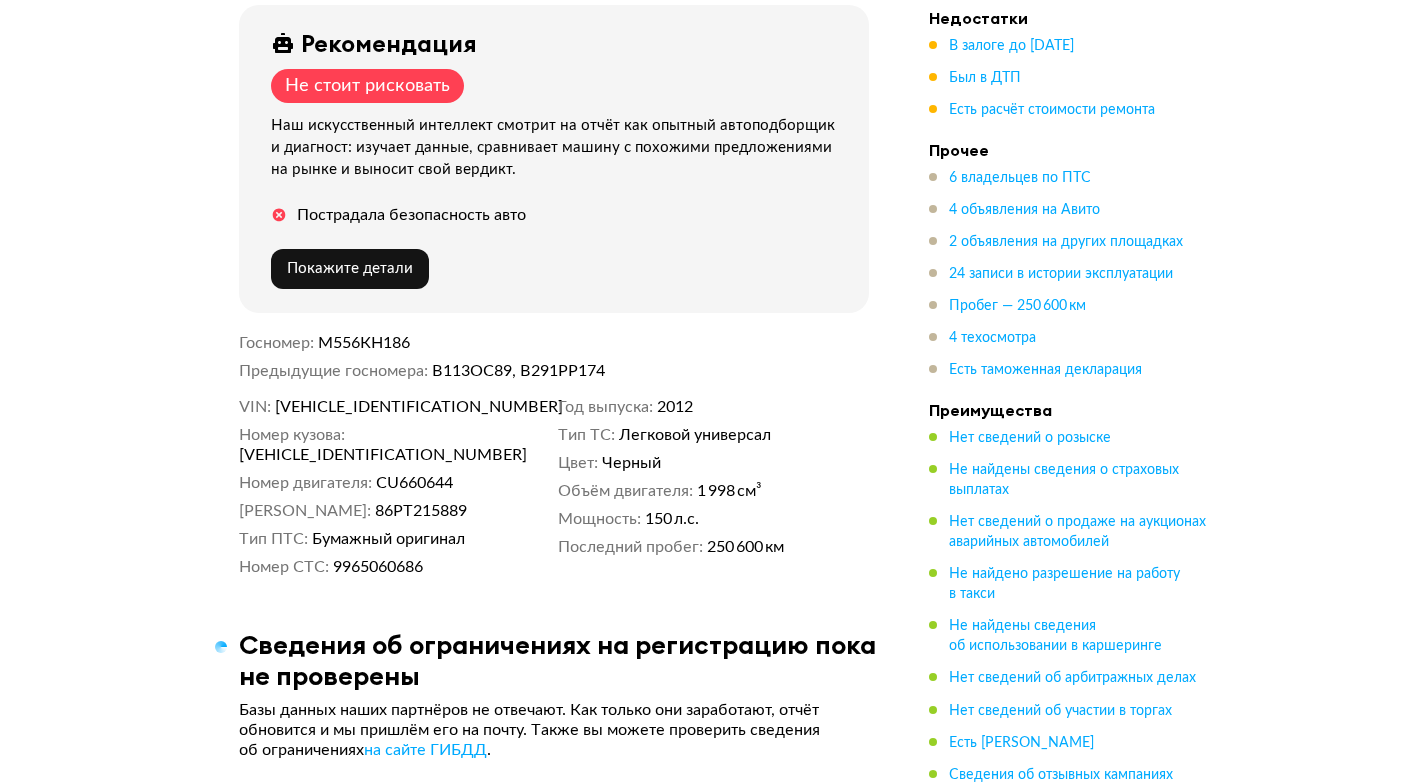 click on "TMAJU81BDCJ304844" at bounding box center (390, 407) 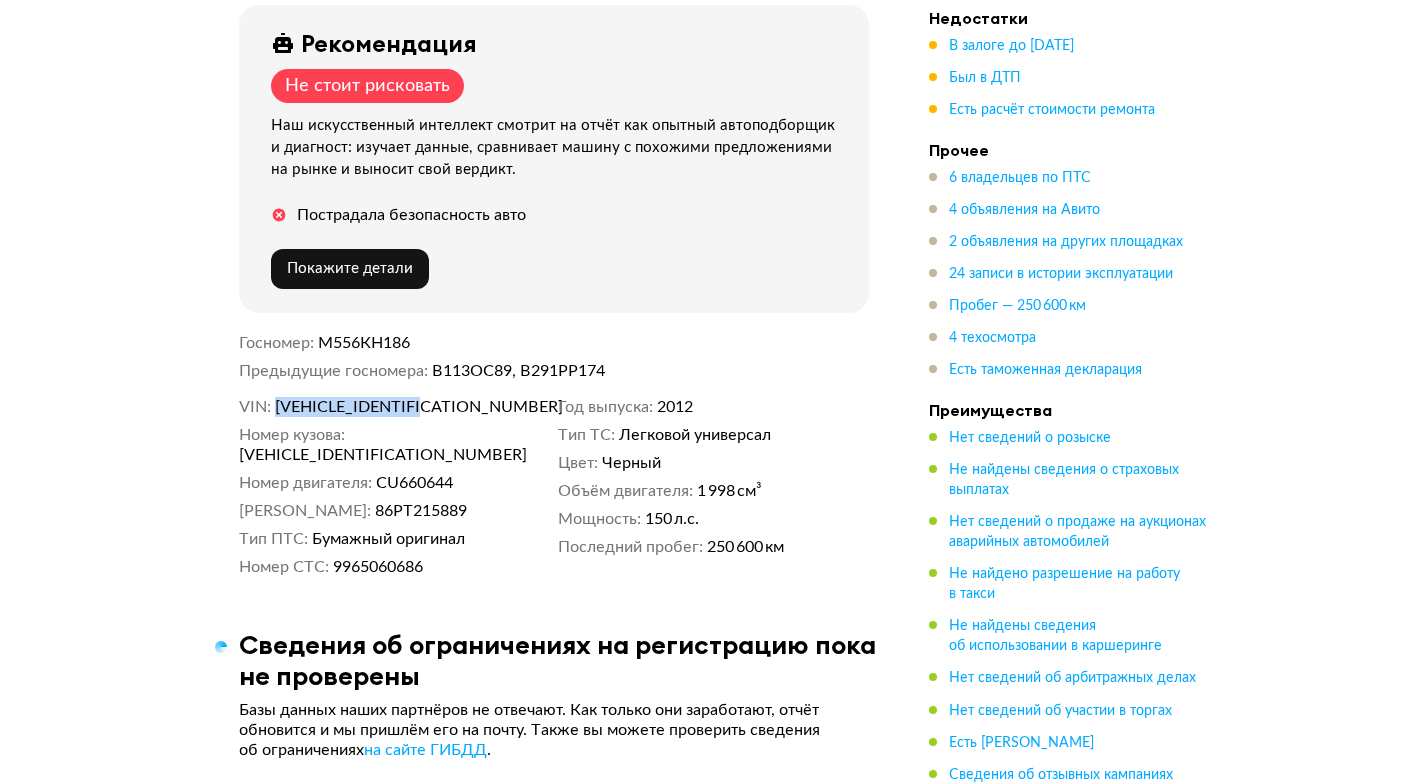 click on "TMAJU81BDCJ304844" at bounding box center [390, 407] 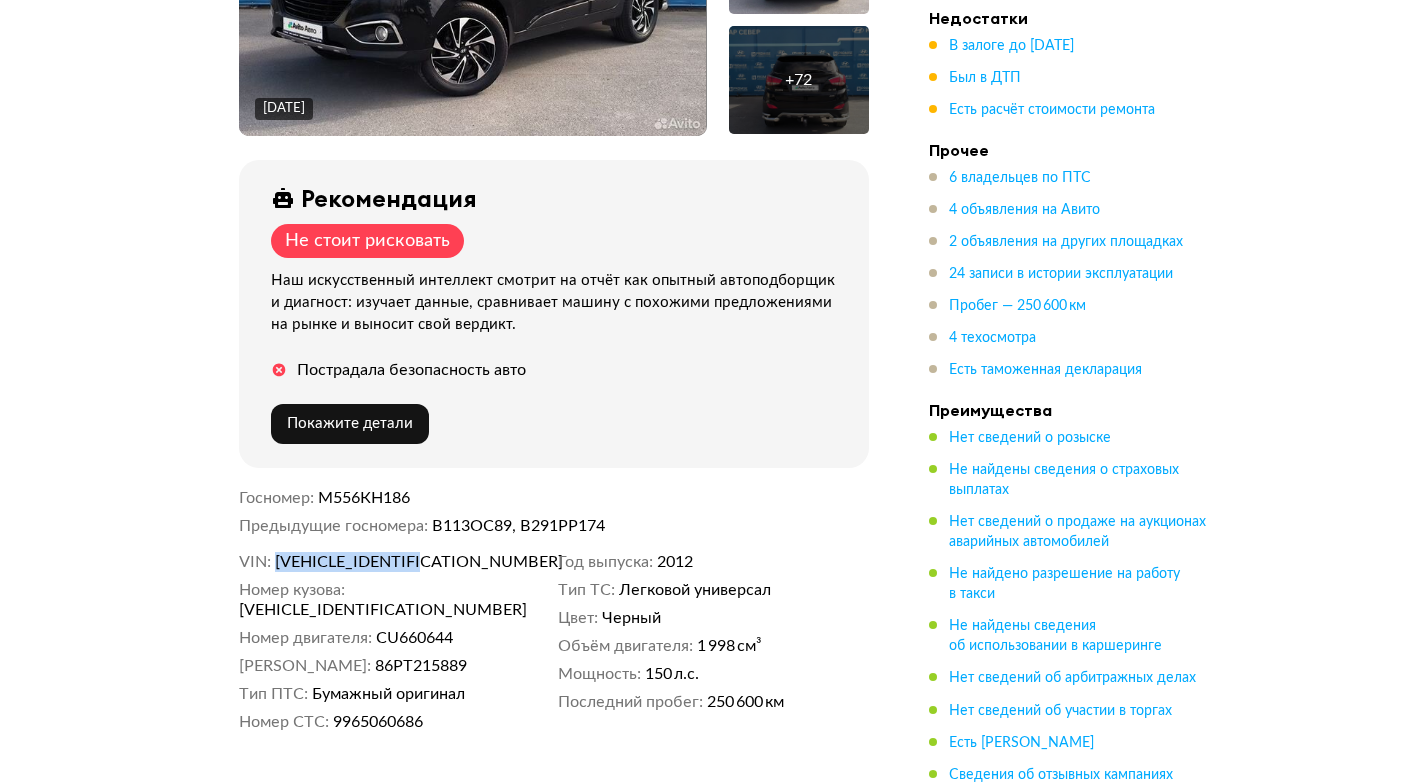 scroll, scrollTop: 600, scrollLeft: 0, axis: vertical 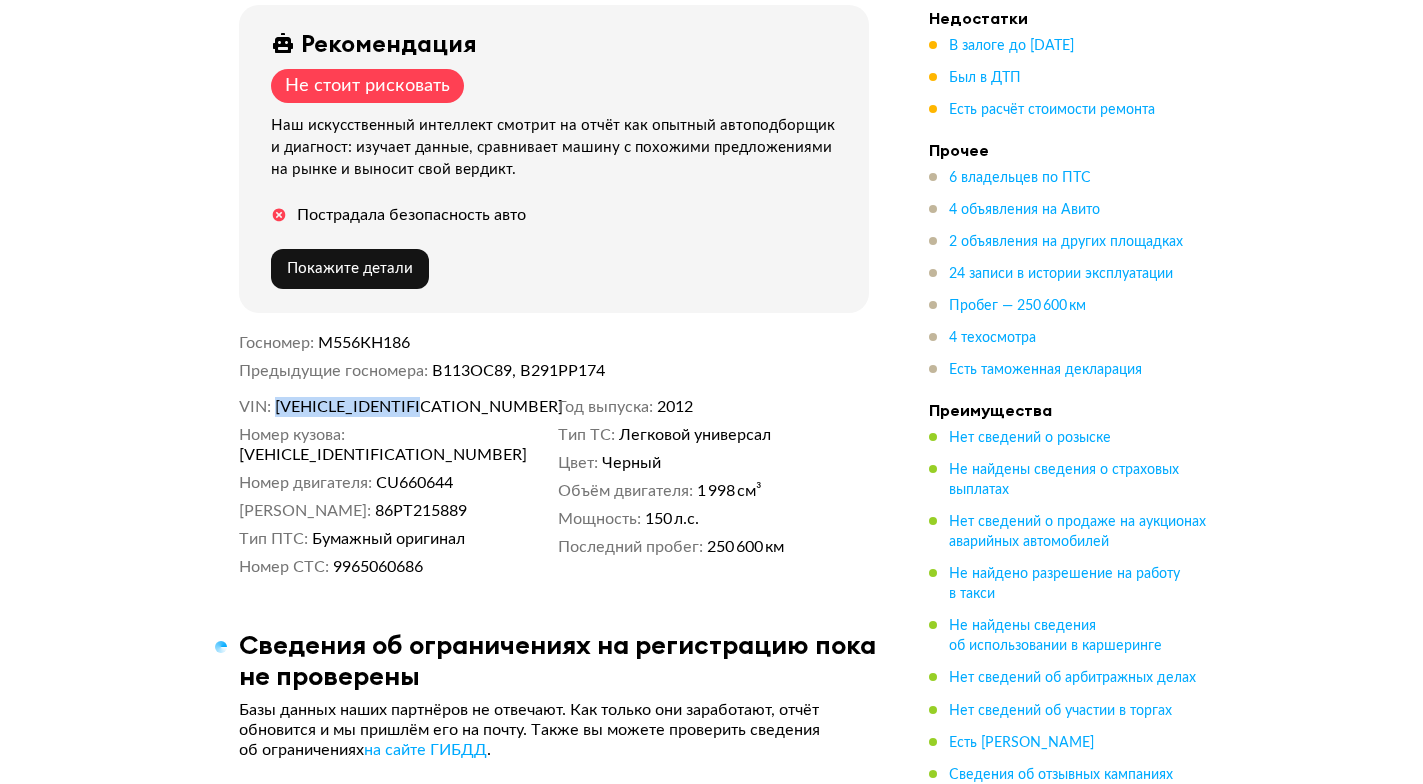 click on "TMAJU81BDCJ304844" at bounding box center [390, 407] 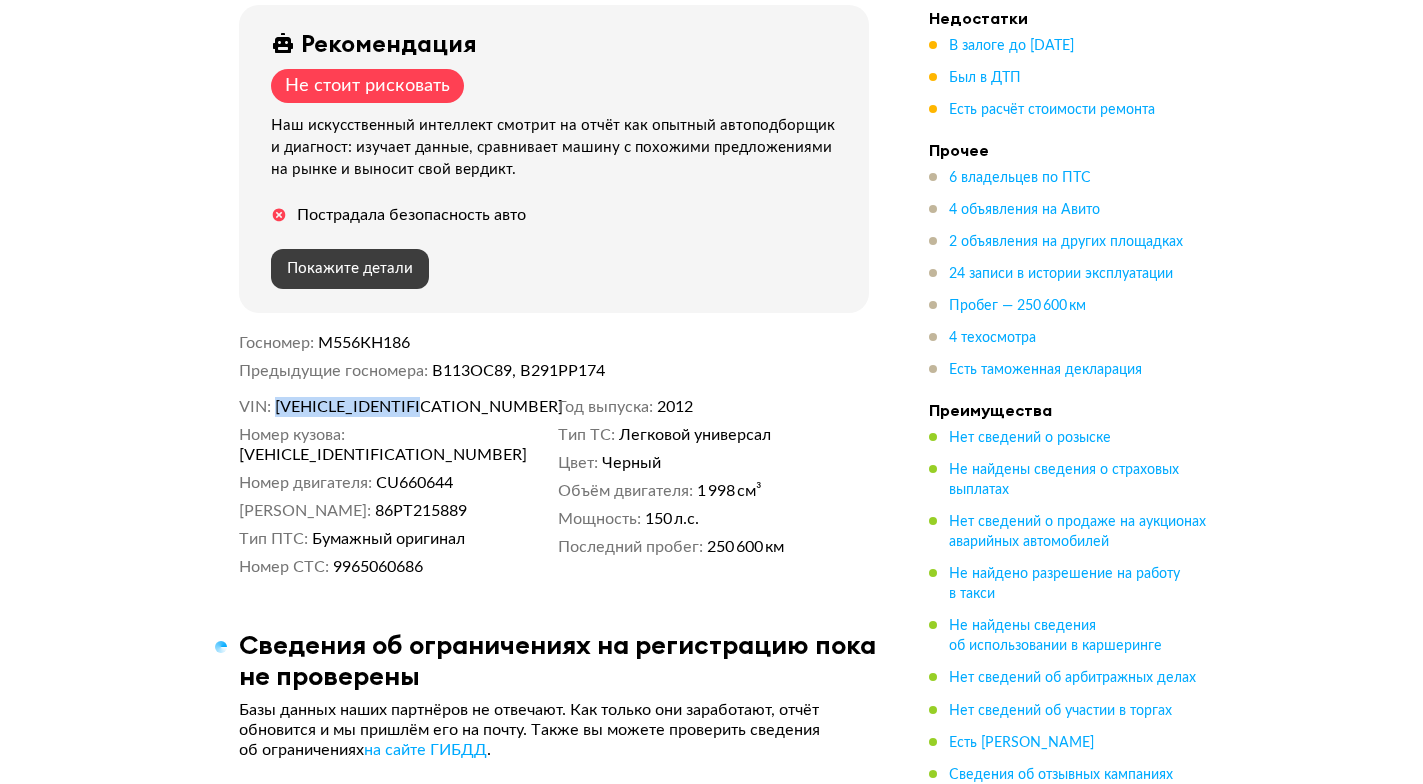 click on "Покажите детали" at bounding box center [350, 269] 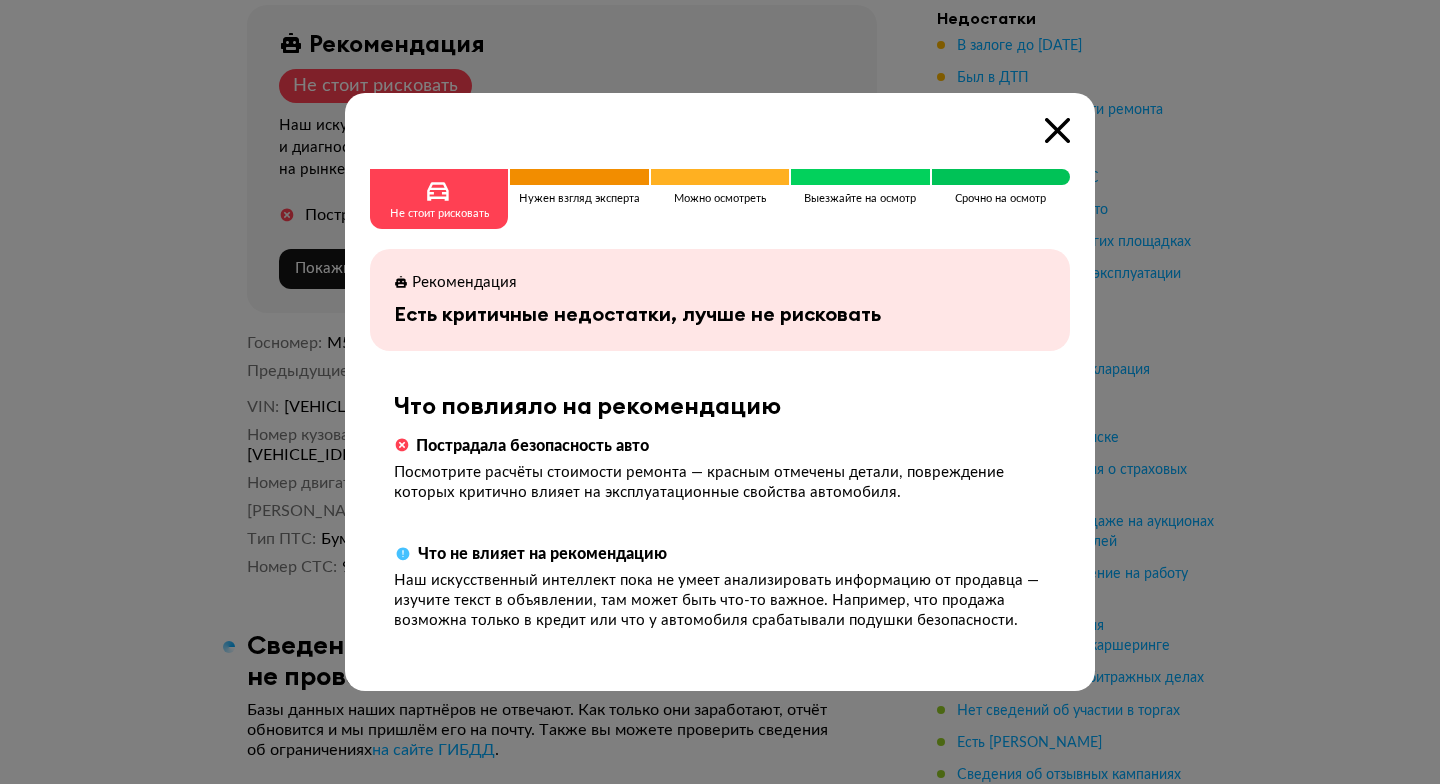 click at bounding box center [720, 392] 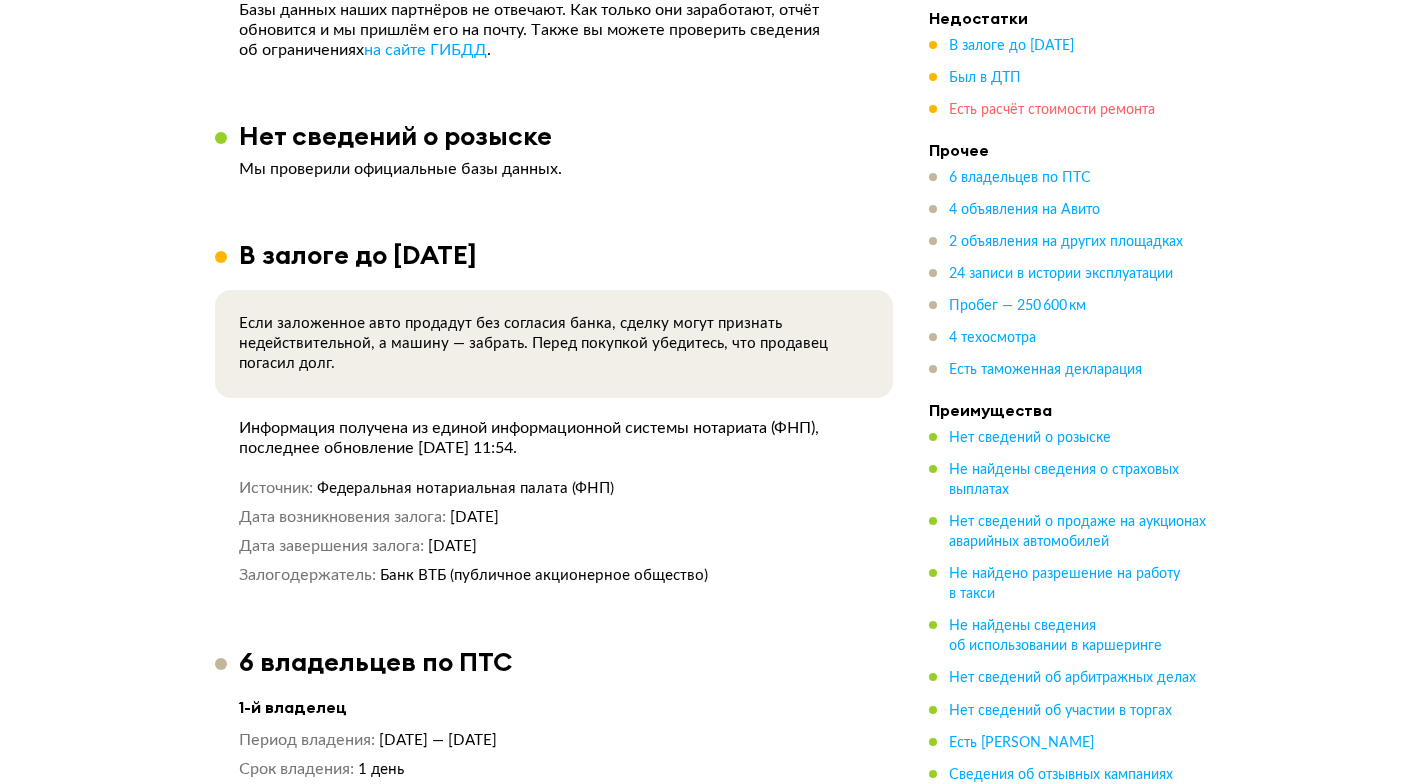 click on "Есть расчёт стоимости ремонта" at bounding box center (1052, 110) 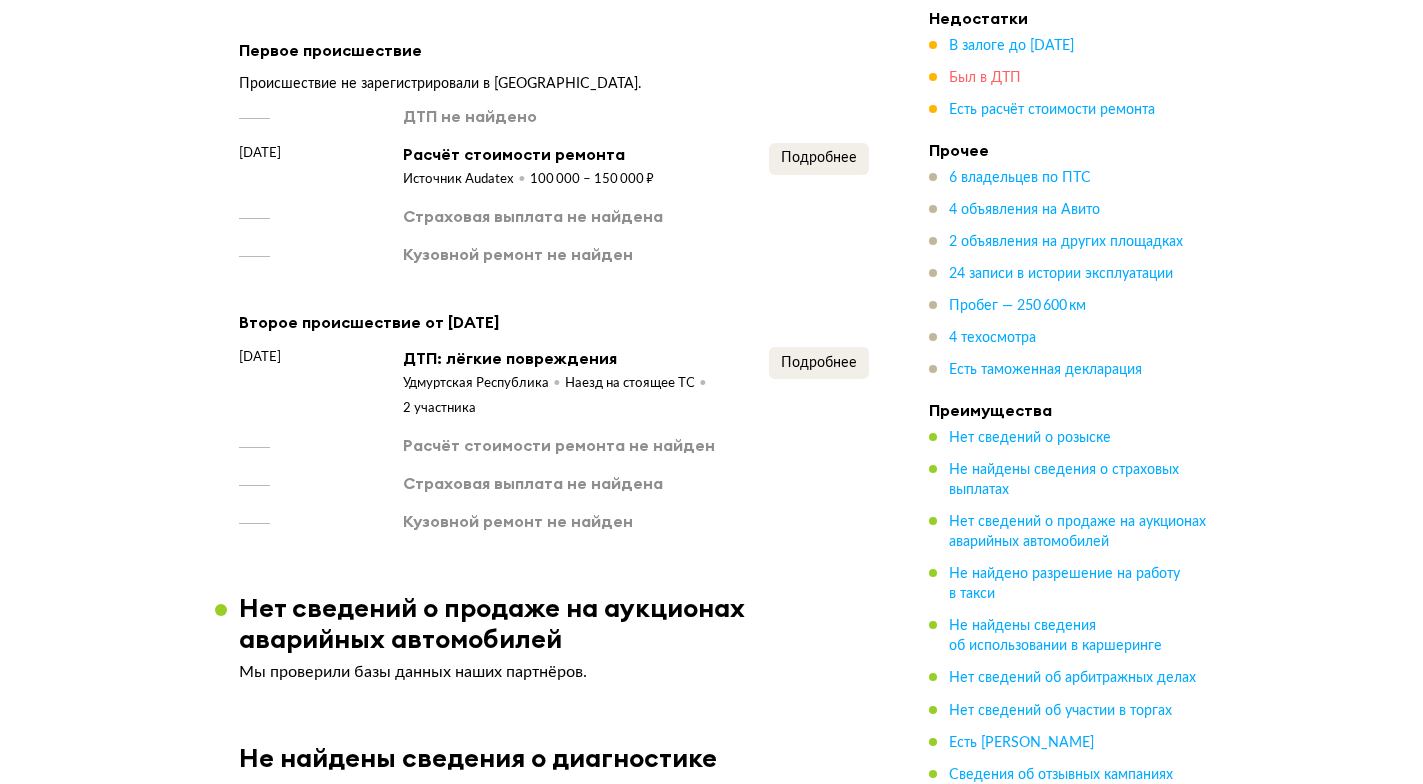 click on "Был в ДТП" at bounding box center [985, 78] 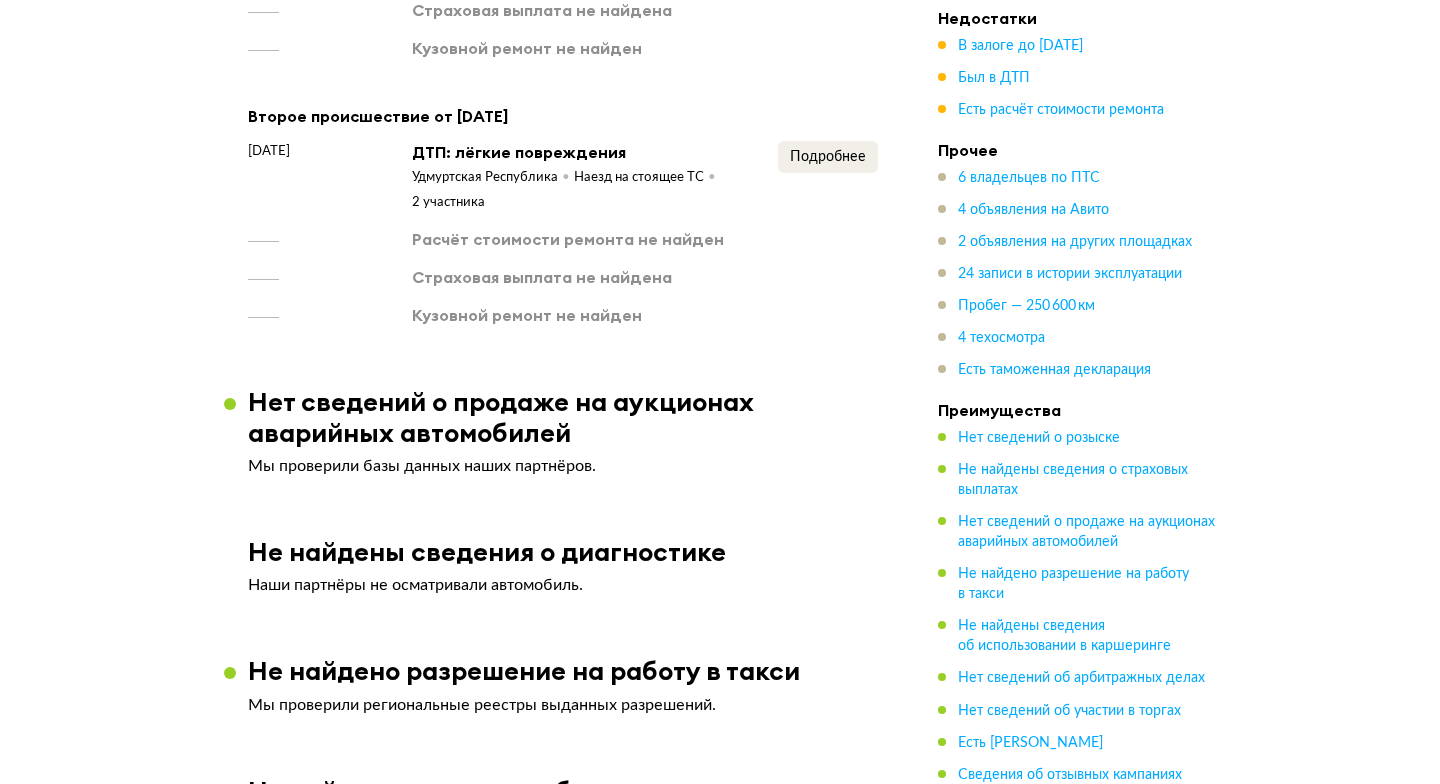 scroll, scrollTop: 3022, scrollLeft: 0, axis: vertical 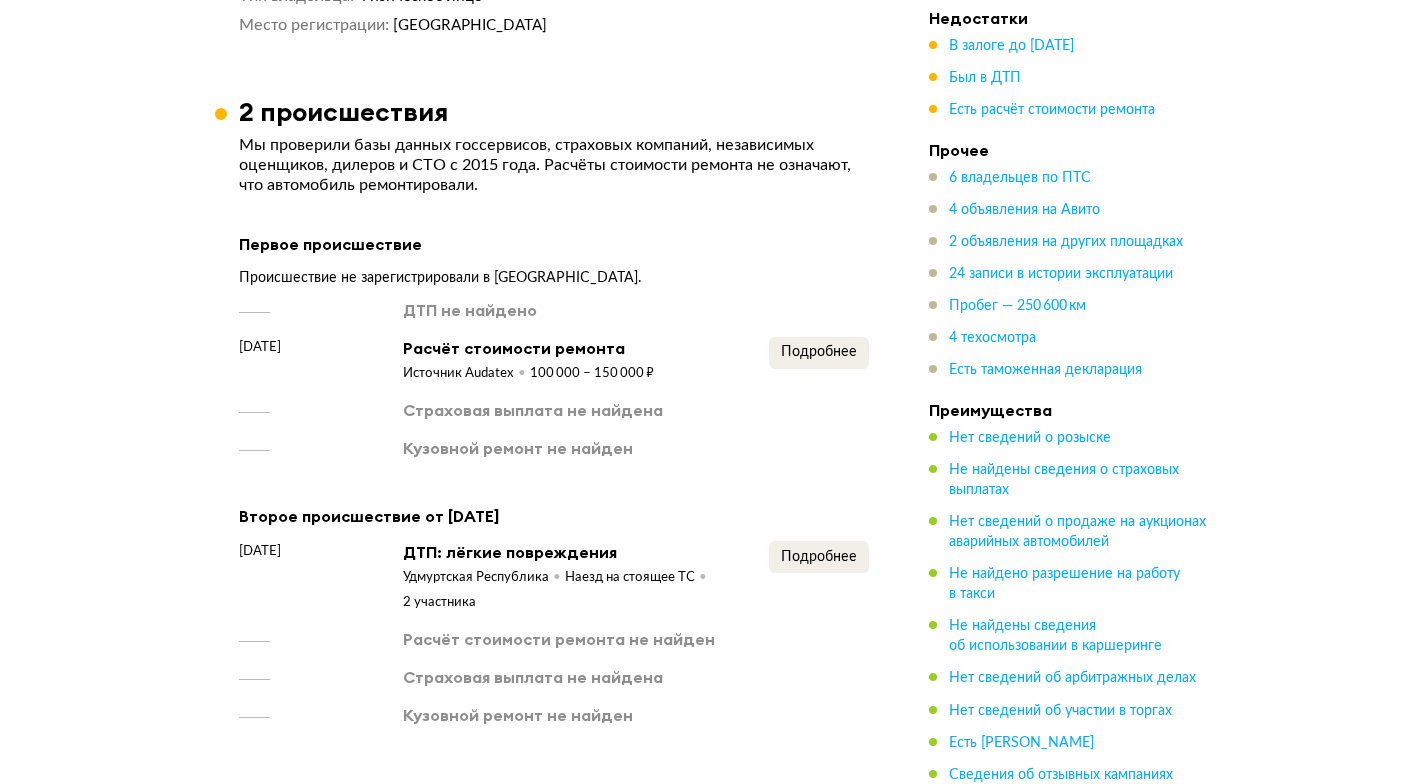 click on "Подробнее" at bounding box center (819, 360) 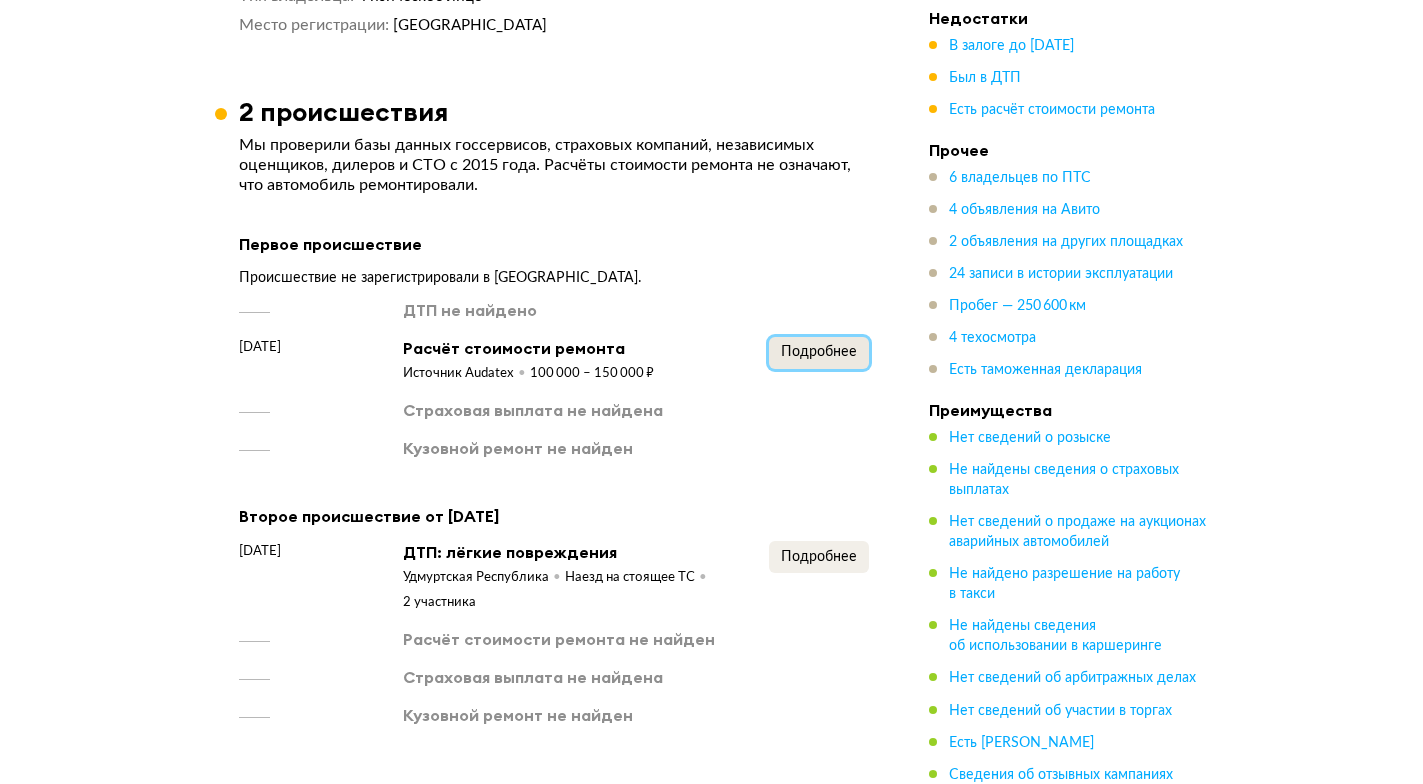 click on "Подробнее" at bounding box center [819, 353] 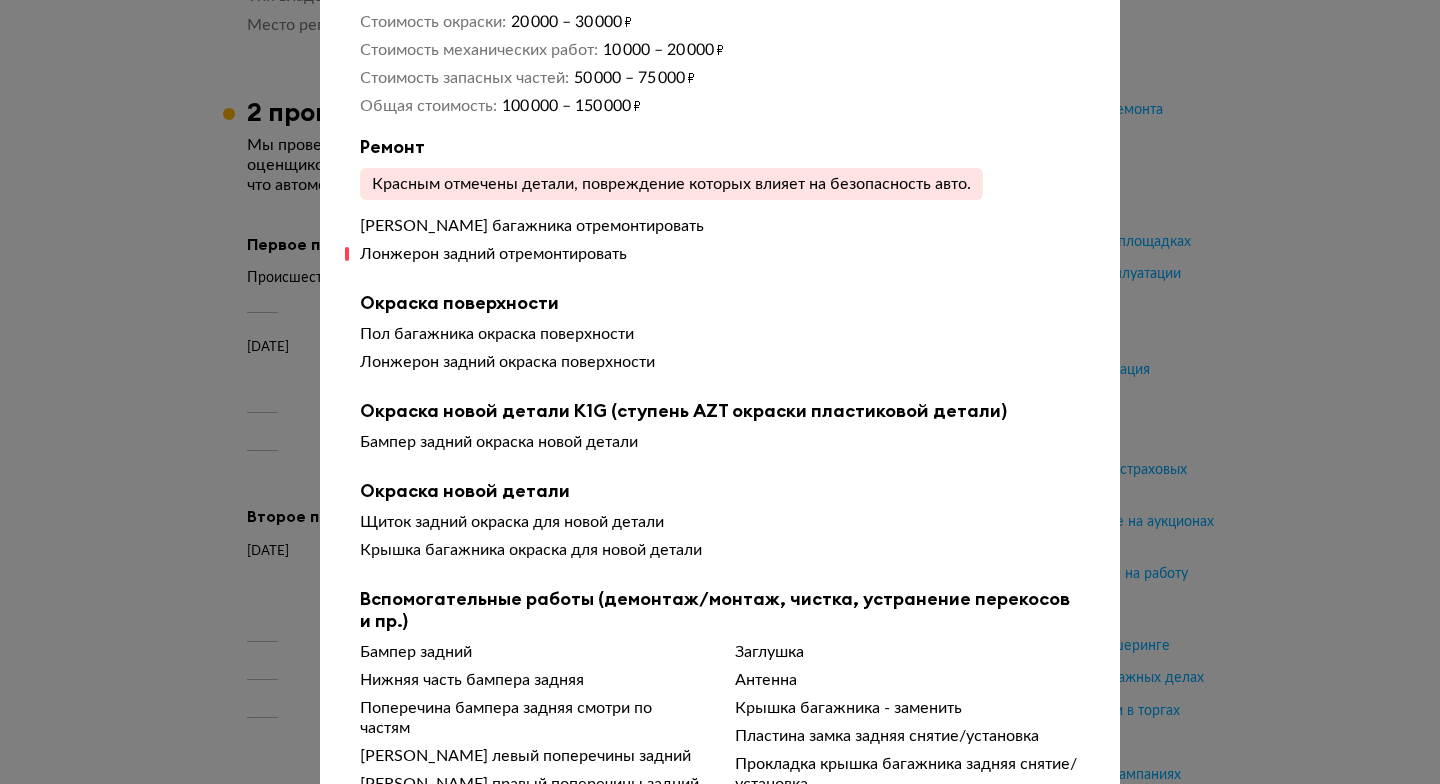 scroll, scrollTop: 200, scrollLeft: 0, axis: vertical 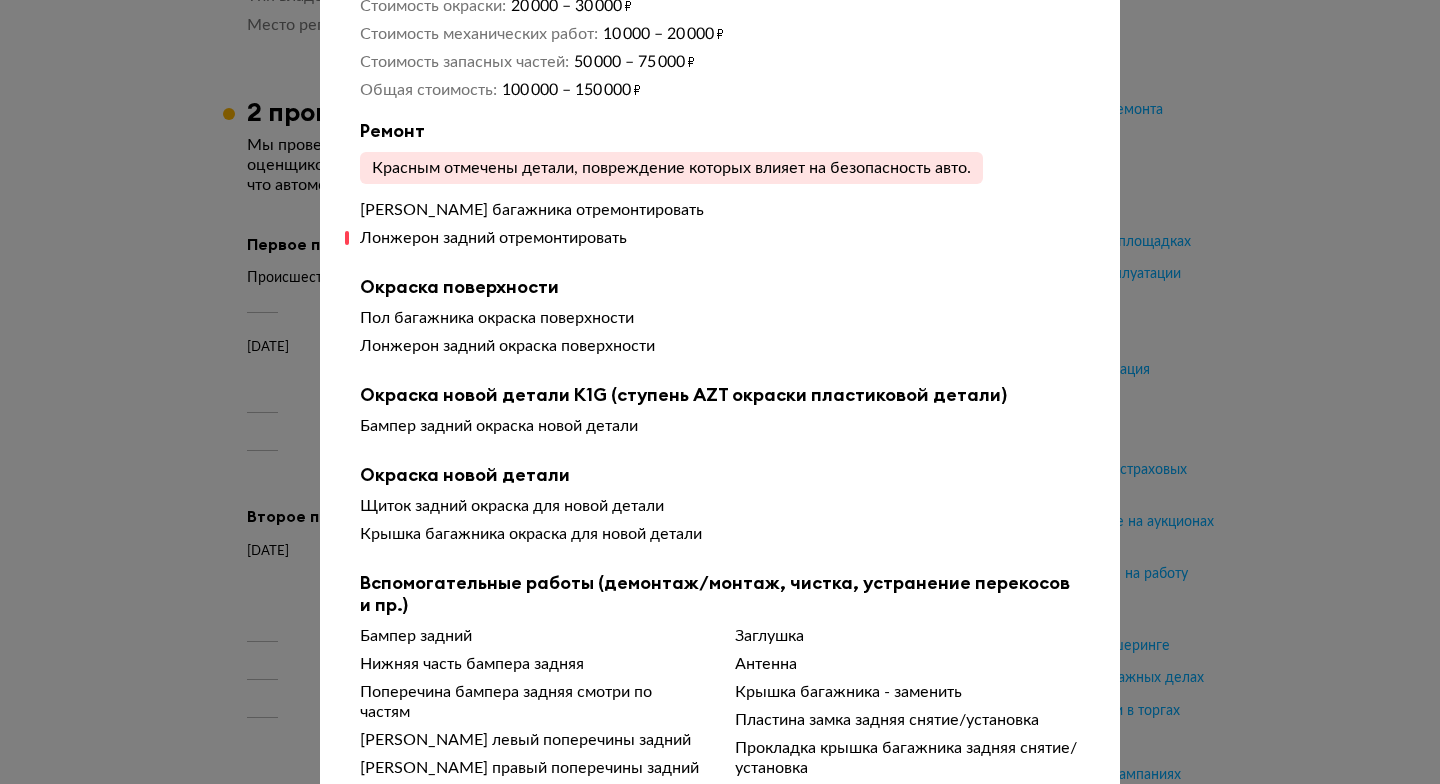 click on "Окраска поверхности" at bounding box center (720, 287) 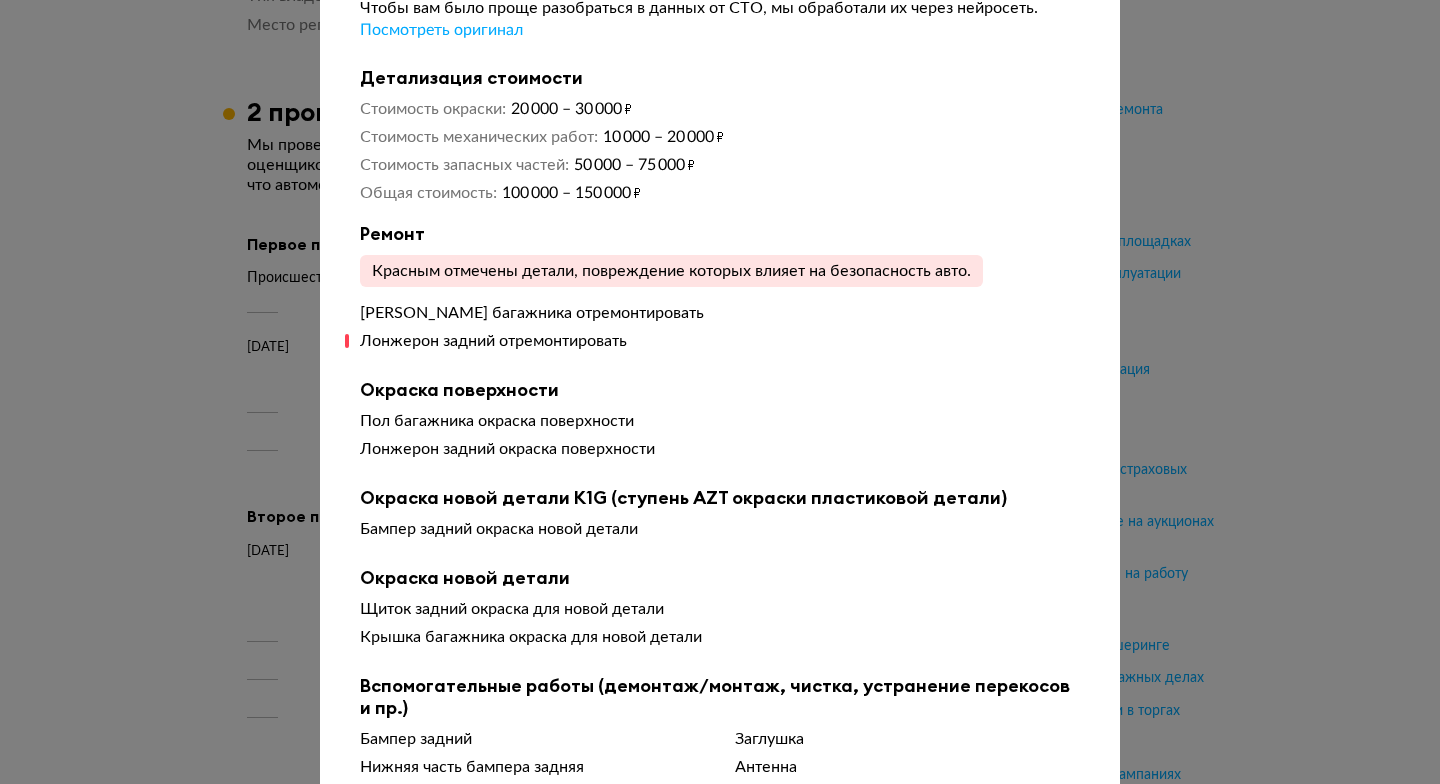 scroll, scrollTop: 0, scrollLeft: 0, axis: both 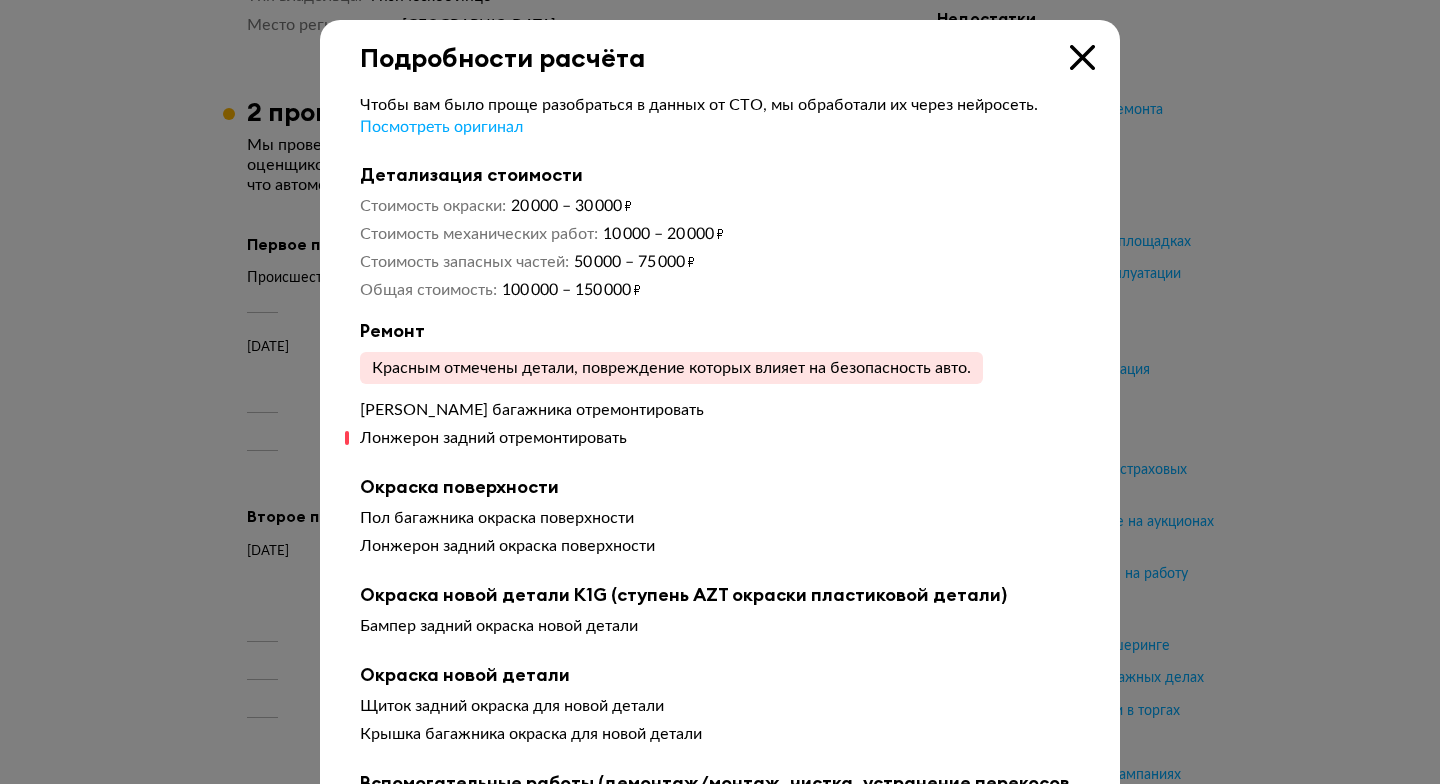 click on "Подробности расчёта" at bounding box center [720, 46] 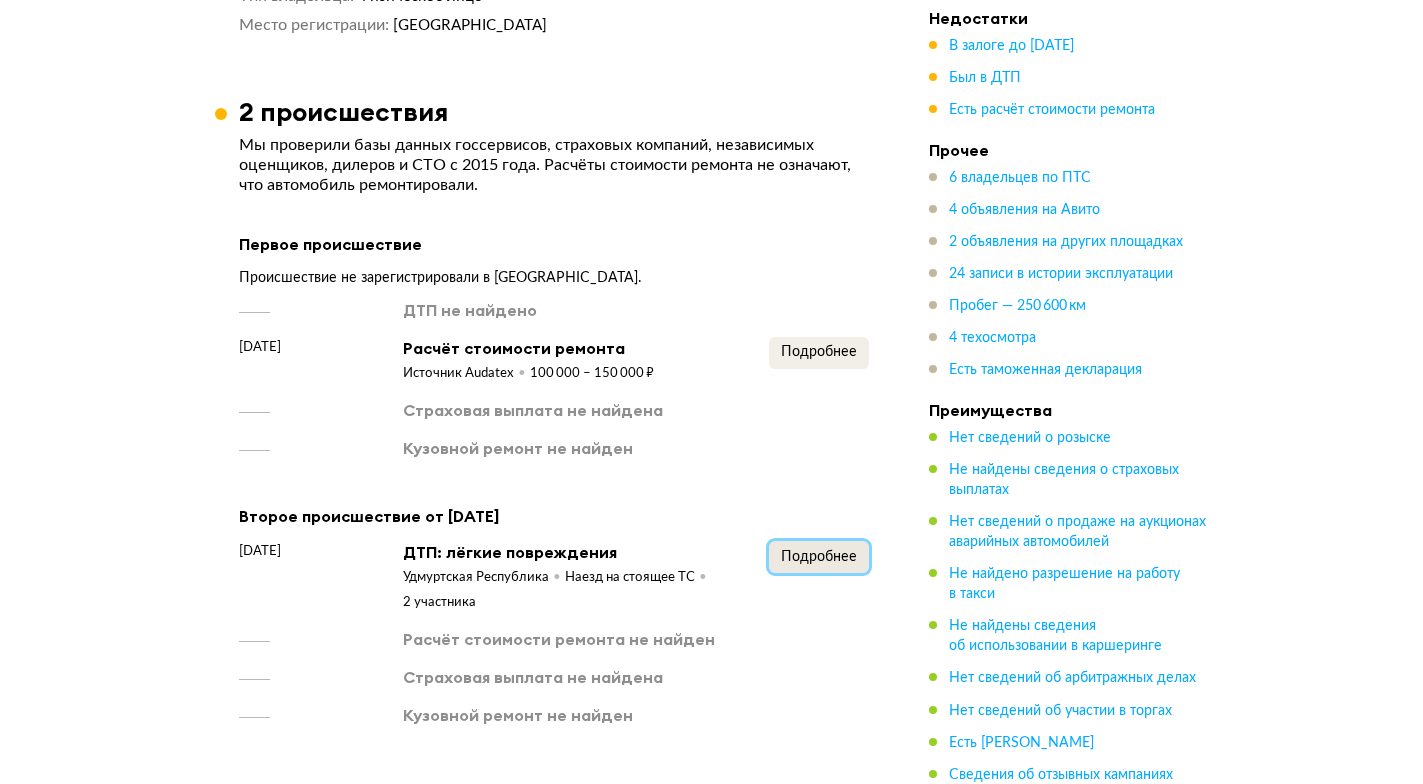 click on "Подробнее" at bounding box center (819, 557) 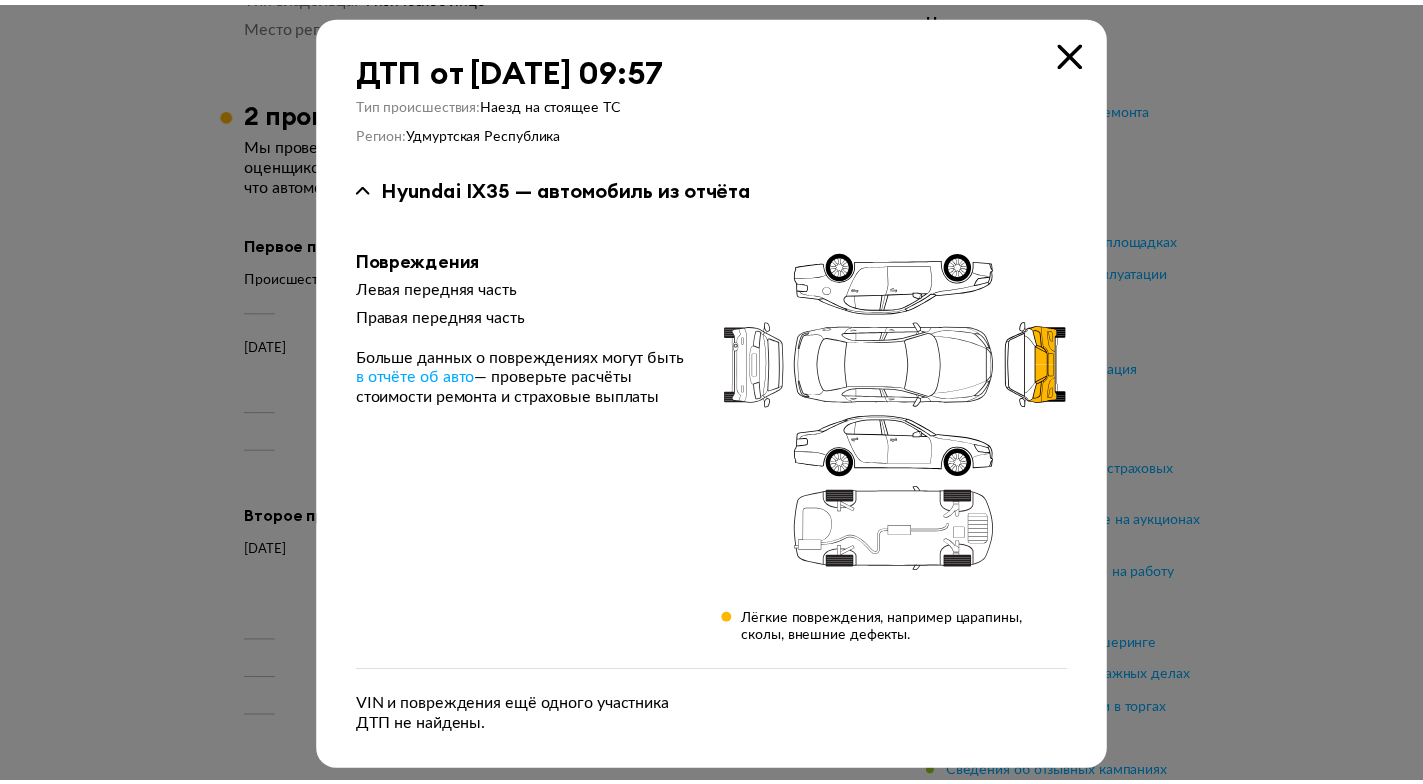 scroll, scrollTop: 13, scrollLeft: 0, axis: vertical 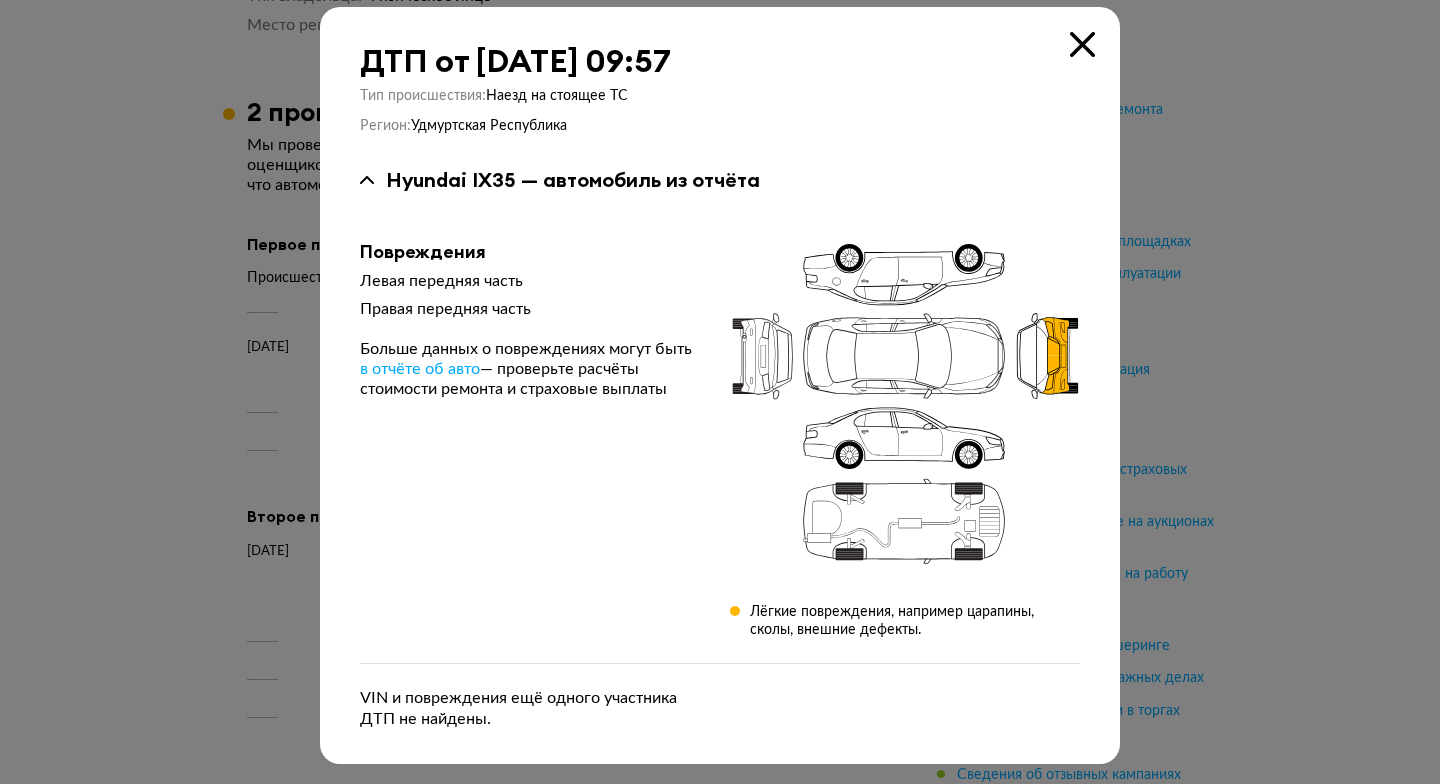 click at bounding box center [1082, 44] 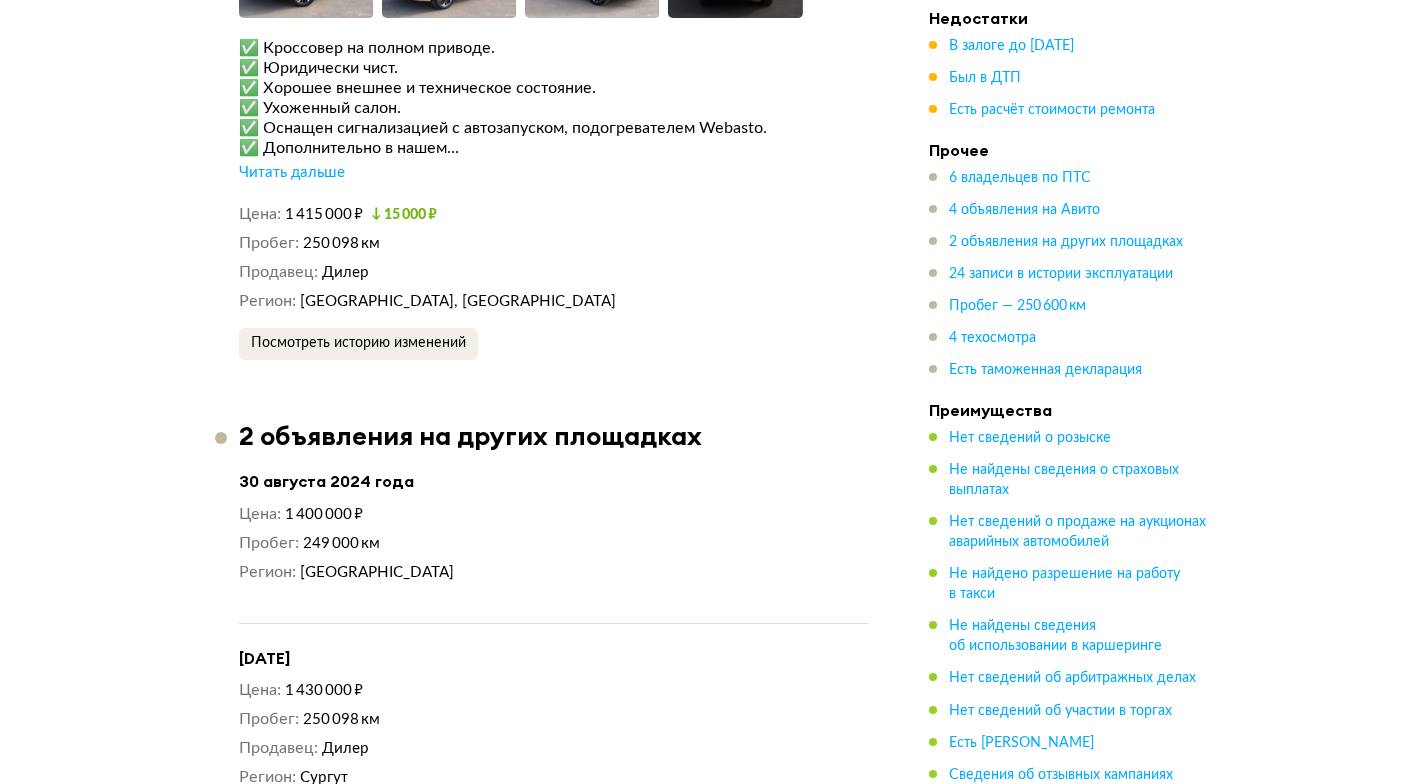 scroll, scrollTop: 6222, scrollLeft: 0, axis: vertical 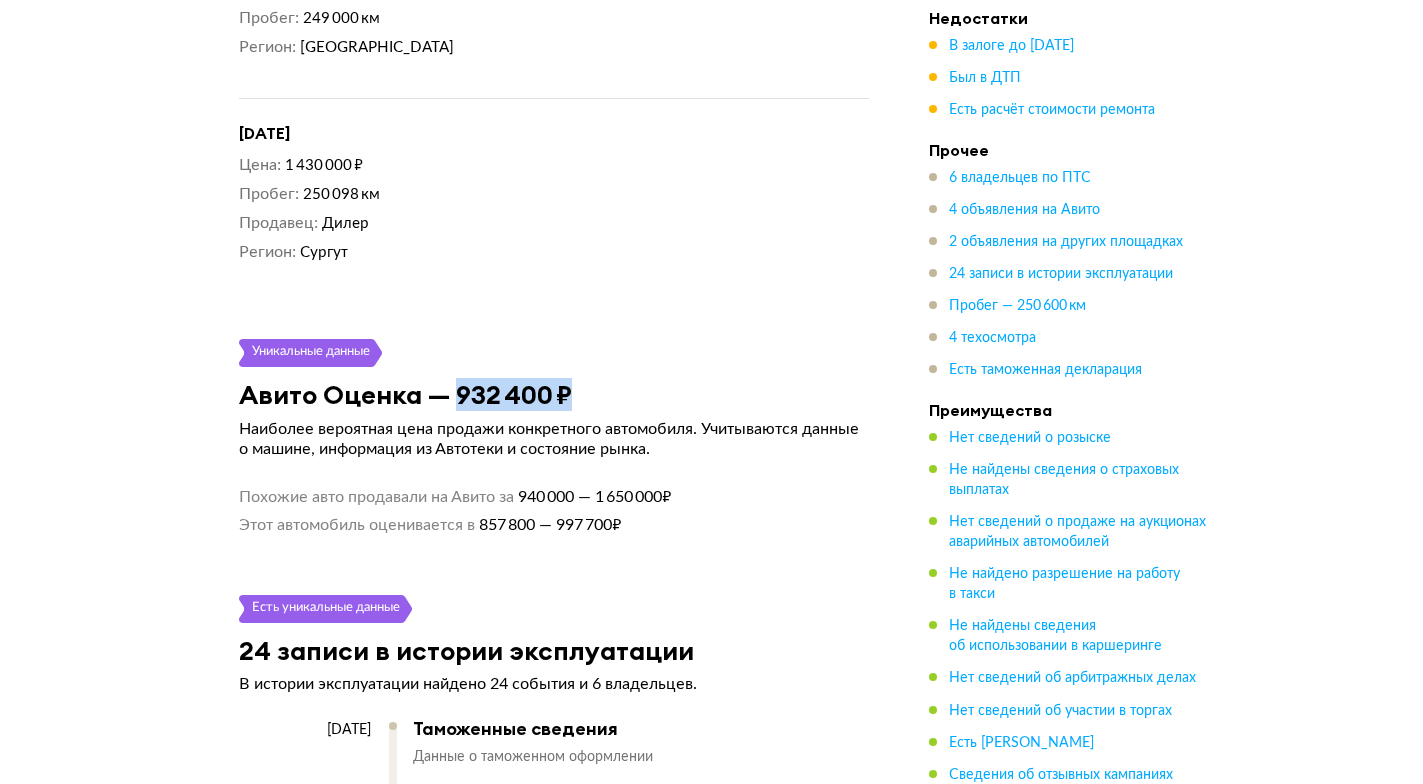 drag, startPoint x: 574, startPoint y: 324, endPoint x: 628, endPoint y: 321, distance: 54.08327 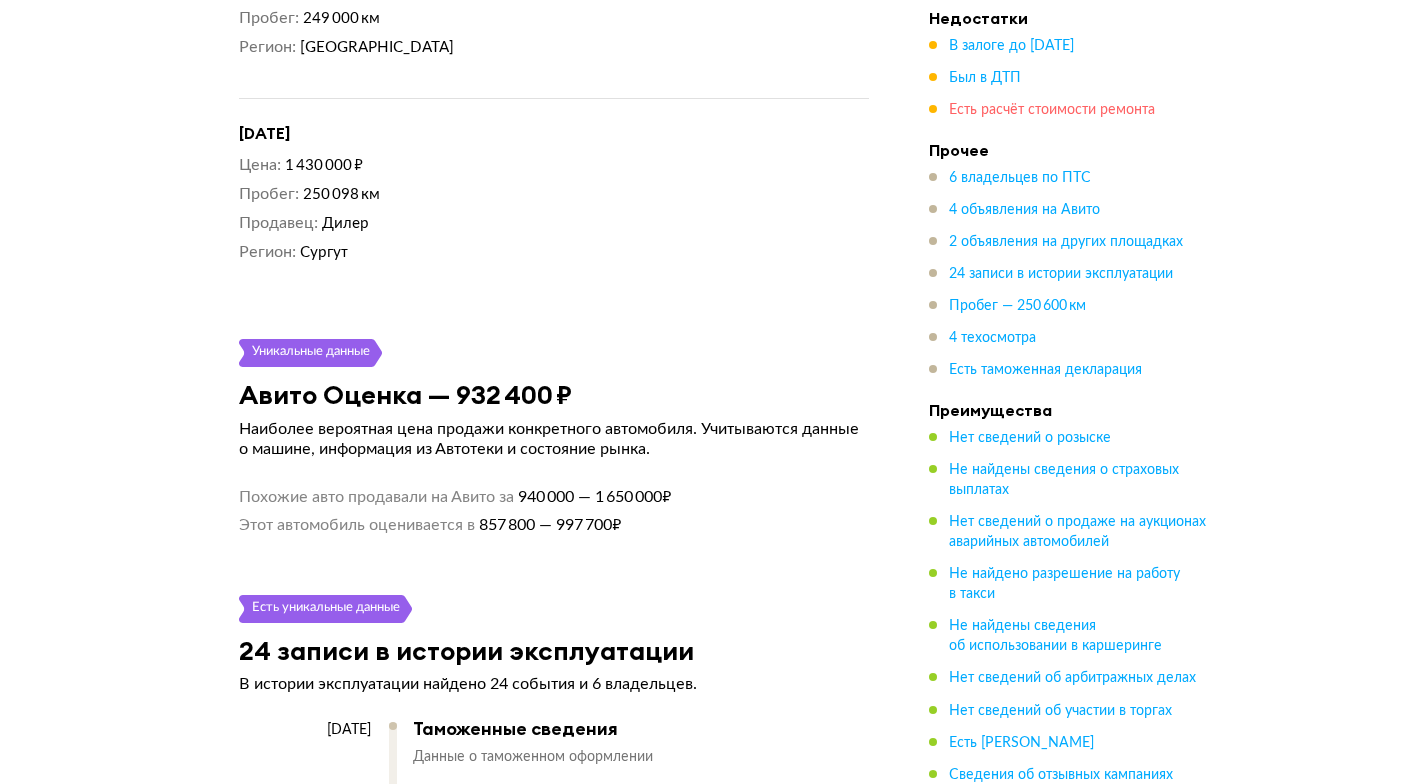 click on "Есть расчёт стоимости ремонта" at bounding box center (1052, 110) 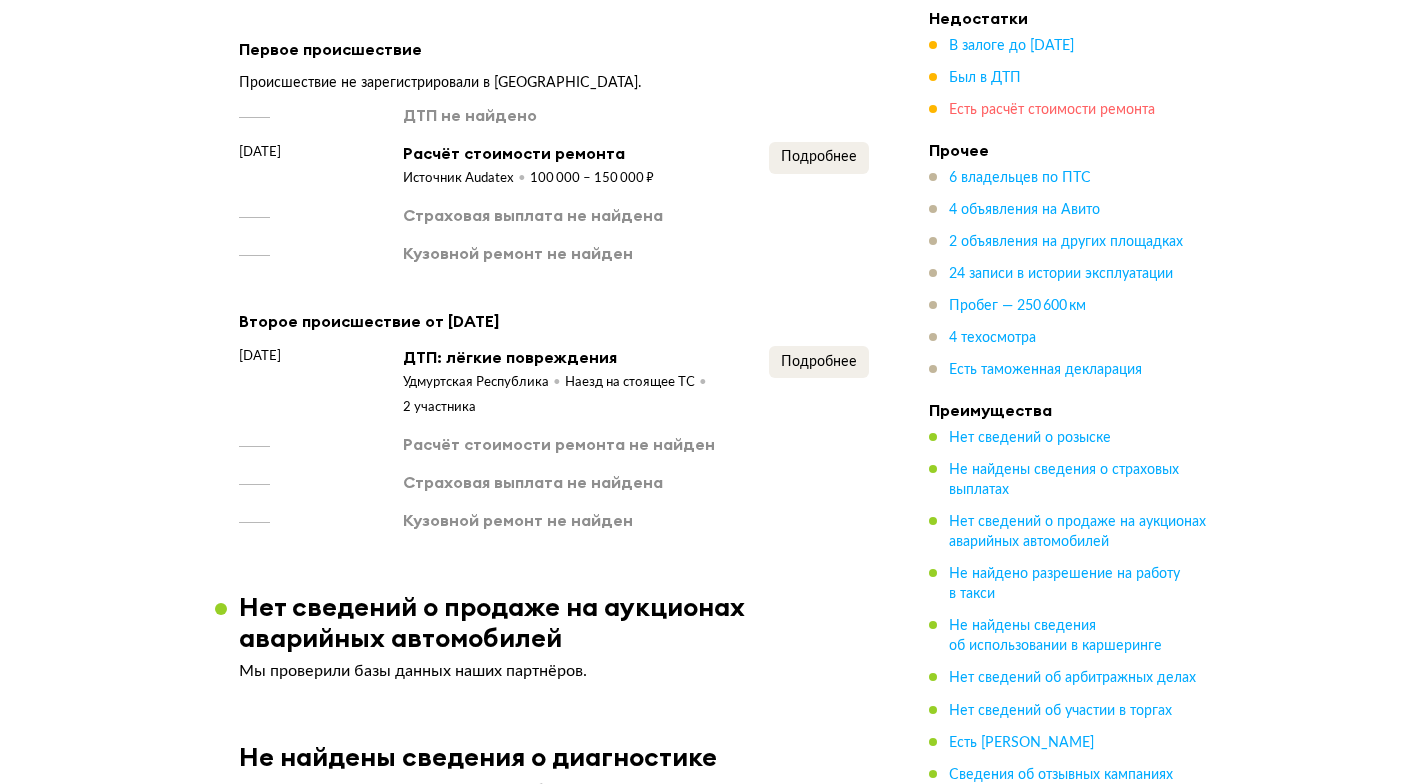 scroll, scrollTop: 3216, scrollLeft: 0, axis: vertical 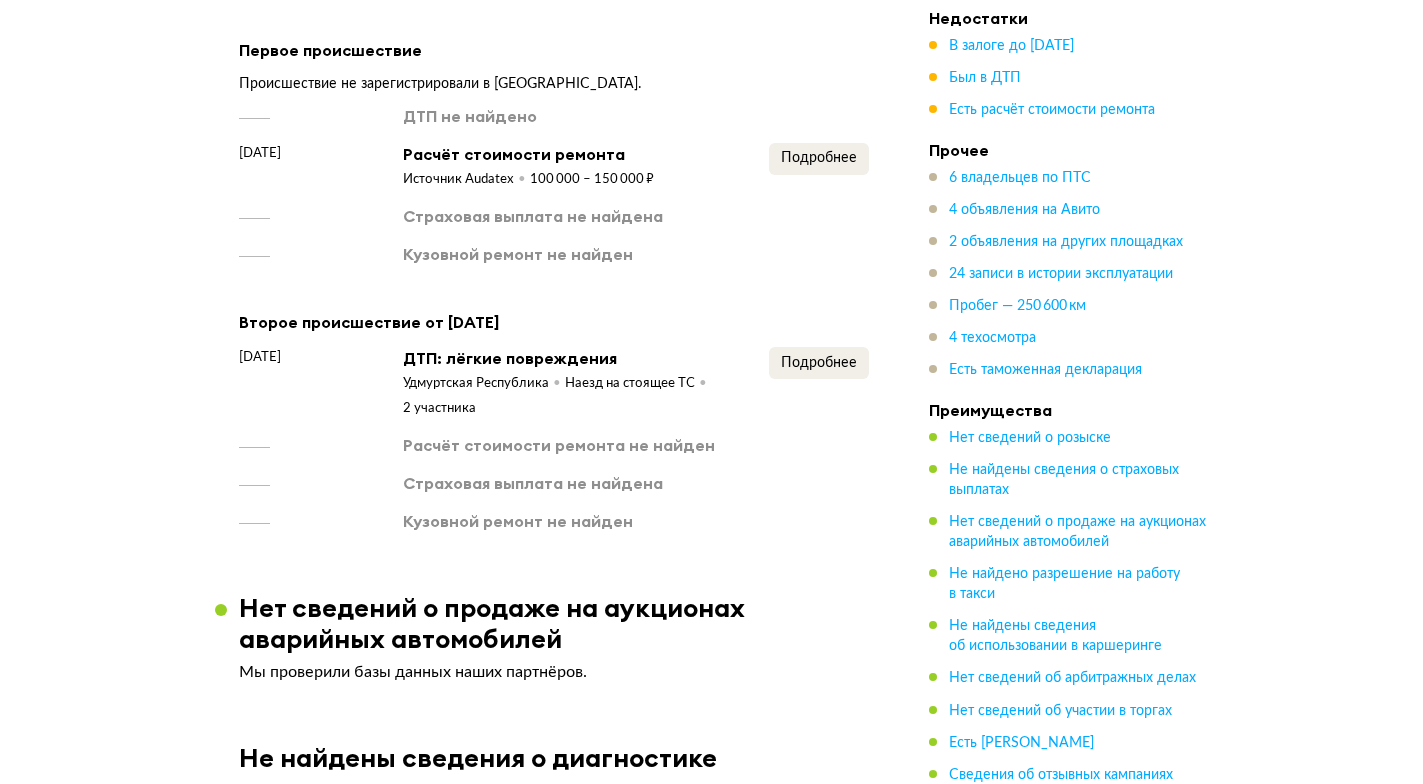click on "Второе происшествие от 9 апреля 2025 года 9 апреля 2025 года ДТП: лёгкие повреждения Удмуртская Республика Наезд на стоящее ТС 2 участника Подробнее Расчёт стоимости ремонта не найден Страховая выплата не найдена Кузовной ремонт не найден" at bounding box center (554, 420) 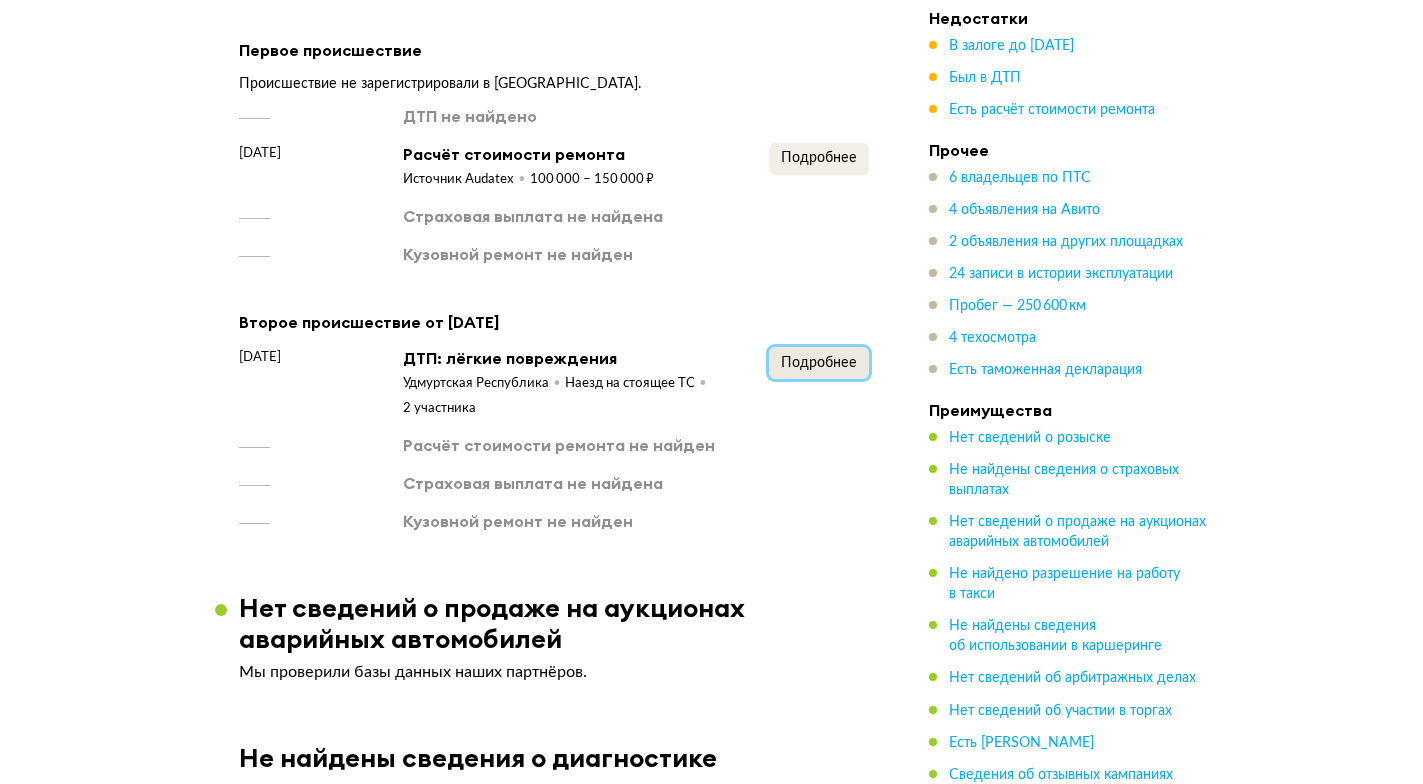 click on "Подробнее" at bounding box center (819, 363) 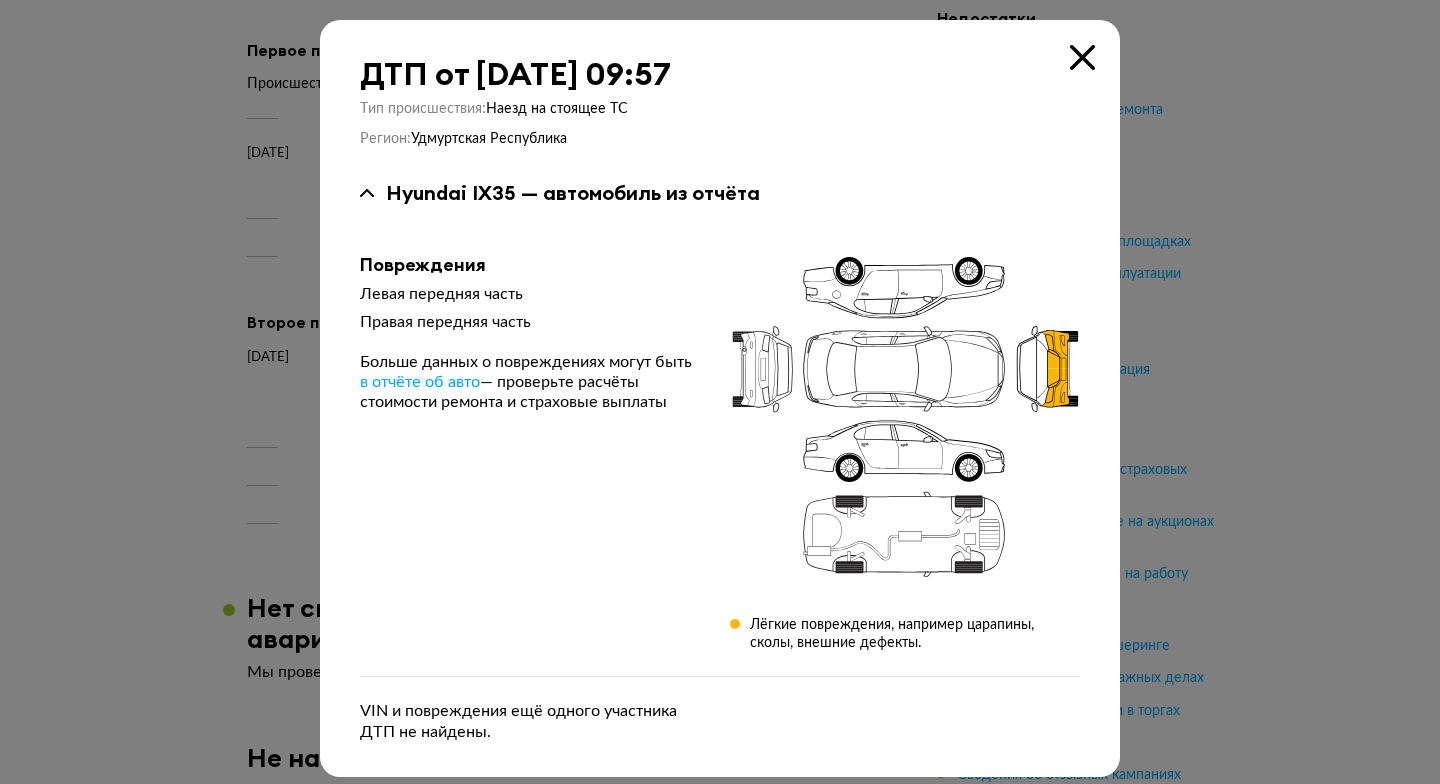 click at bounding box center (720, 392) 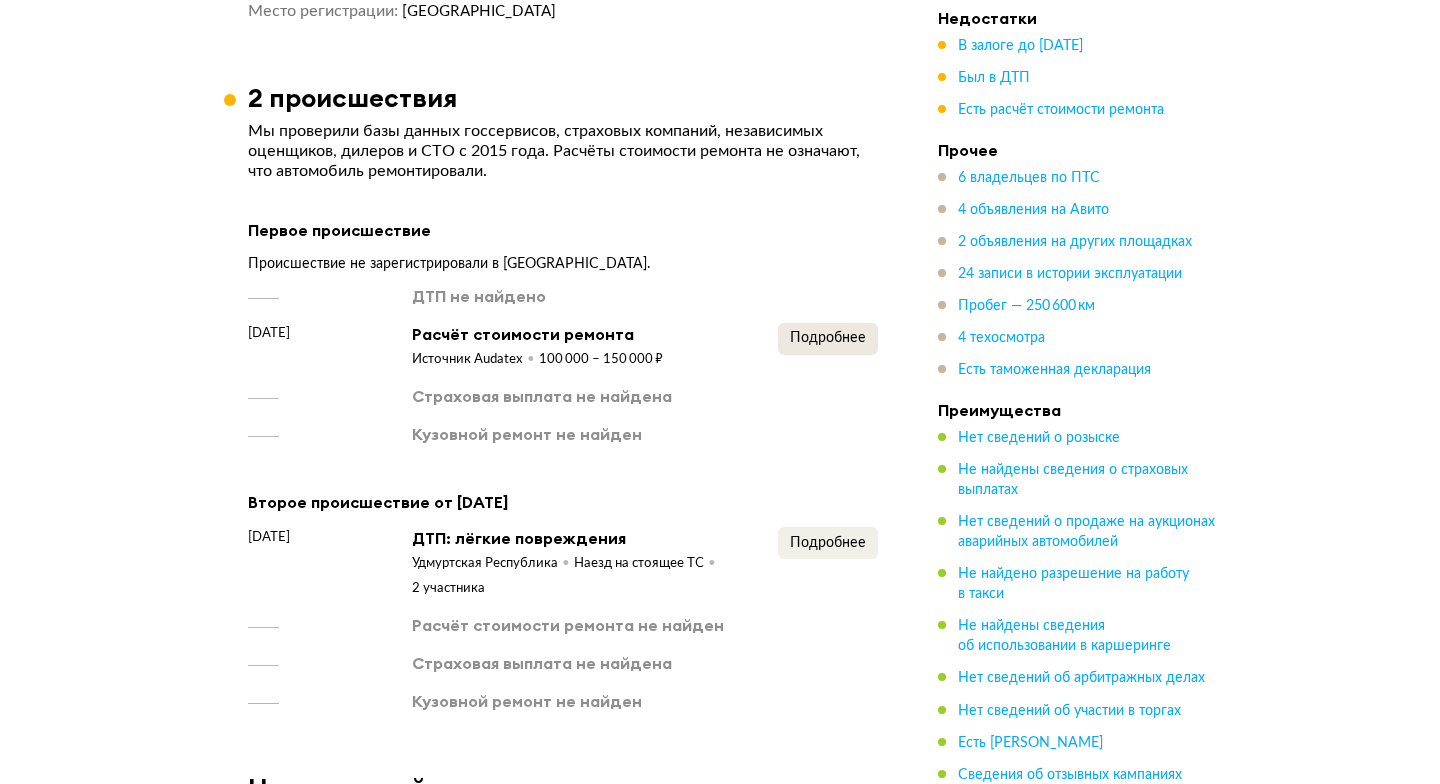 scroll, scrollTop: 3016, scrollLeft: 0, axis: vertical 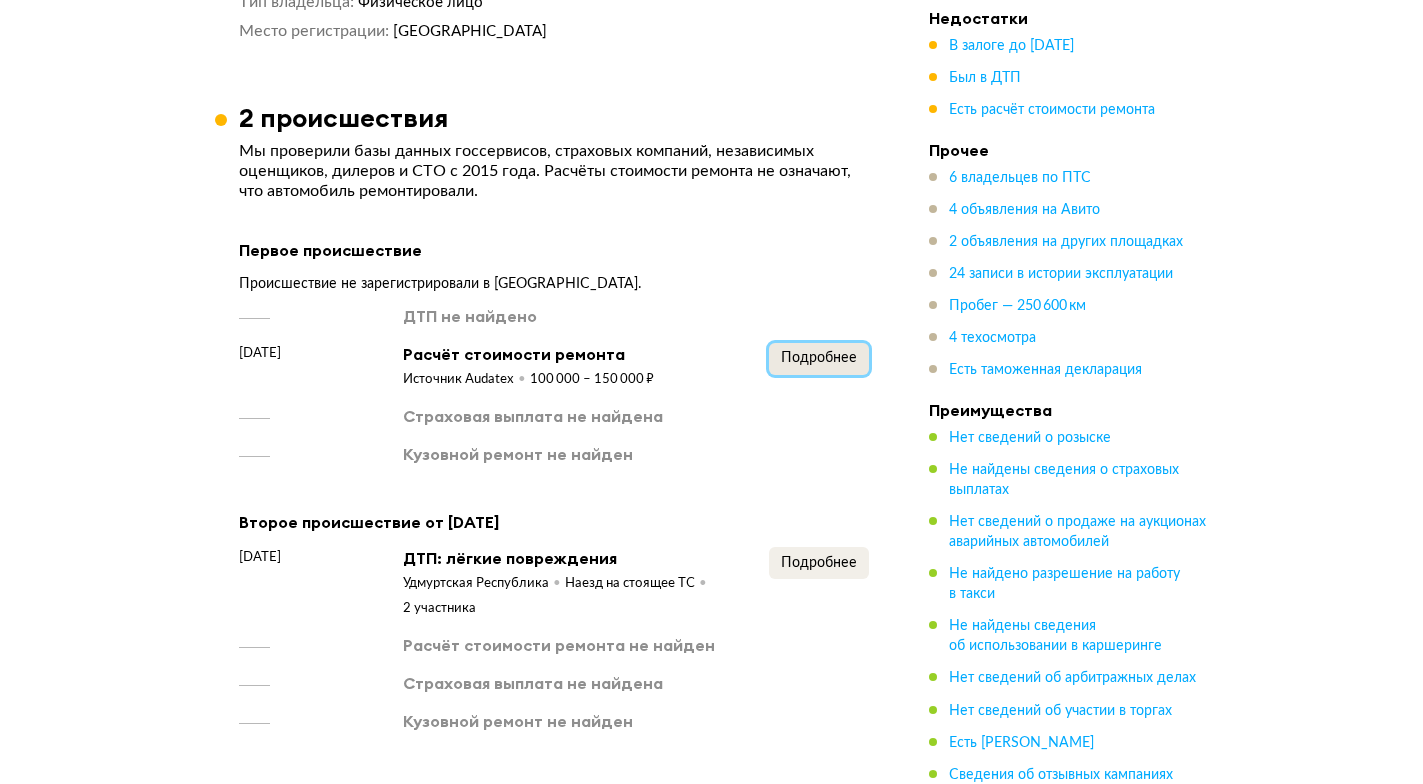 click on "Подробнее" at bounding box center [819, 358] 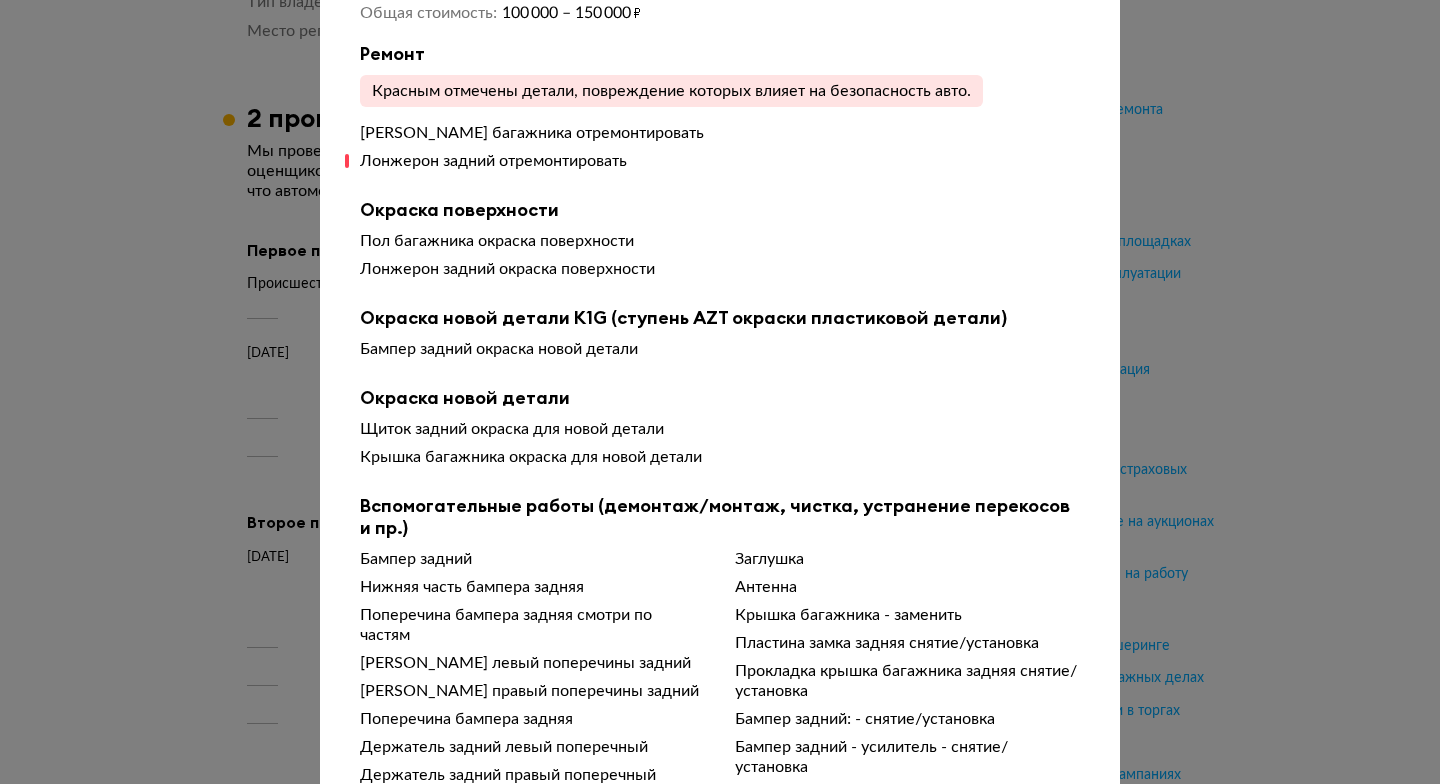 scroll, scrollTop: 400, scrollLeft: 0, axis: vertical 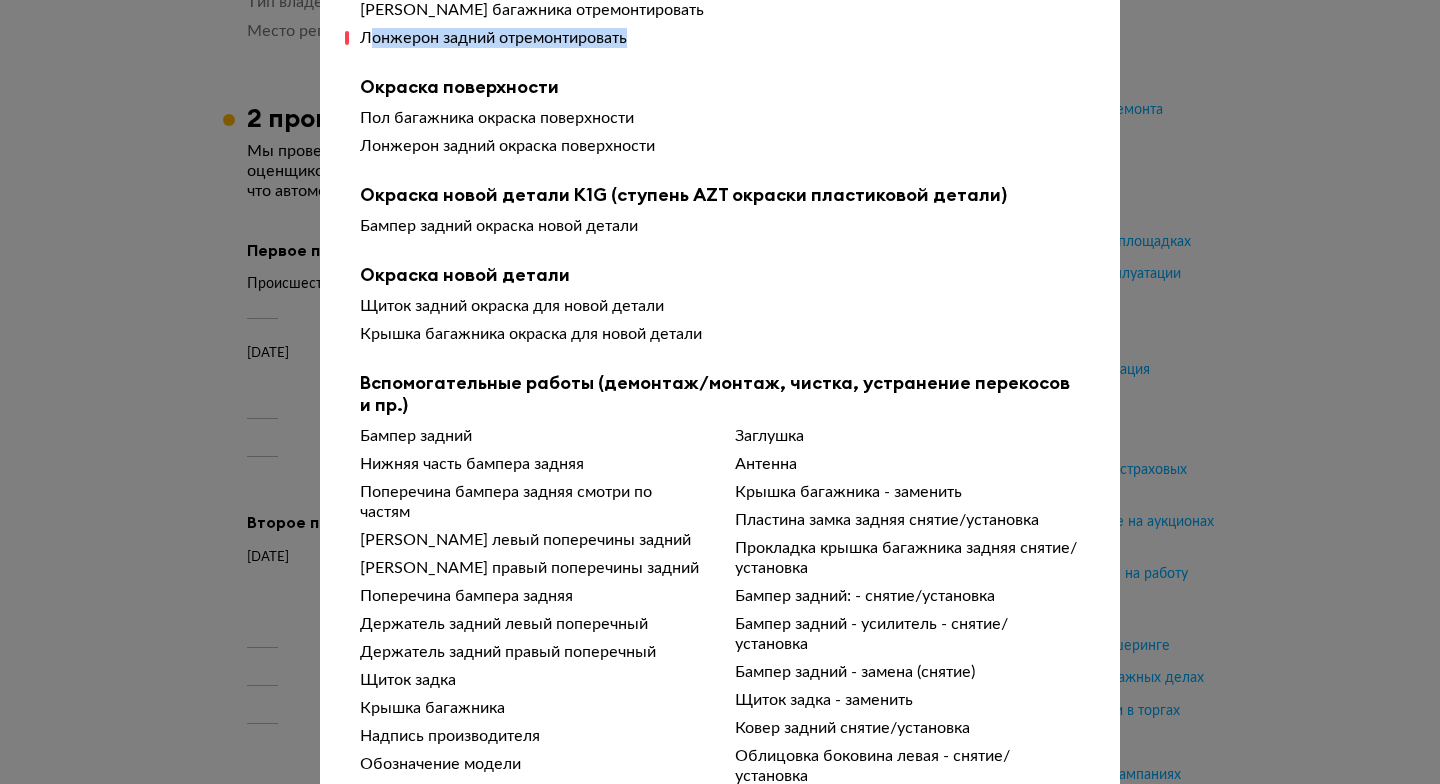 drag, startPoint x: 491, startPoint y: 42, endPoint x: 359, endPoint y: 35, distance: 132.18547 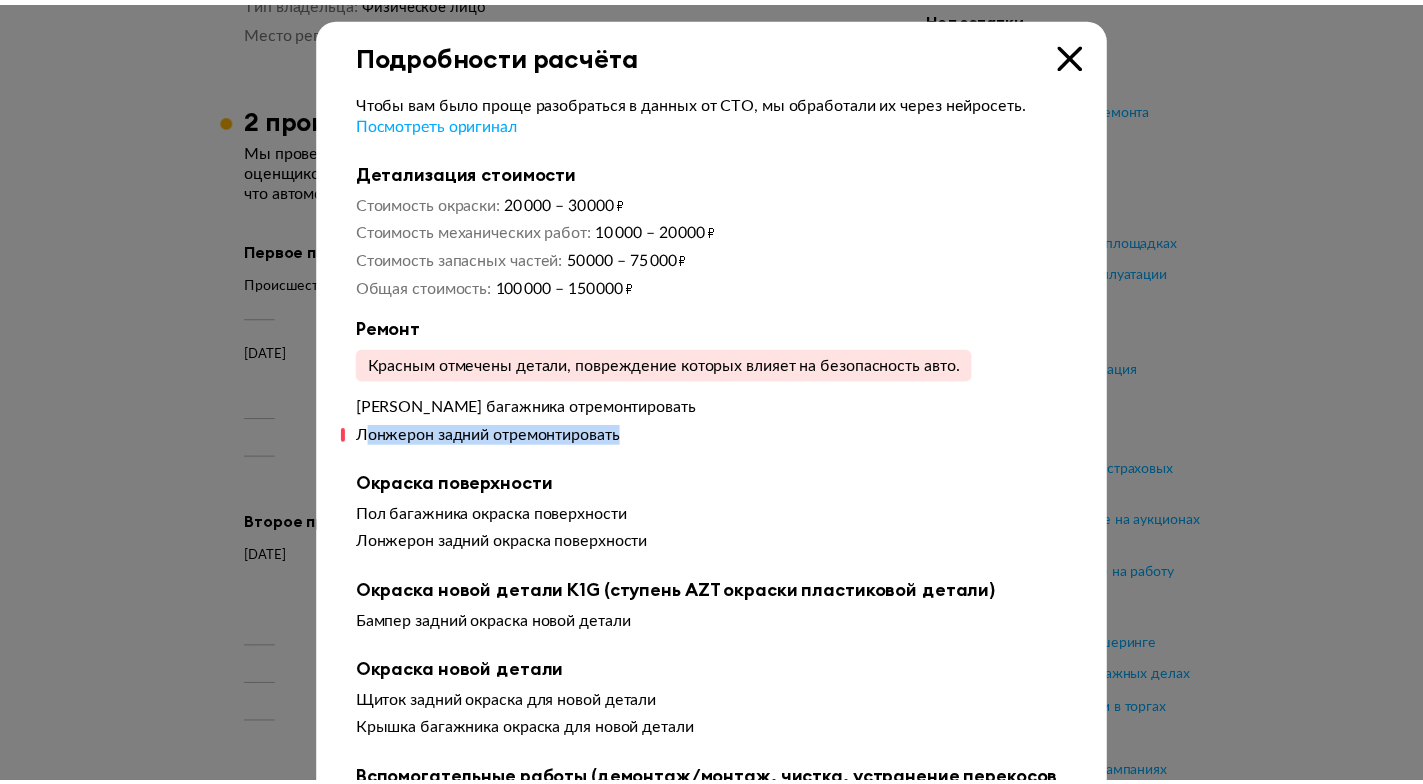 scroll, scrollTop: 0, scrollLeft: 0, axis: both 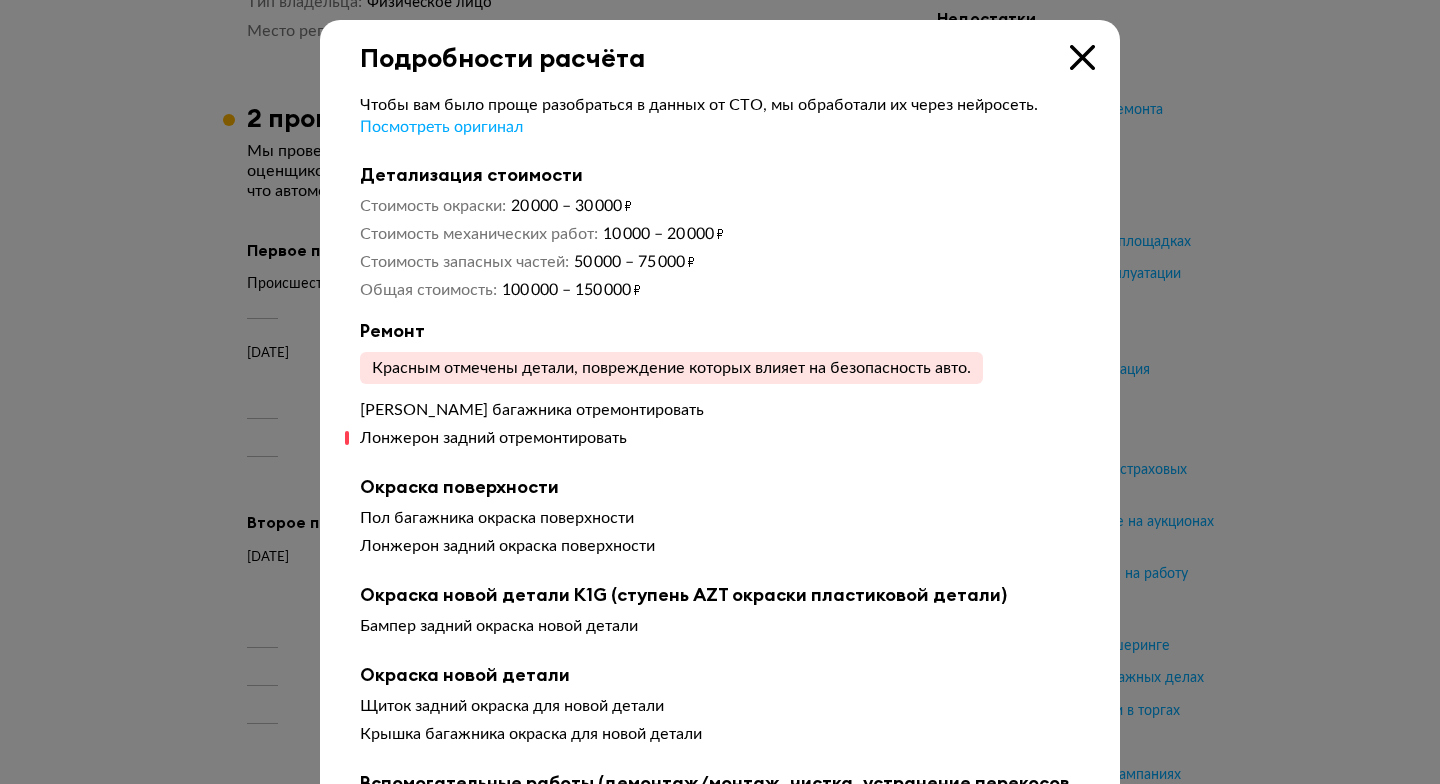 drag, startPoint x: 1073, startPoint y: 59, endPoint x: 1052, endPoint y: 74, distance: 25.806976 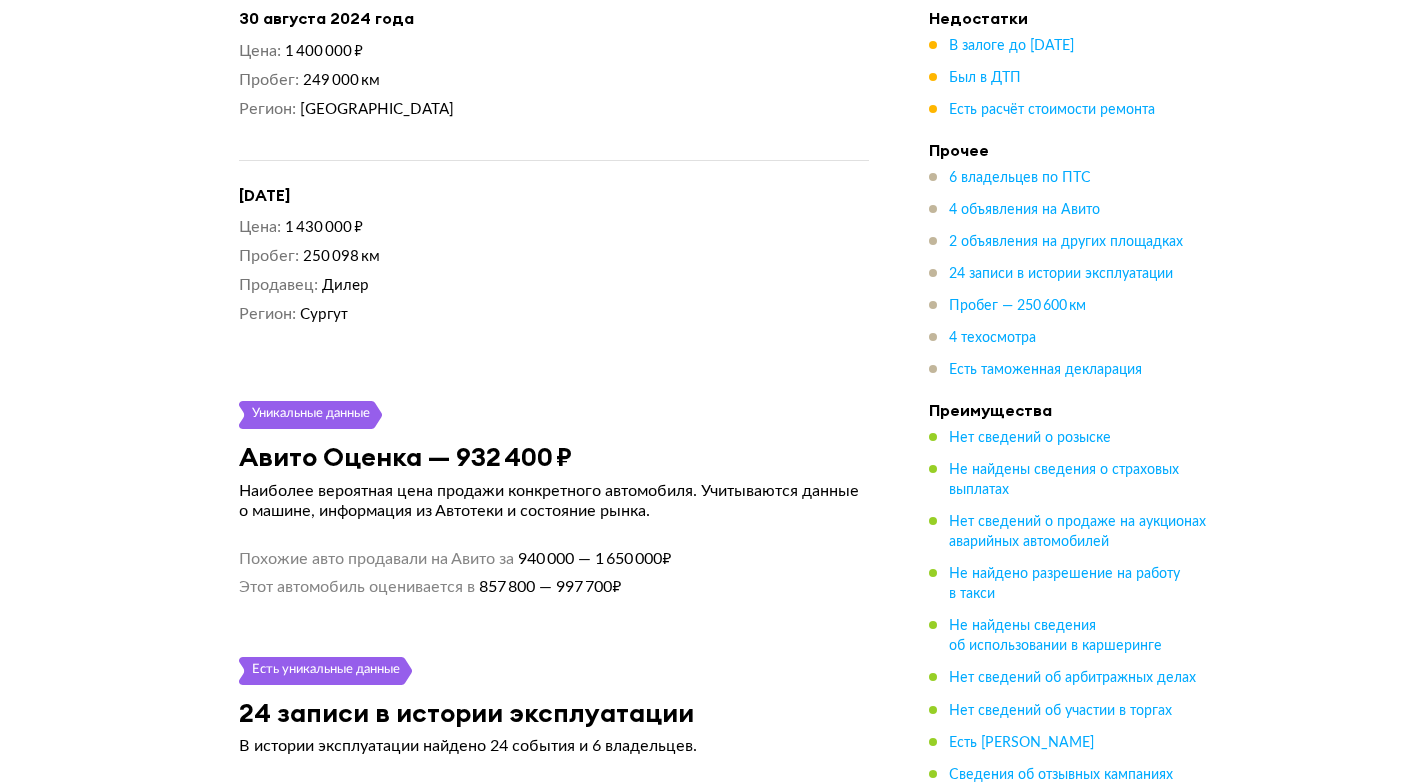 scroll, scrollTop: 6800, scrollLeft: 0, axis: vertical 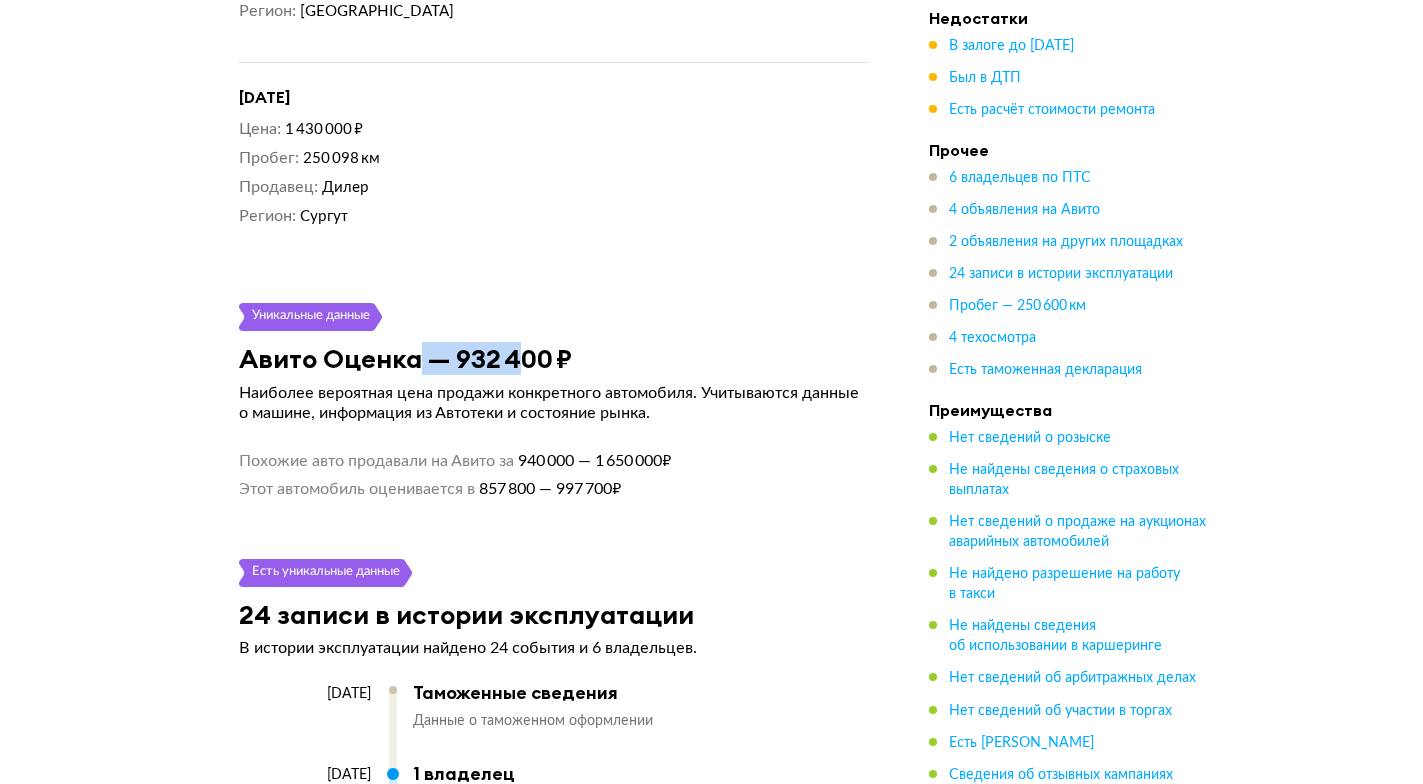 drag, startPoint x: 516, startPoint y: 284, endPoint x: 1099, endPoint y: 320, distance: 584.1104 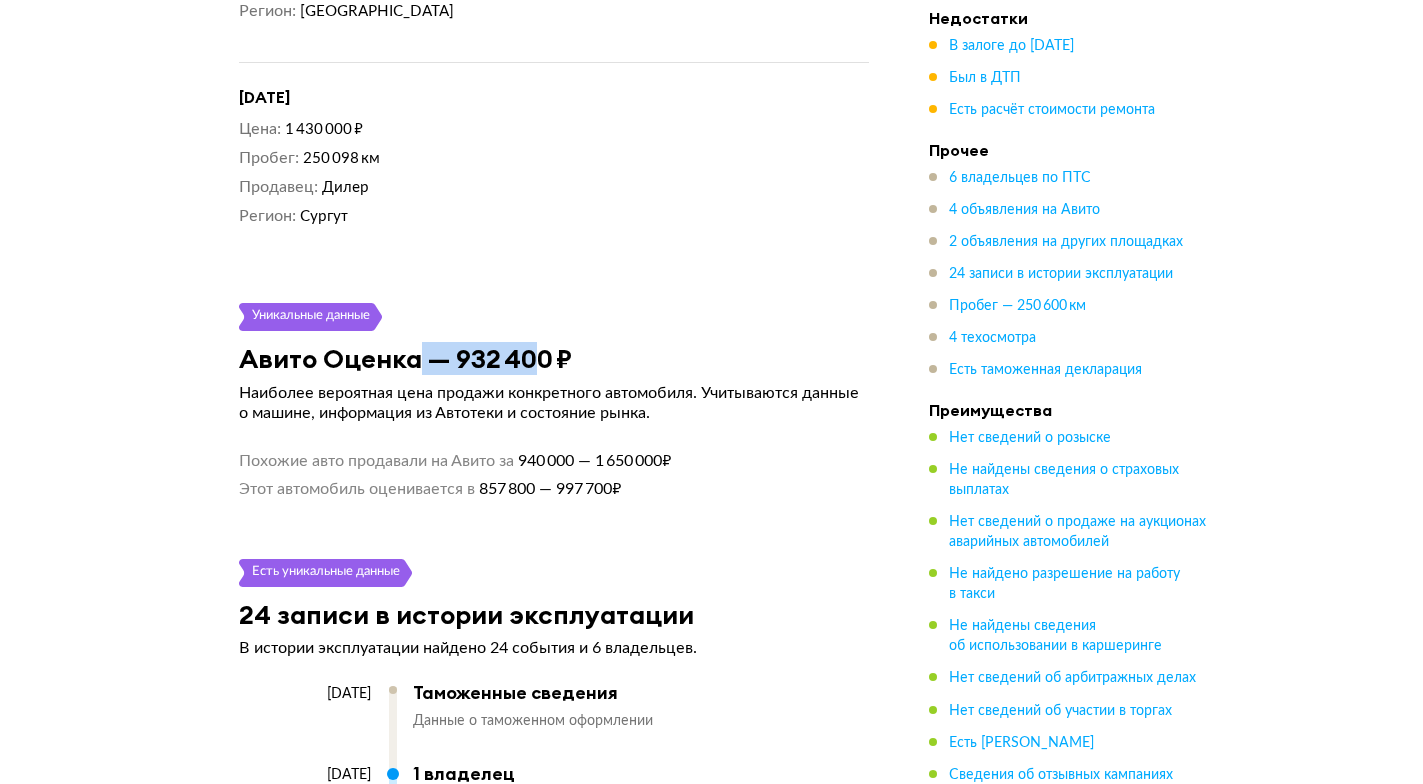 click on "Сведения об ограничениях на регистрацию пока не проверены Базы данных наших партнёров не отвечают. Как только они заработают, отчёт обновится и мы пришлём его на почту. Также вы можете проверить сведения об ограничениях  на сайте ГИБДД . Нет сведений о розыске Мы проверили официальные базы данных. В залоге до 22 сентября 2031 года Если заложенное авто продадут без согласия банка, сделку могут признать недействительной, а машину — забрать. Перед покупкой убедитесь, что продавец погасил долг. Источник Федеральная нотариальная палата (ФНП) 1 день Цена" at bounding box center [554, 895] 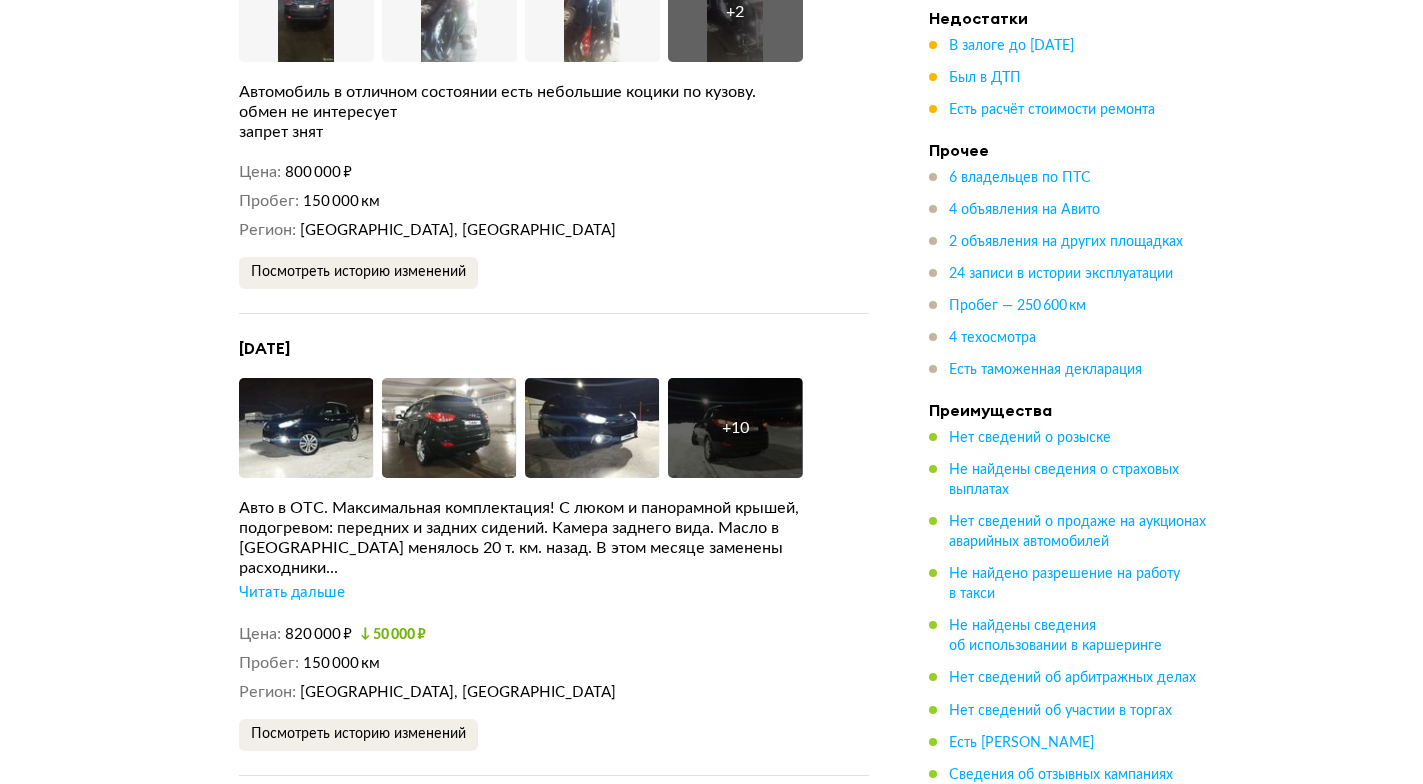scroll, scrollTop: 5300, scrollLeft: 0, axis: vertical 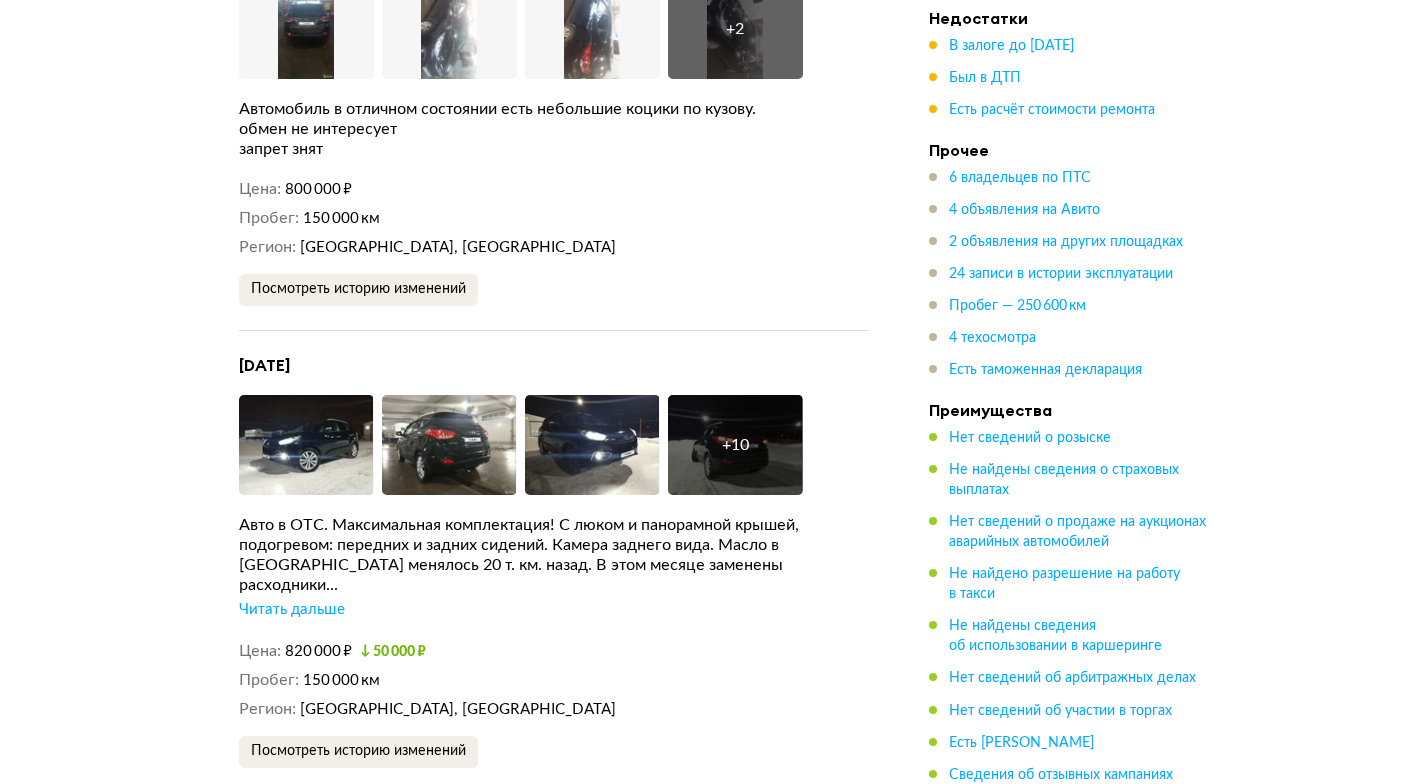 click on "Hyundai IX35, 2012 Отчёт от  10 июля 2025 года Ccылка на отчёт скопирована Скачать Поделиться Ccылка на отчёт скопирована 11 сентября 2024 года + 72 Рекомендация Не стоит рисковать Наш искусственный интеллект смотрит на отчёт как опытный автоподборщик и диагност: изучает данные, сравнивает машину с похожими предложениями на рынке и выносит свой вердикт. Пострадала безопасность авто Покажите детали Госномер М556КН186 Предыдущие госномера В113ОС89, В291РР174 VIN TMAJU81BDCJ304844 Номер кузова TMAJU81BDCJ304844 Номер двигателя СU660644 Номер ПТС 86РТ215889 Тип ПТС Бумажный оригинал Номер СТС 9965060686 2012 ." at bounding box center [711, 1869] 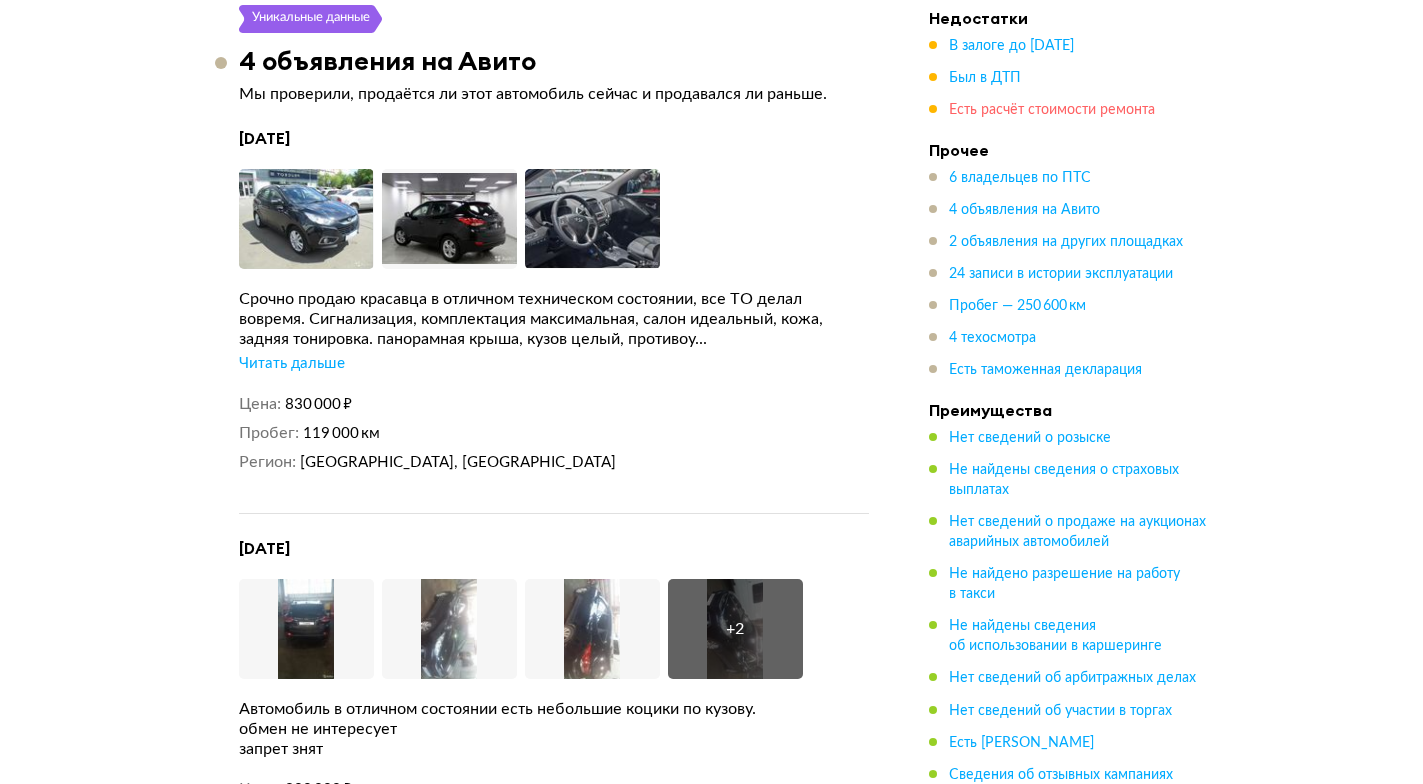 click on "Есть расчёт стоимости ремонта" at bounding box center (1052, 110) 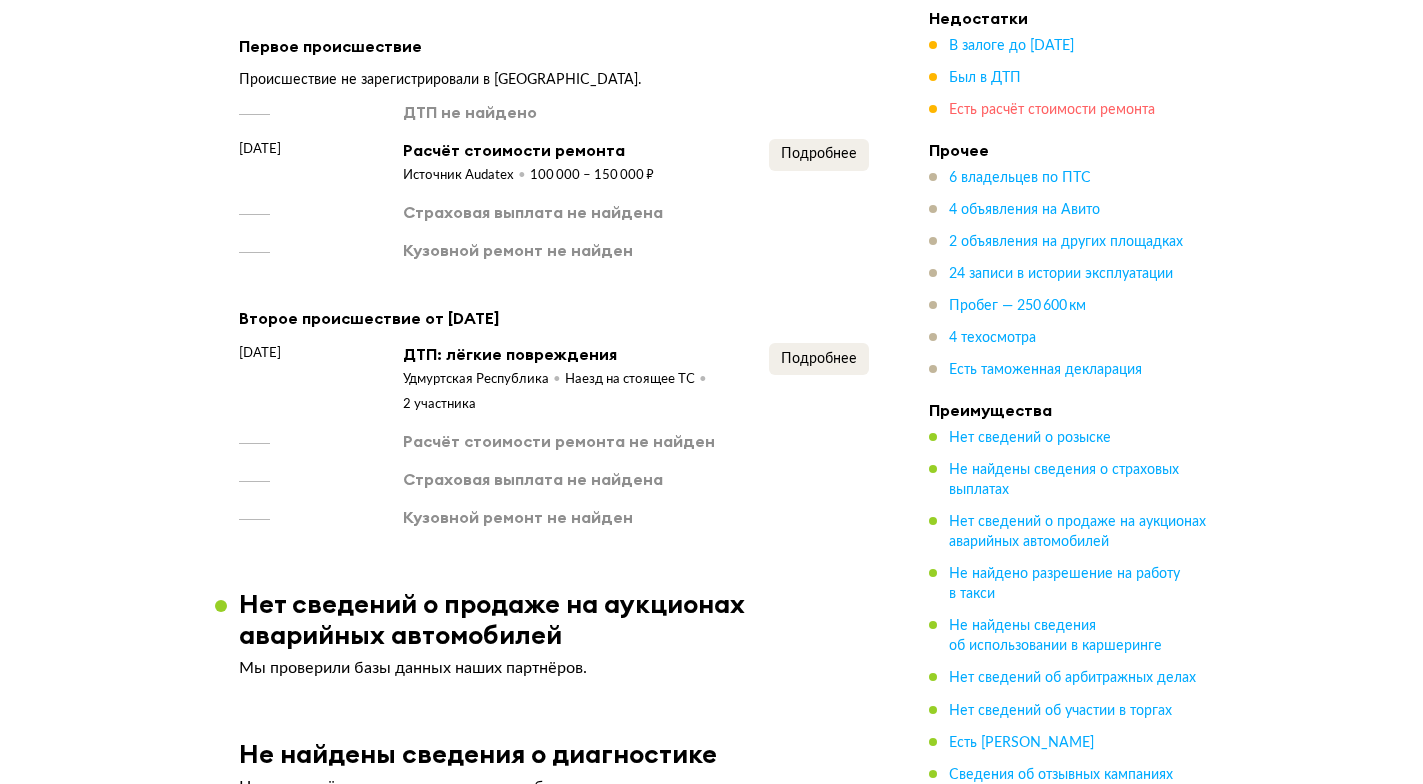 scroll, scrollTop: 3216, scrollLeft: 0, axis: vertical 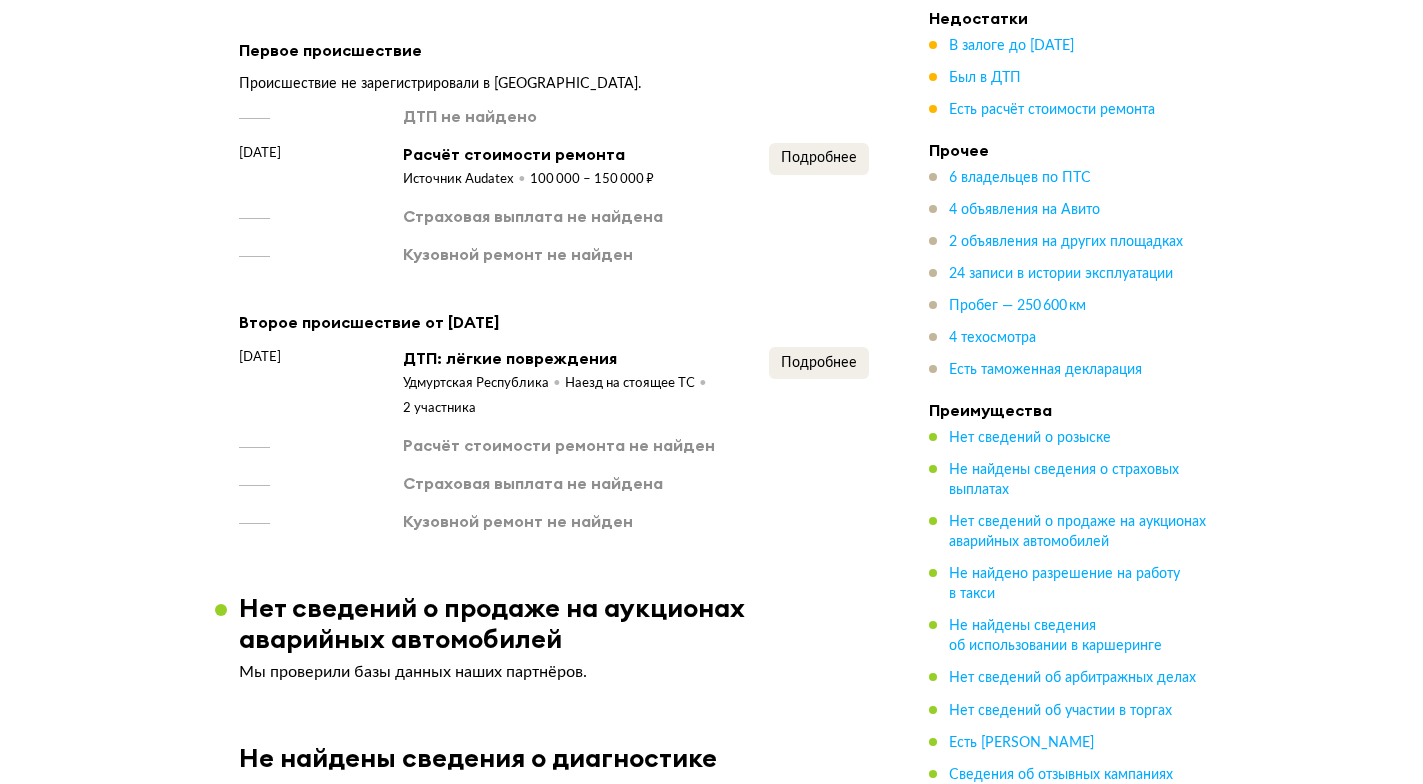 click on "В залоге до 22 сентября 2031 года Был в ДТП Есть расчёт стоимости ремонта" at bounding box center (1069, 78) 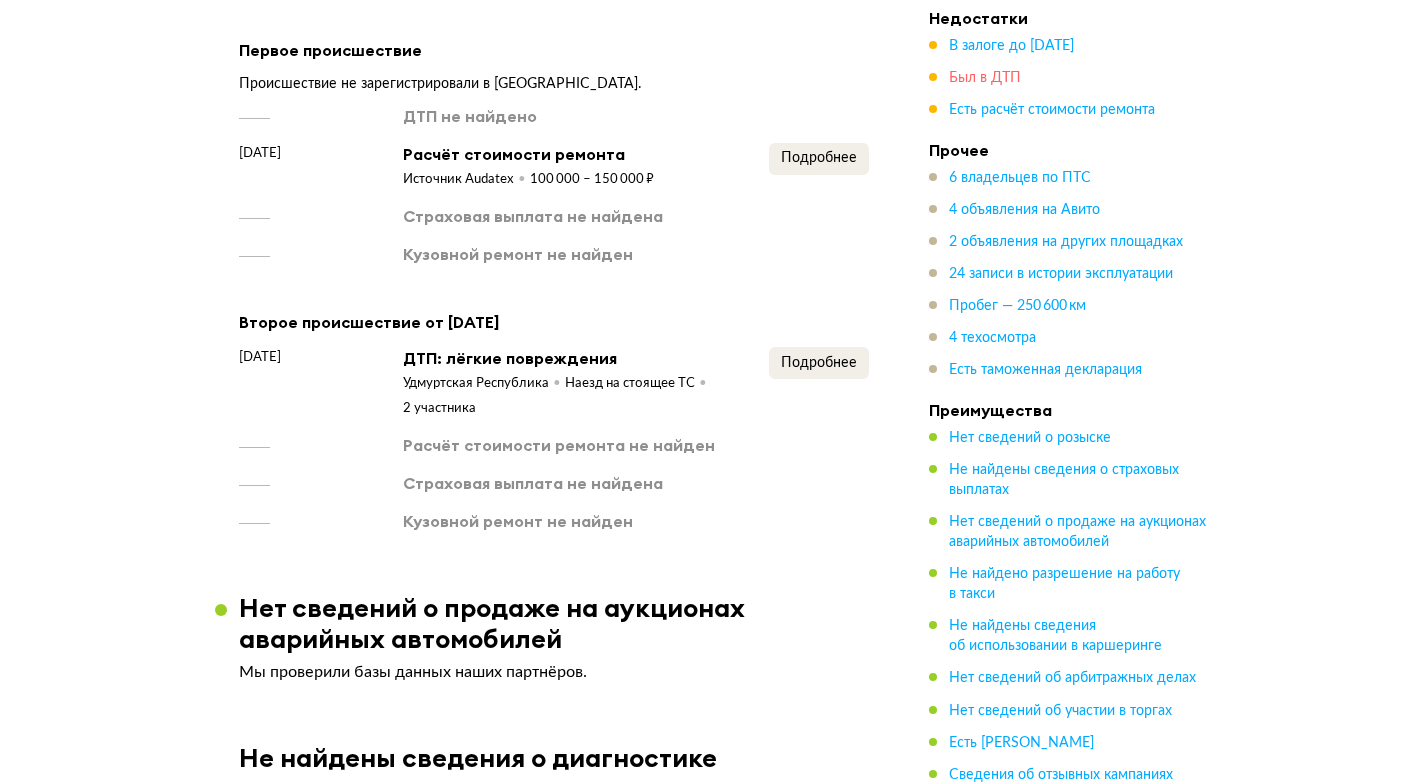 click on "Был в ДТП" at bounding box center [1069, 78] 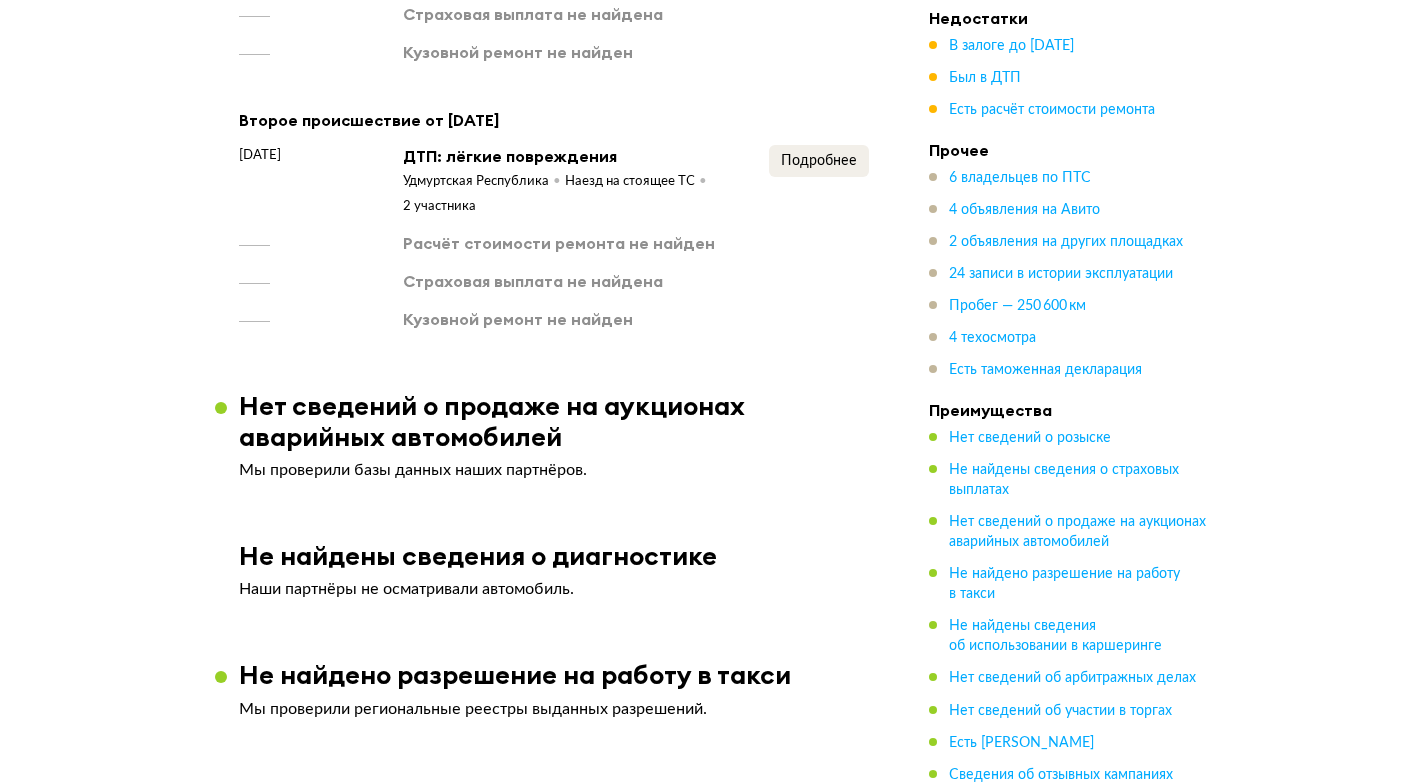 scroll, scrollTop: 3422, scrollLeft: 0, axis: vertical 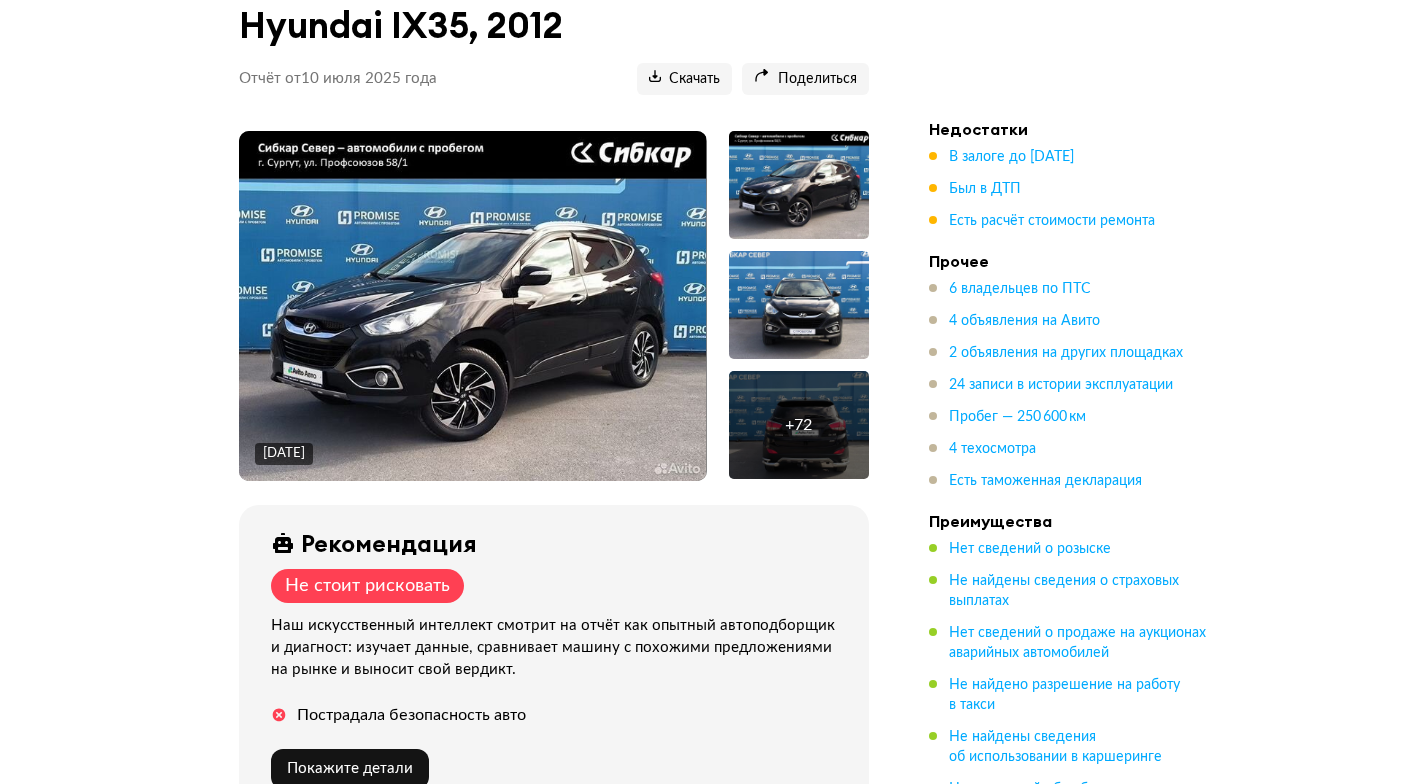 drag, startPoint x: 494, startPoint y: 580, endPoint x: 206, endPoint y: 606, distance: 289.17123 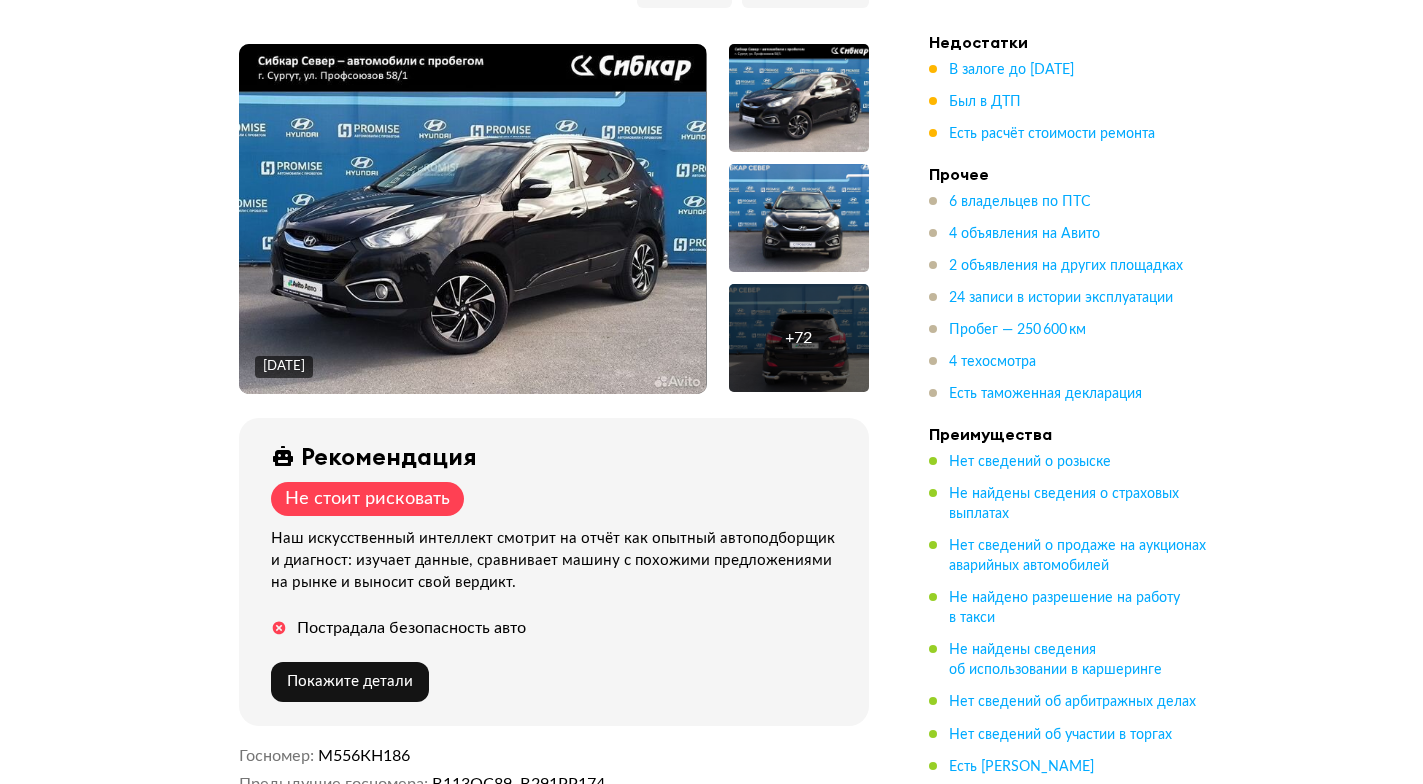 scroll, scrollTop: 0, scrollLeft: 0, axis: both 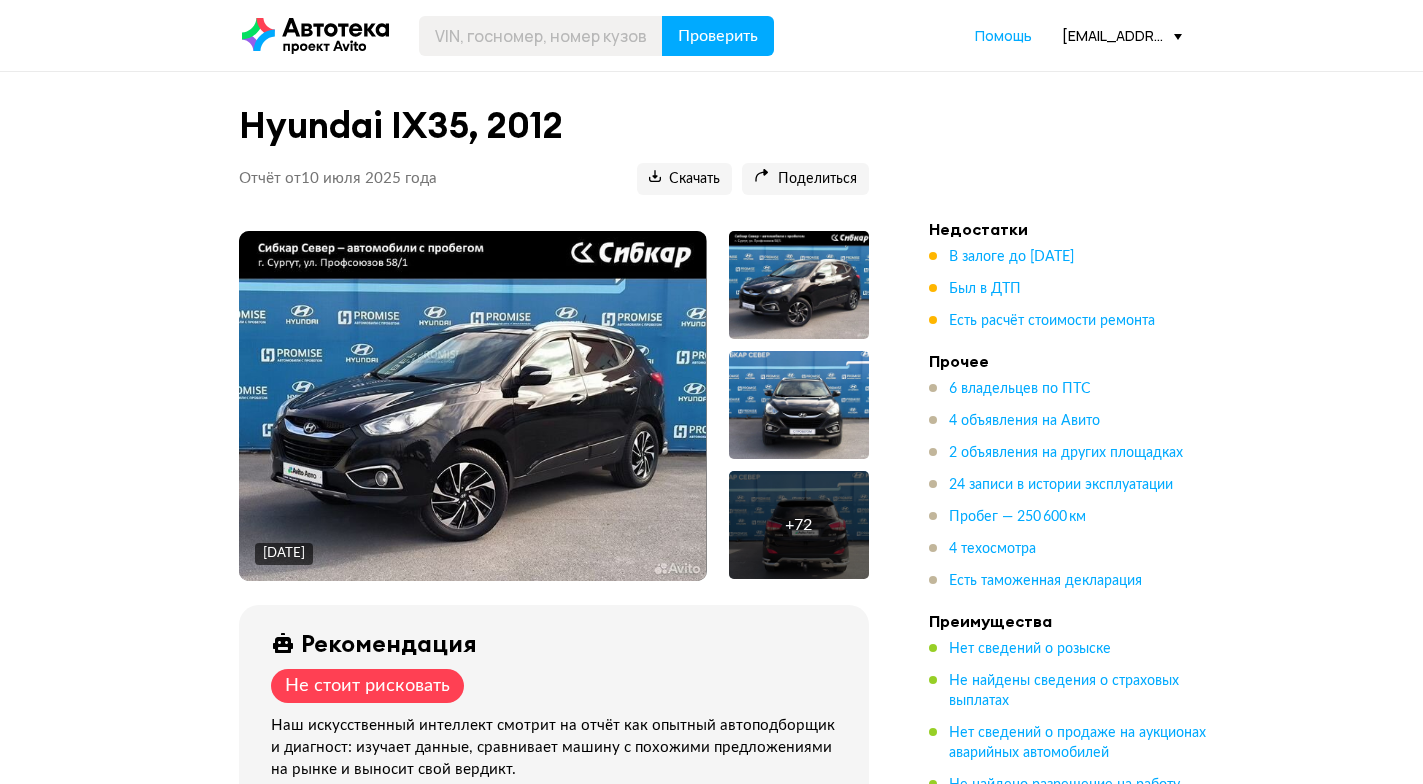 click on "trade-in@komos-auto.ru" at bounding box center [1122, 35] 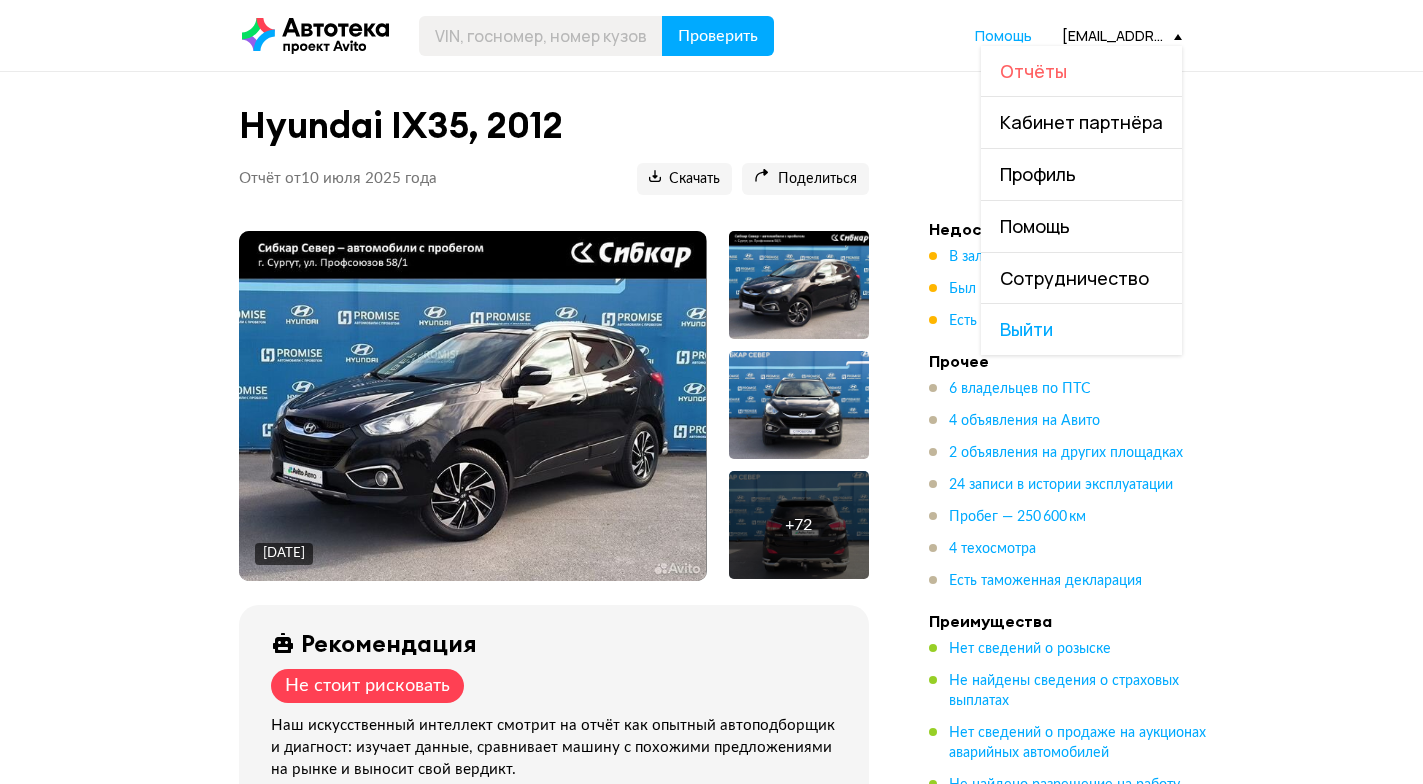 click on "Отчёты" at bounding box center [1033, 71] 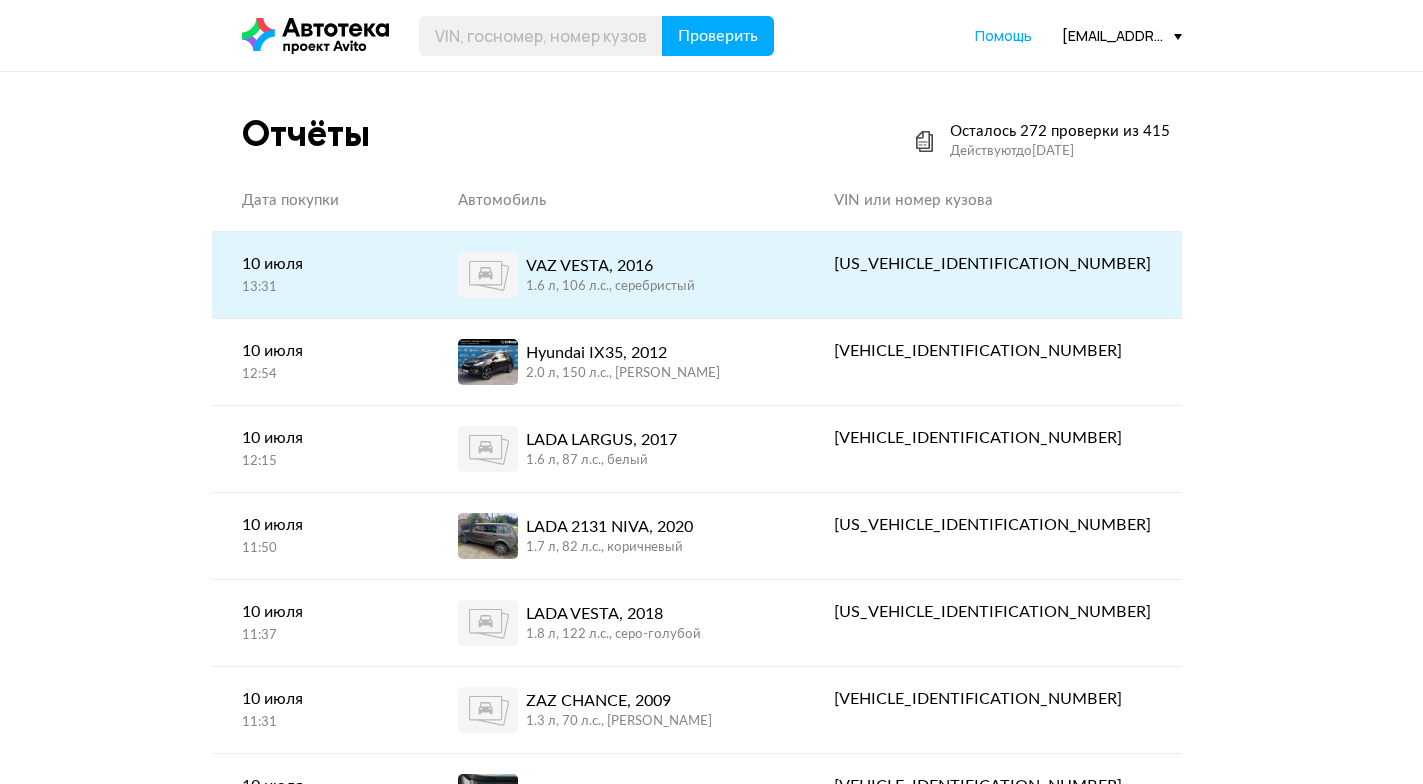 click on "VAZ VESTA, 2016 1.6 л, 106 л.c., серебристый" at bounding box center [616, 275] 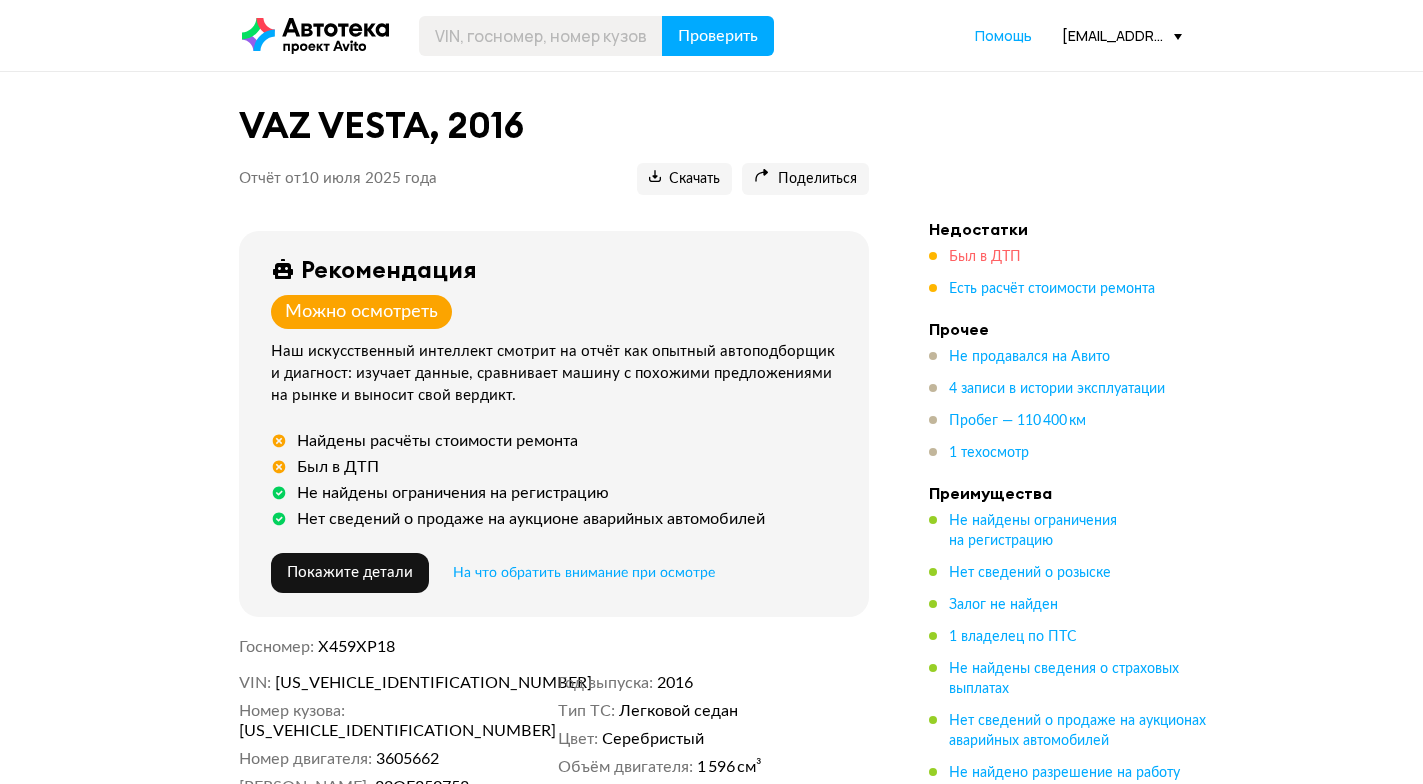 click on "Был в ДТП" at bounding box center (985, 257) 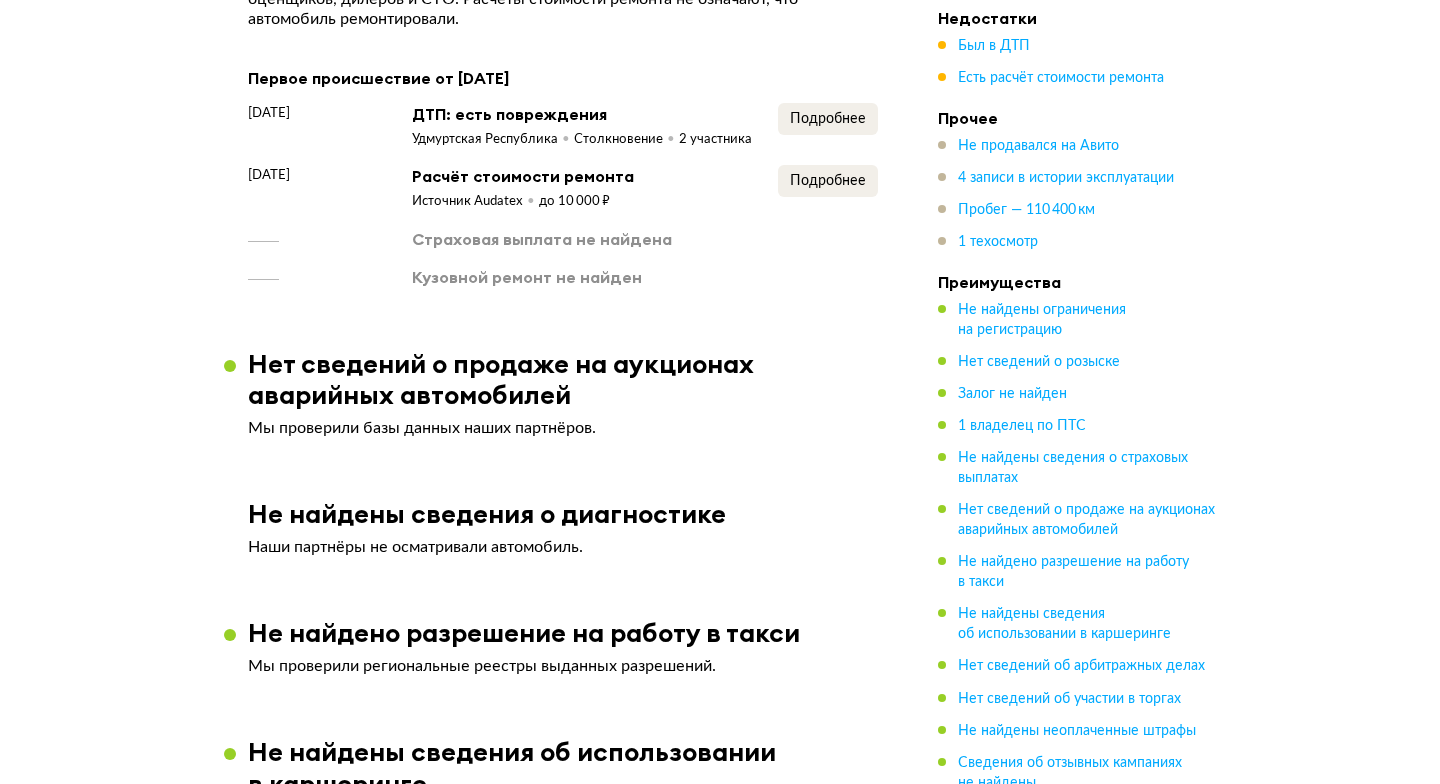 scroll, scrollTop: 1611, scrollLeft: 0, axis: vertical 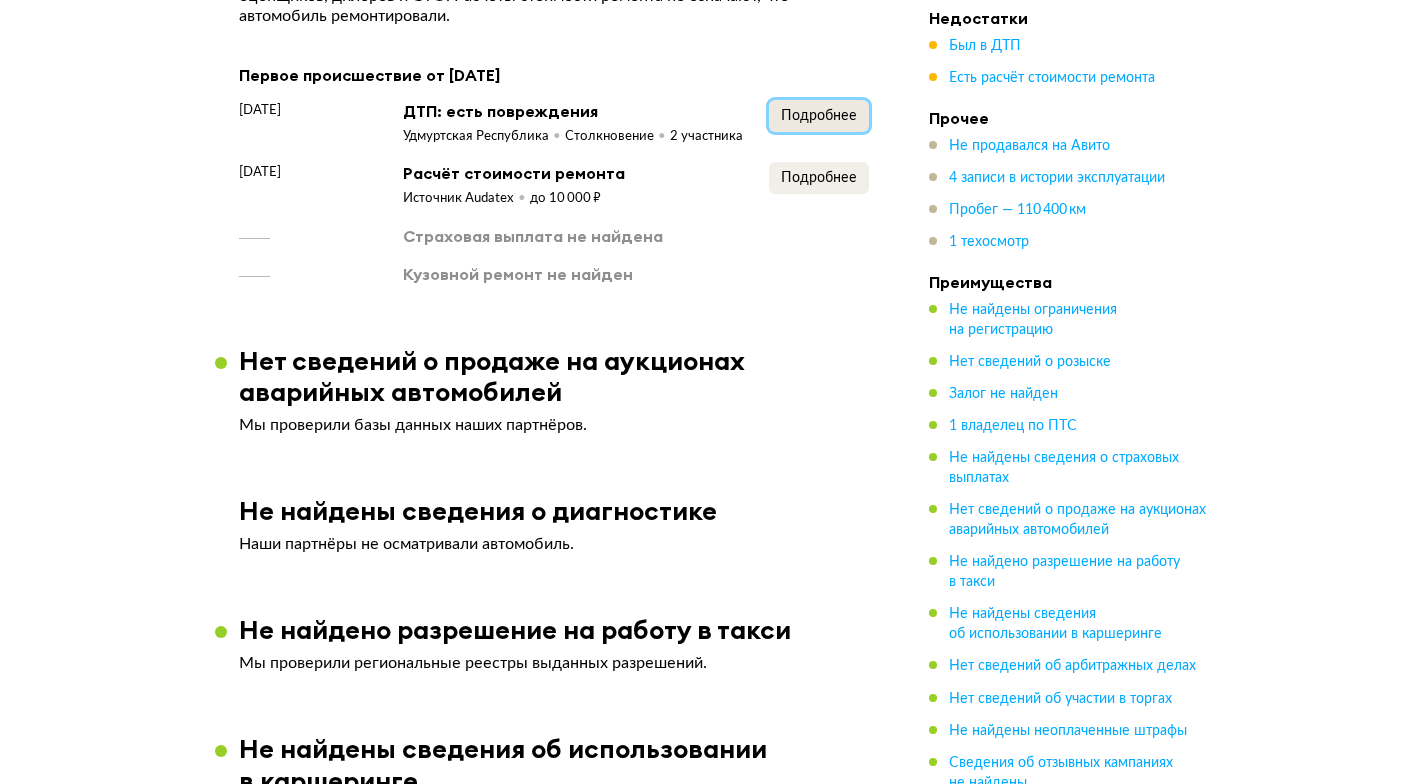 click on "Подробнее" at bounding box center (819, 116) 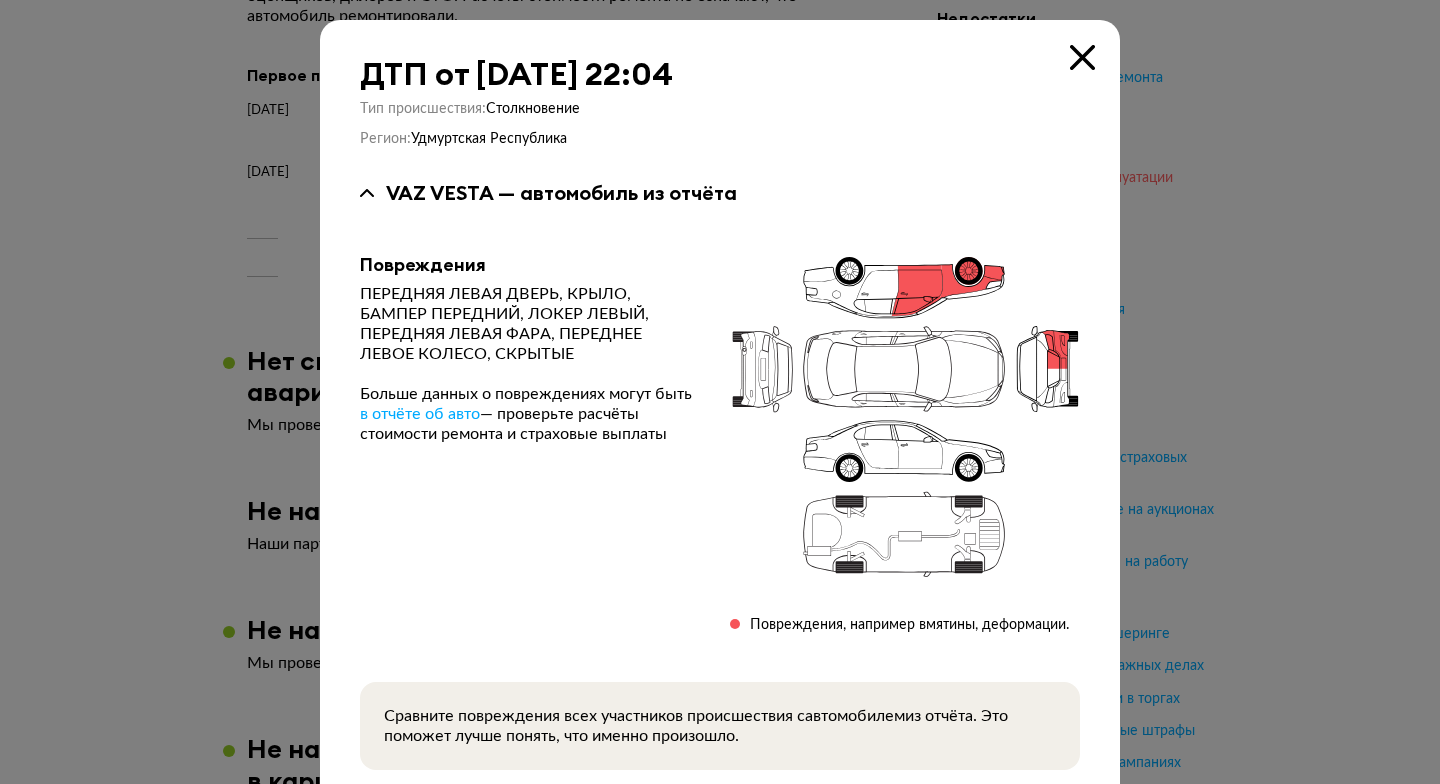 drag, startPoint x: 1230, startPoint y: 158, endPoint x: 1102, endPoint y: 169, distance: 128.47179 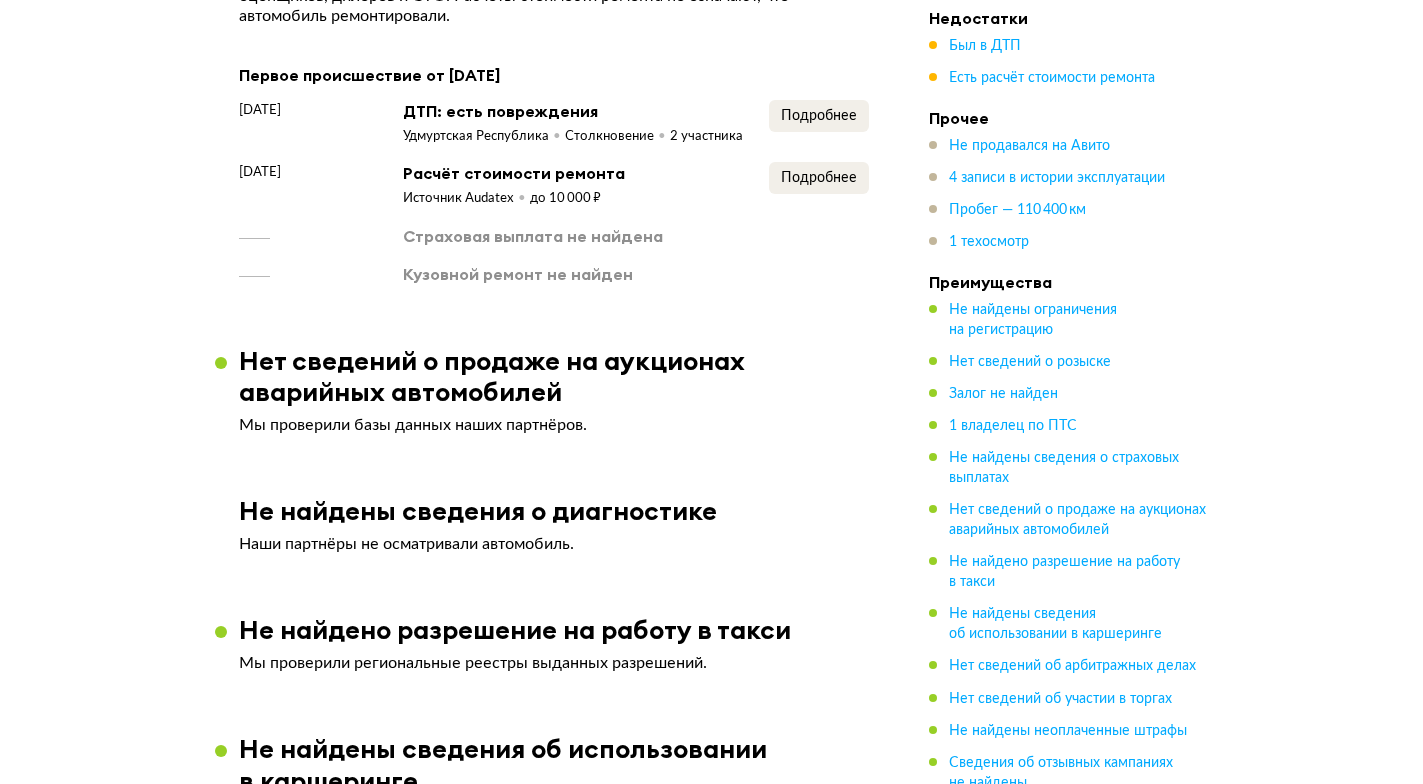 click on "Подробнее" at bounding box center [819, 185] 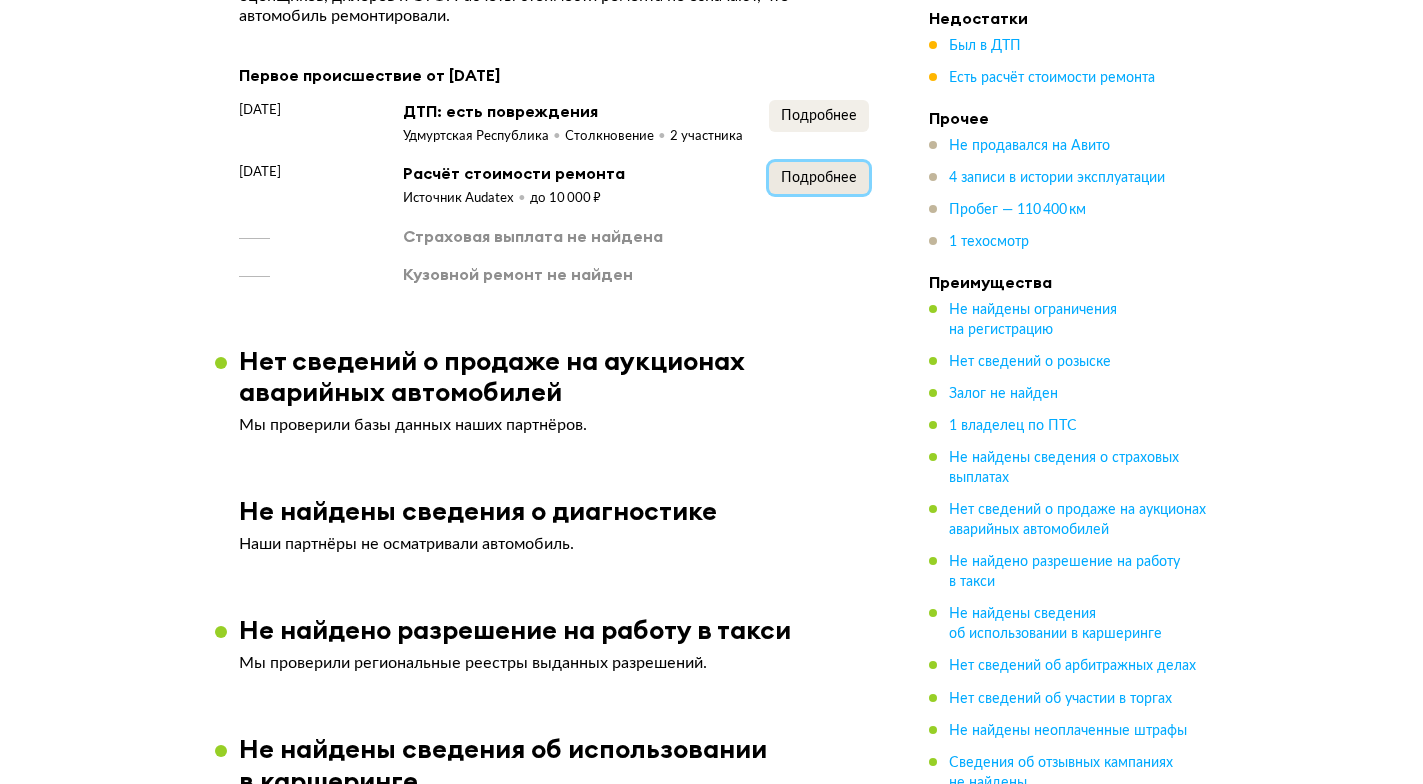 click on "Подробнее" at bounding box center [819, 178] 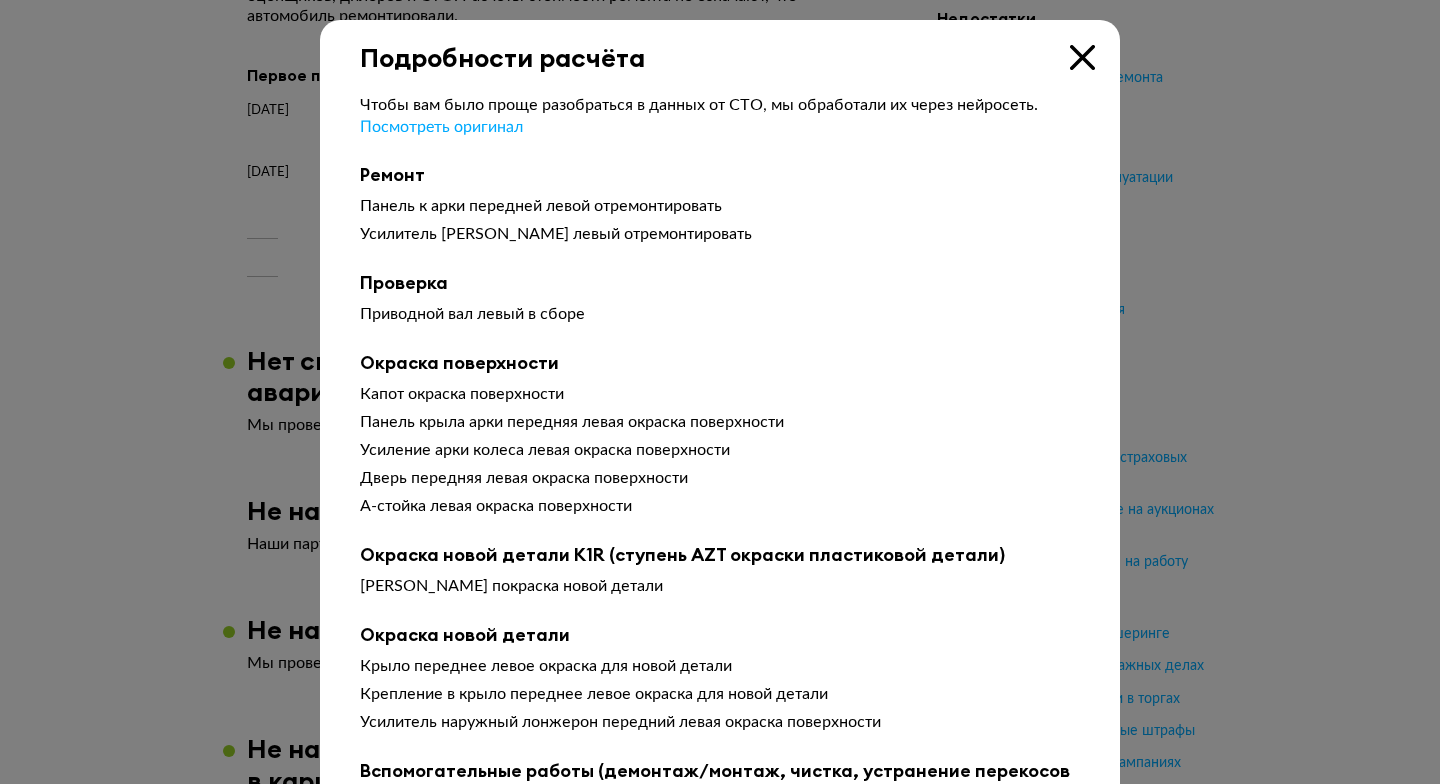 click at bounding box center [720, 392] 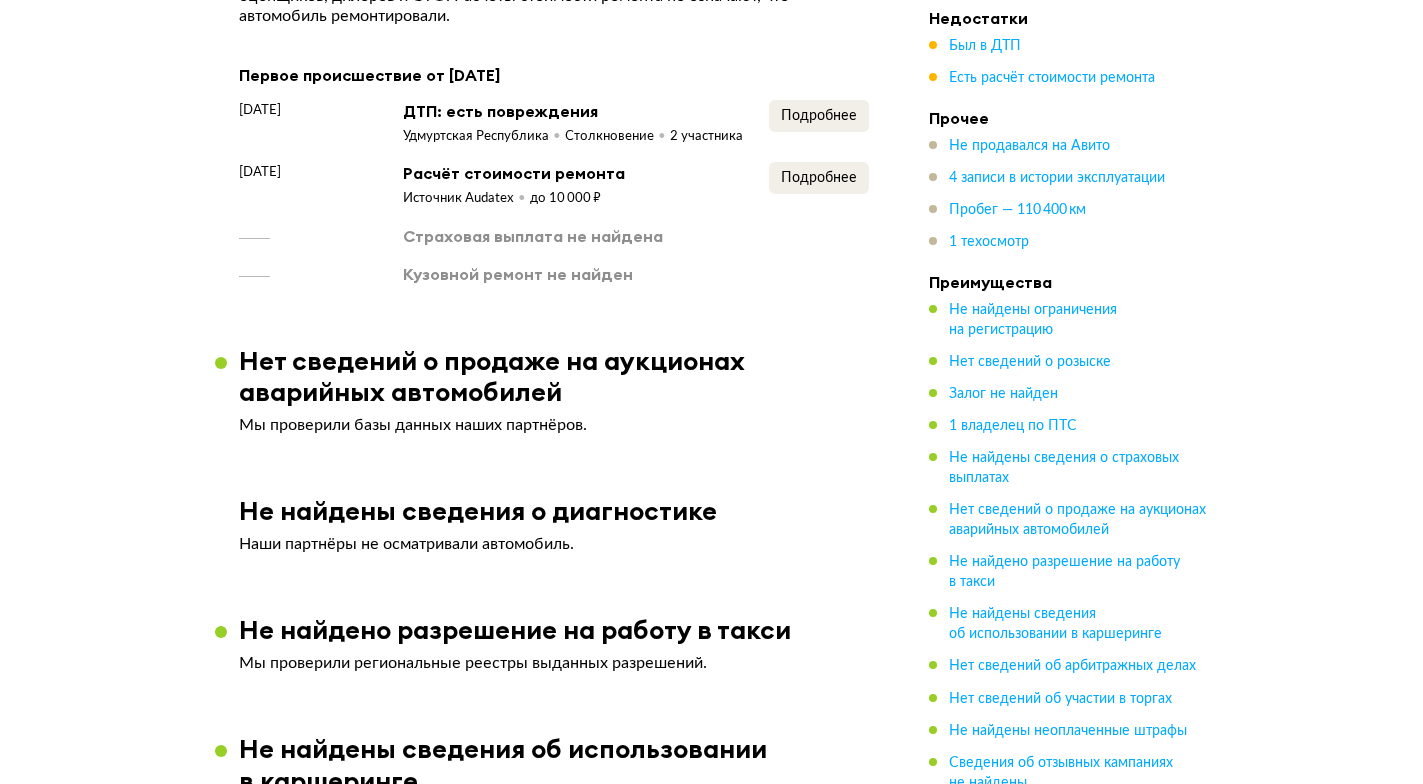 click on "Подробнее" at bounding box center (819, 185) 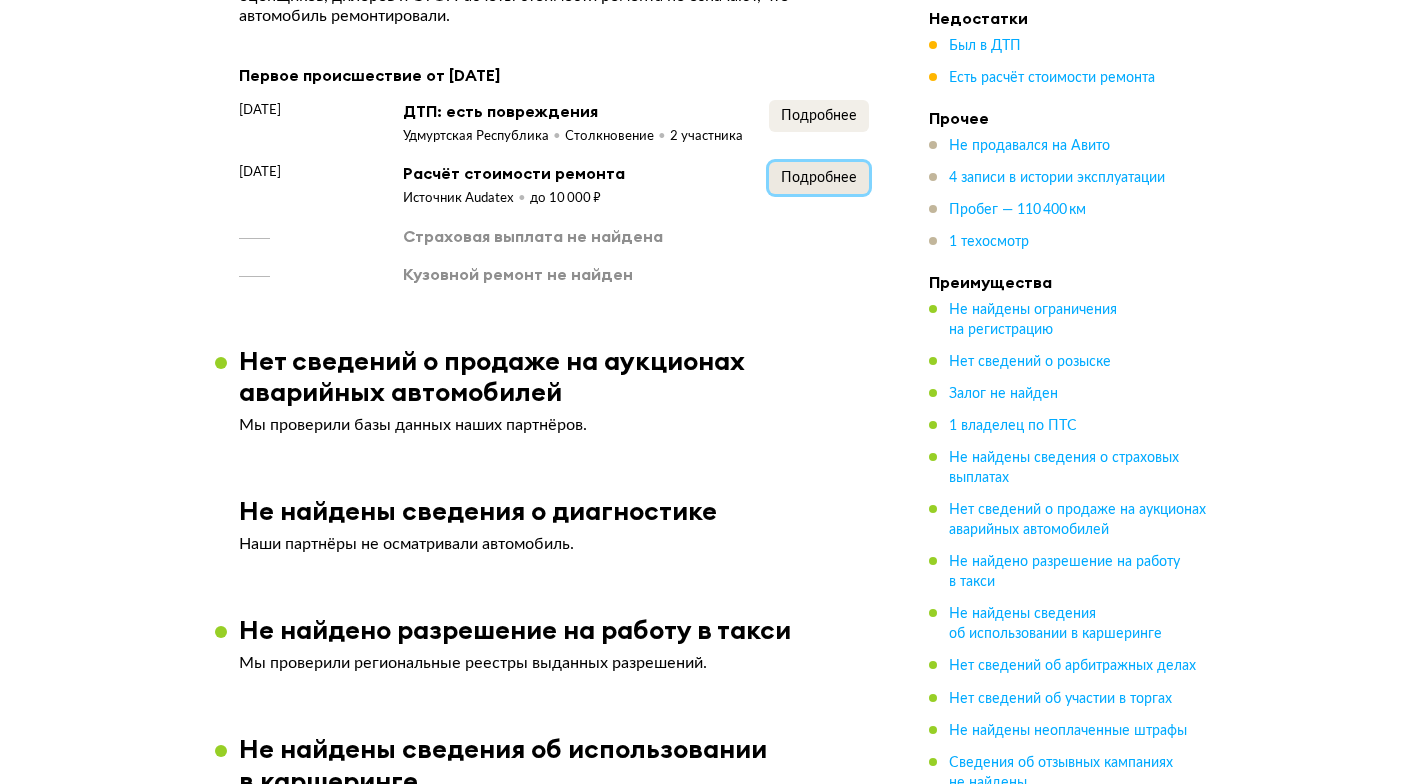 click on "Подробнее" at bounding box center [819, 178] 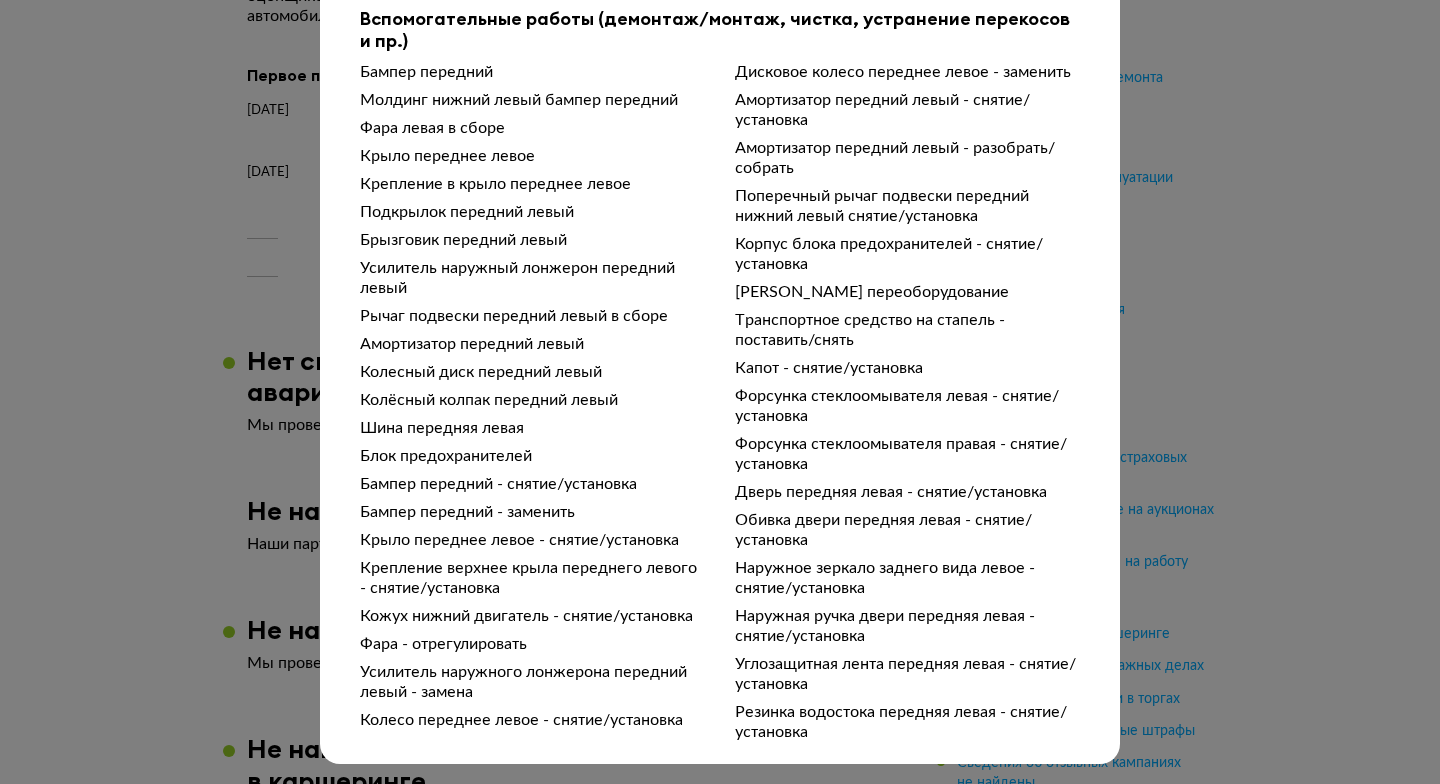 click on "Подробности расчёта Чтобы вам было проще разобраться в данных от СТО, мы обработали их через нейросеть. Посмотреть оригинал Ремонт Панель к арки передней левой отремонтировать Усилитель арки колеса левый отремонтировать Проверка Приводной вал левый в сборе Окраска поверхности Капот окраска поверхности Панель крыла арки передняя левая окраска поверхности Усиление арки колеса левая окраска поверхности Дверь передняя левая окраска поверхности А-стойка левая окраска поверхности Окраска новой детали K1R (ступень AZT окраски пластиковой детали)" at bounding box center (720, 392) 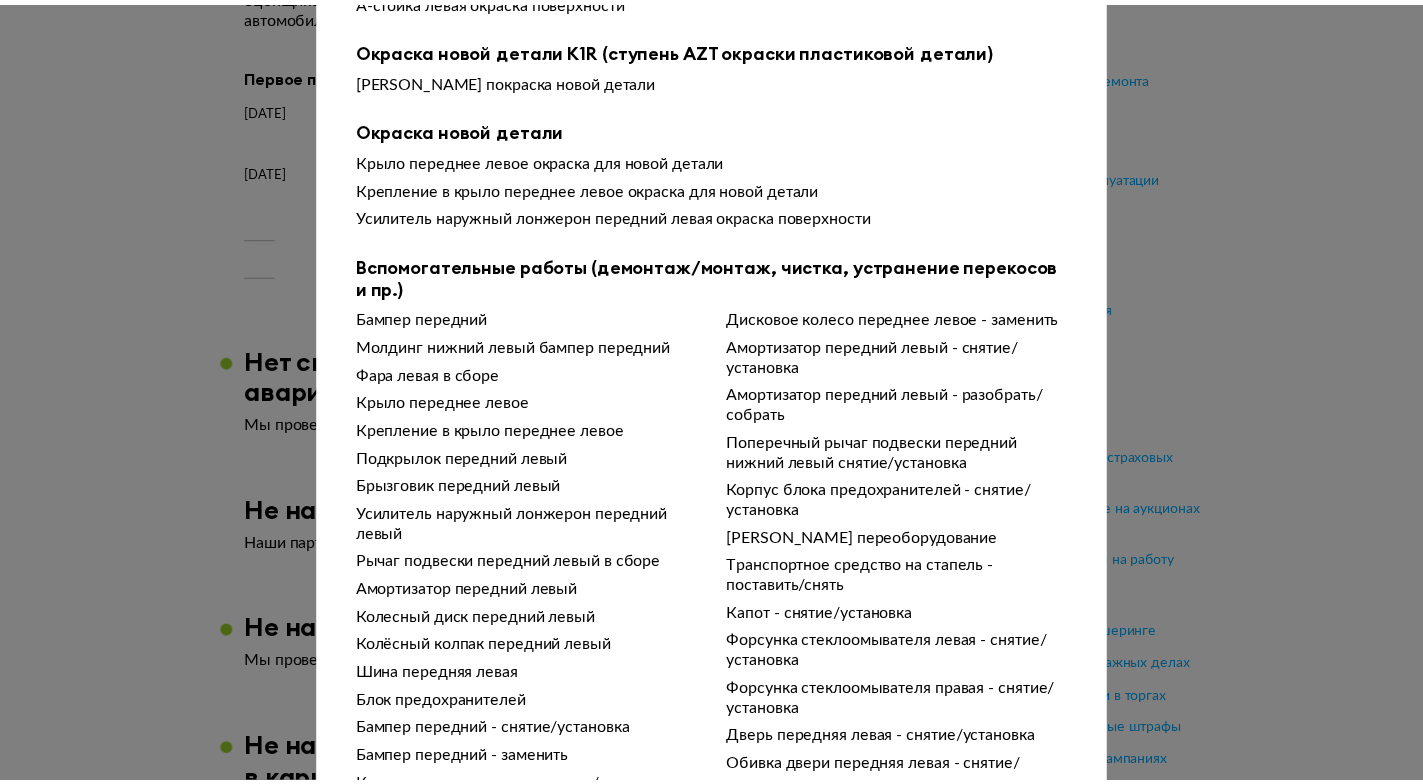 scroll, scrollTop: 253, scrollLeft: 0, axis: vertical 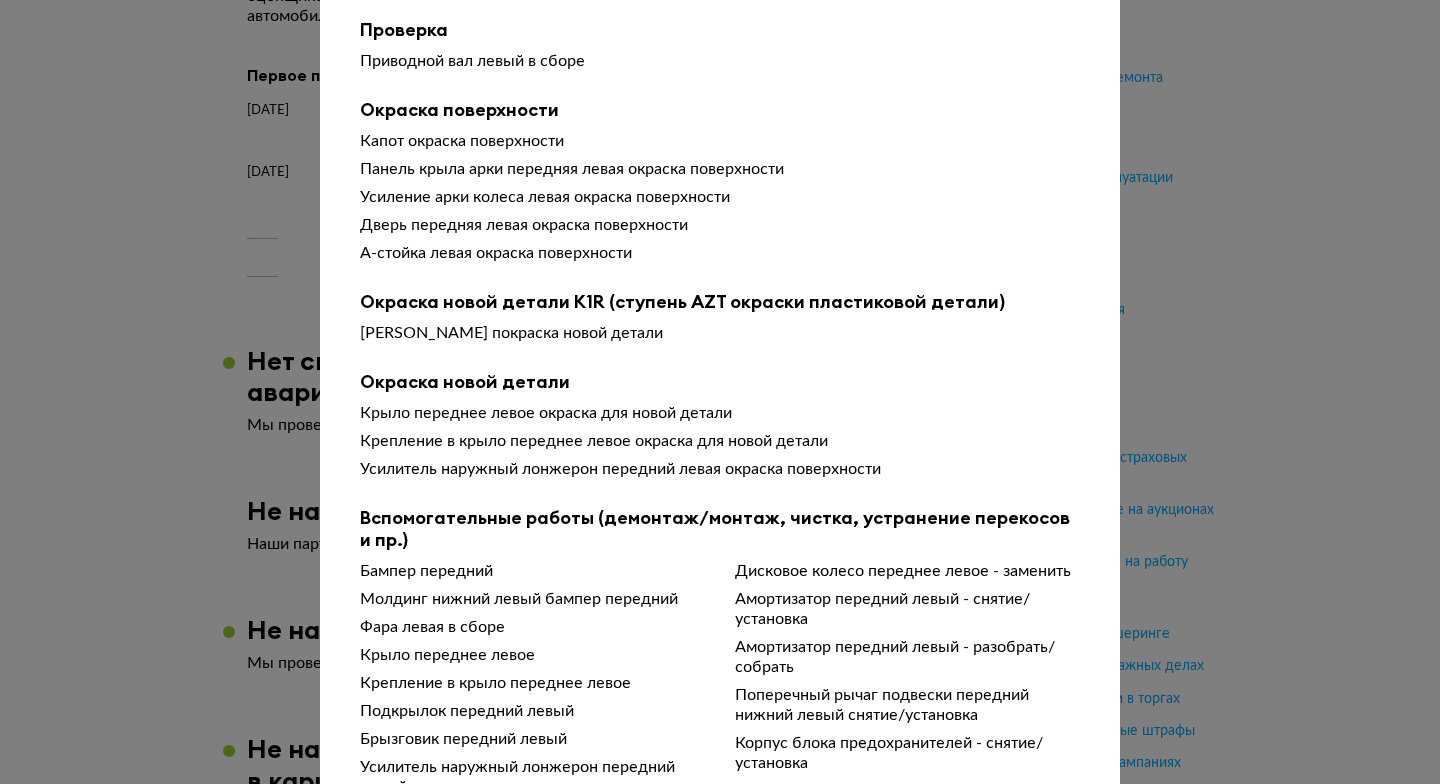 click at bounding box center [720, 139] 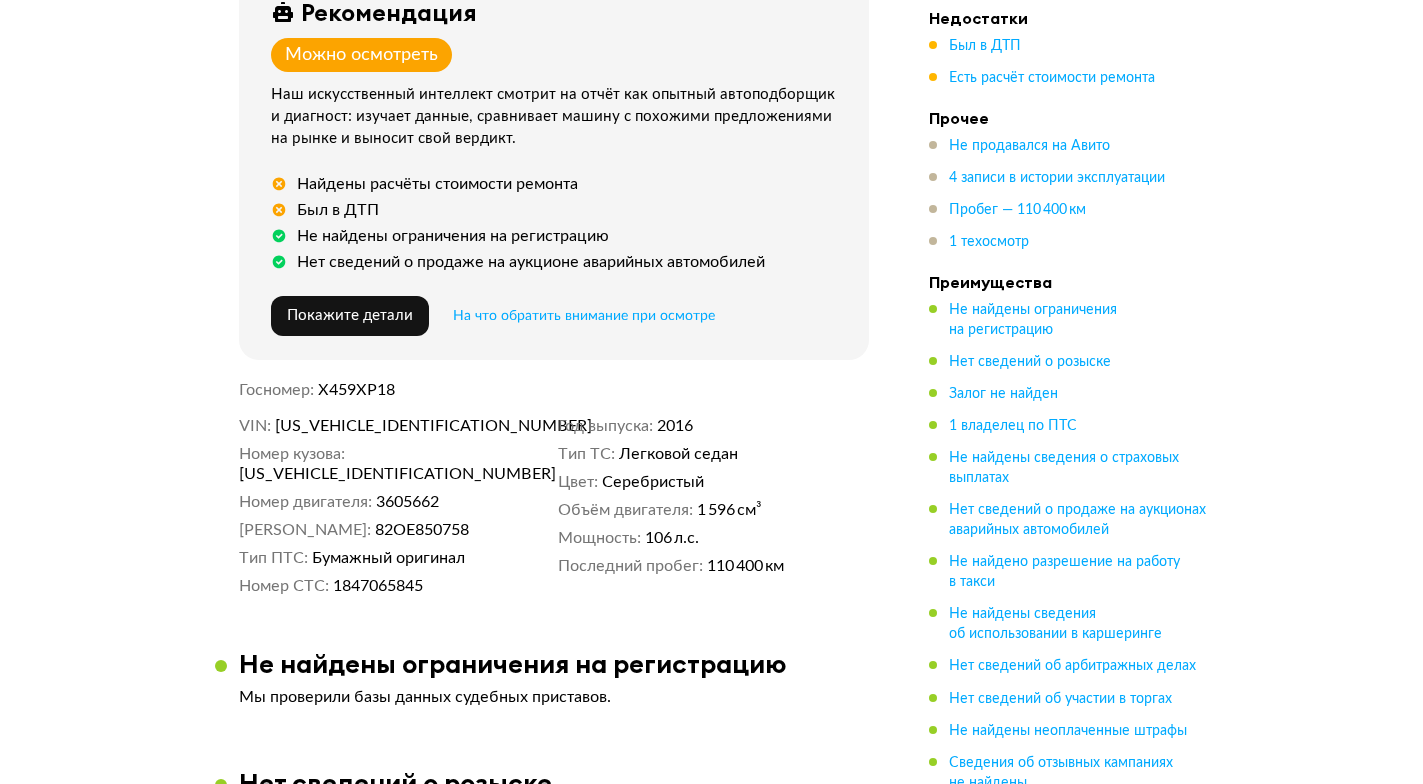 scroll, scrollTop: 0, scrollLeft: 0, axis: both 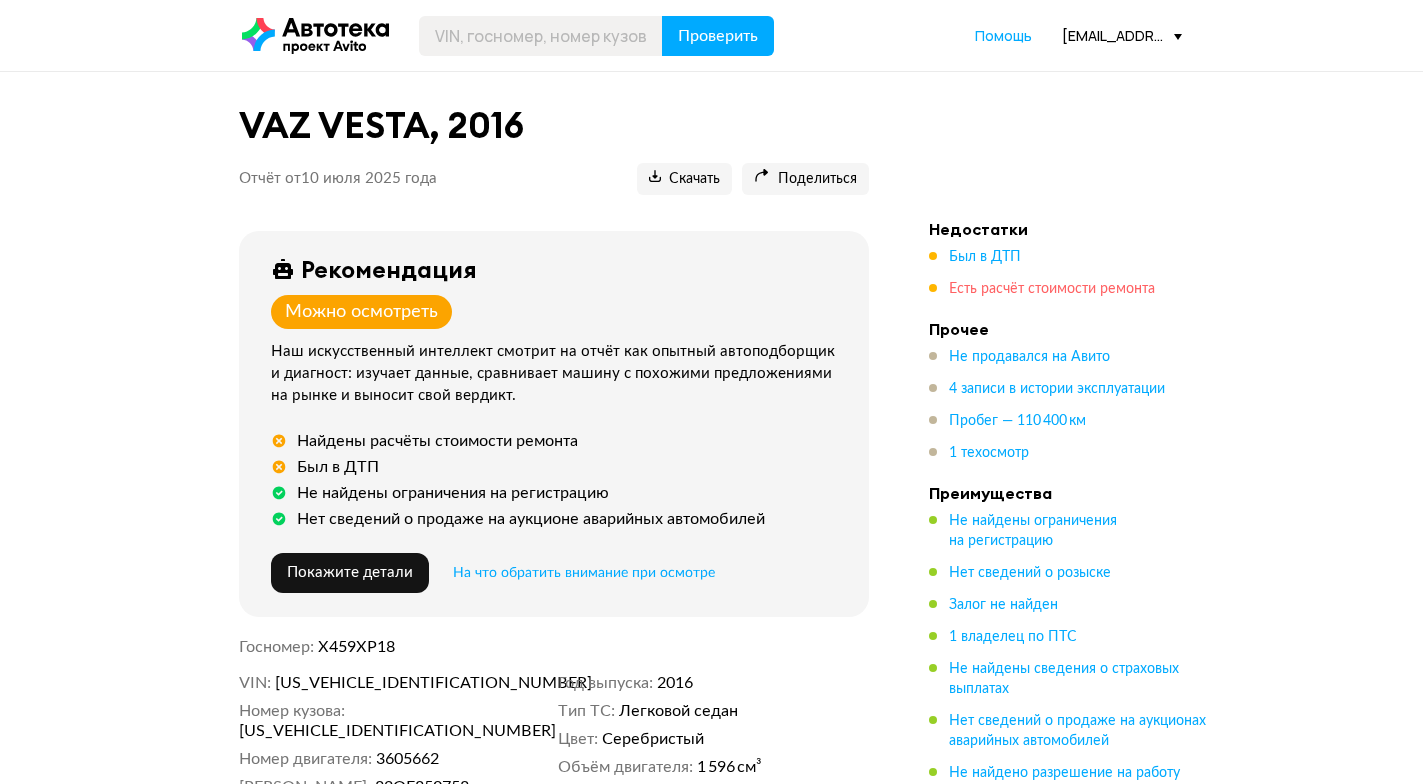 click on "Есть расчёт стоимости ремонта" at bounding box center [1052, 289] 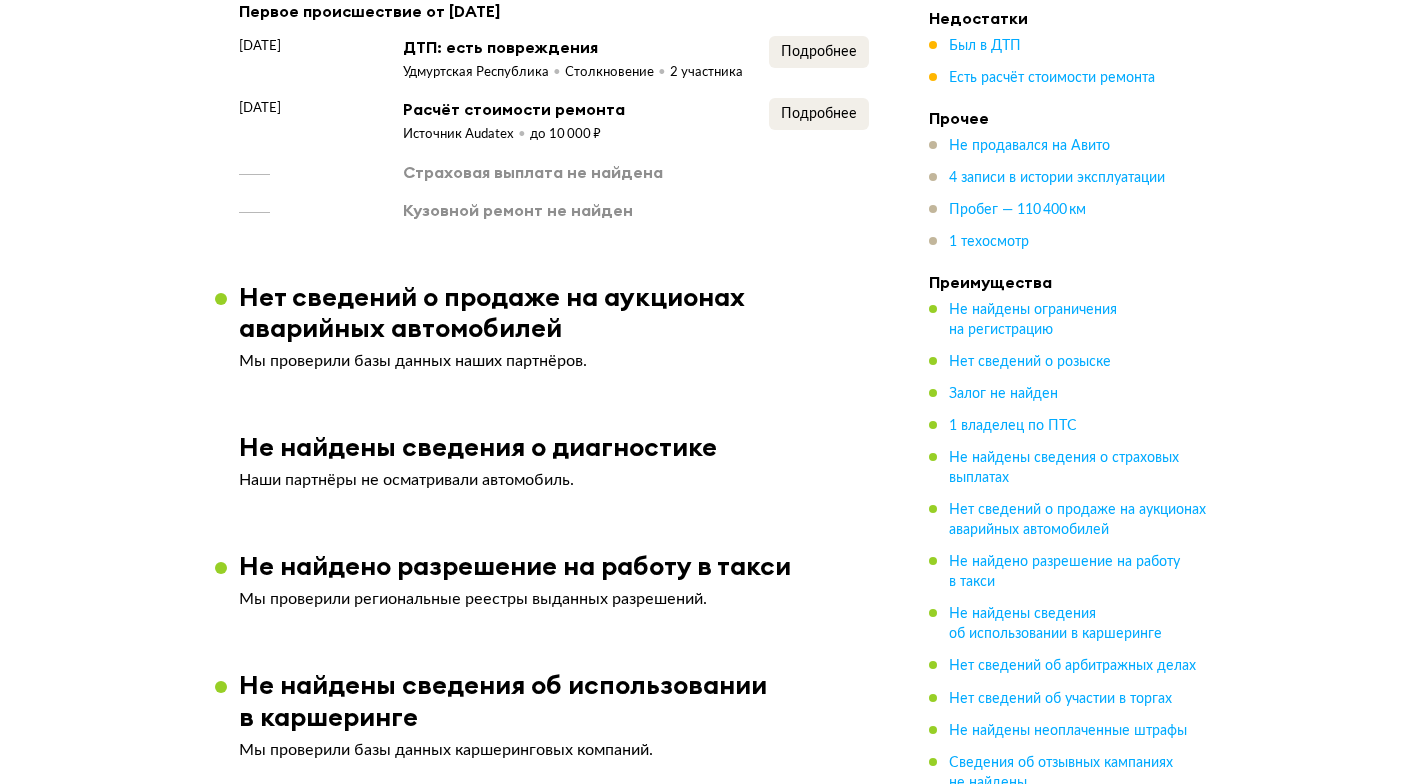 scroll, scrollTop: 1575, scrollLeft: 0, axis: vertical 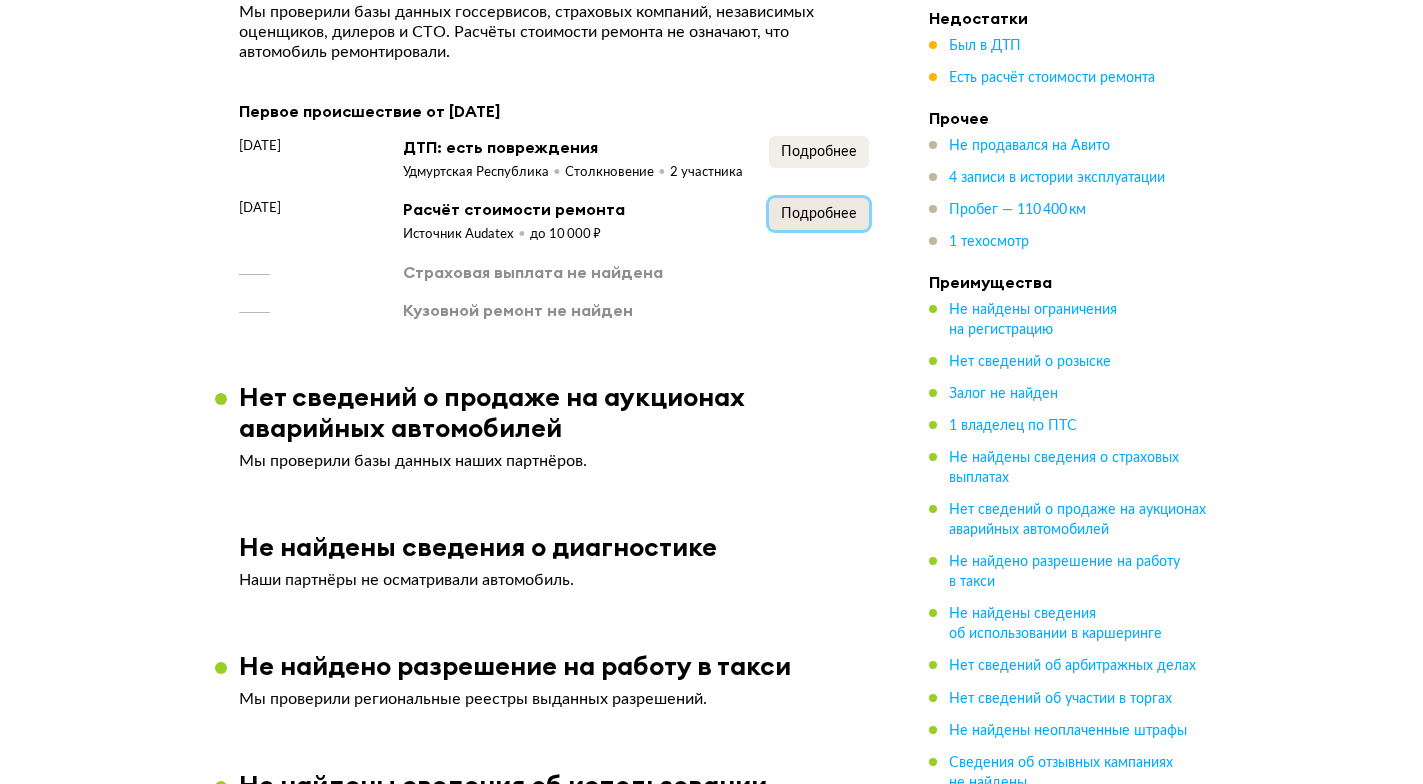click on "Подробнее" at bounding box center [819, 214] 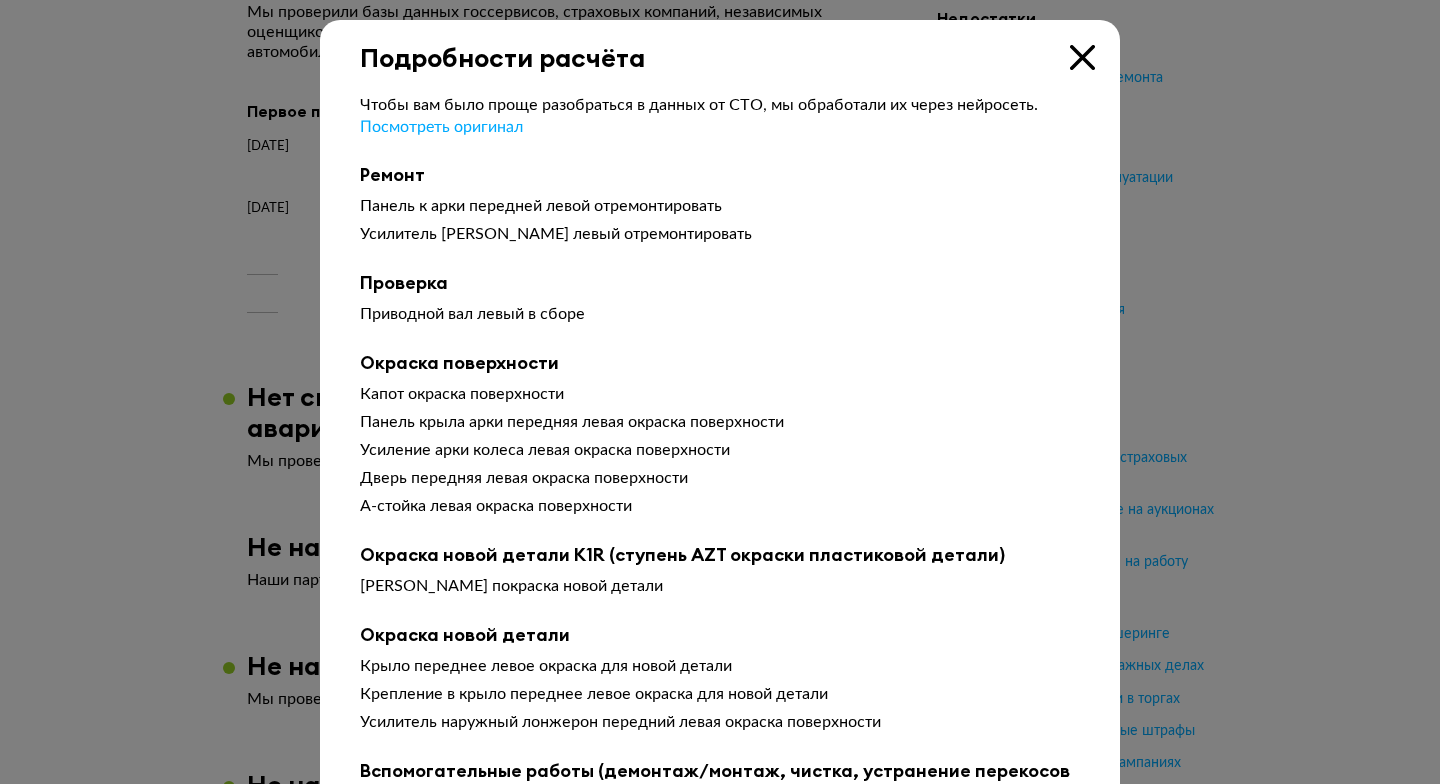 click at bounding box center [720, 392] 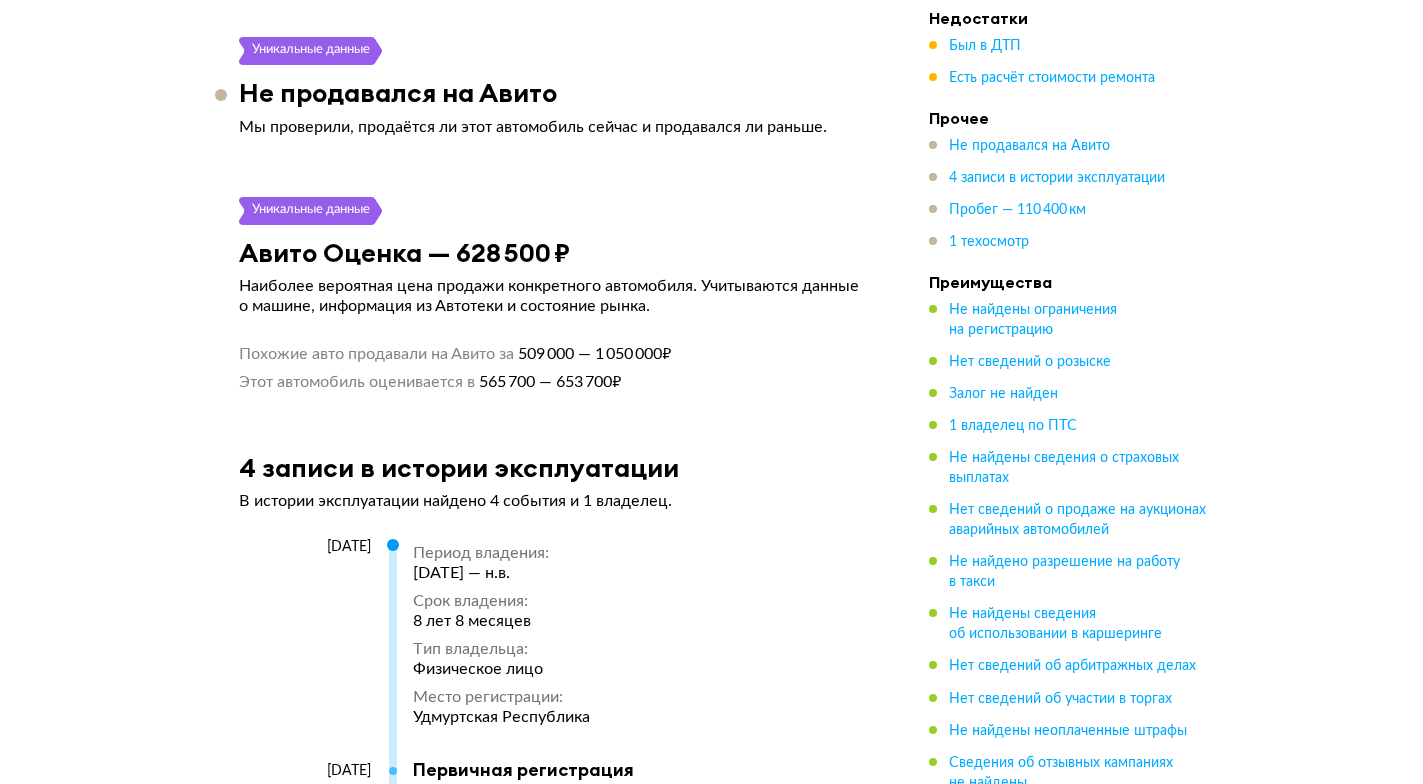 scroll, scrollTop: 3011, scrollLeft: 0, axis: vertical 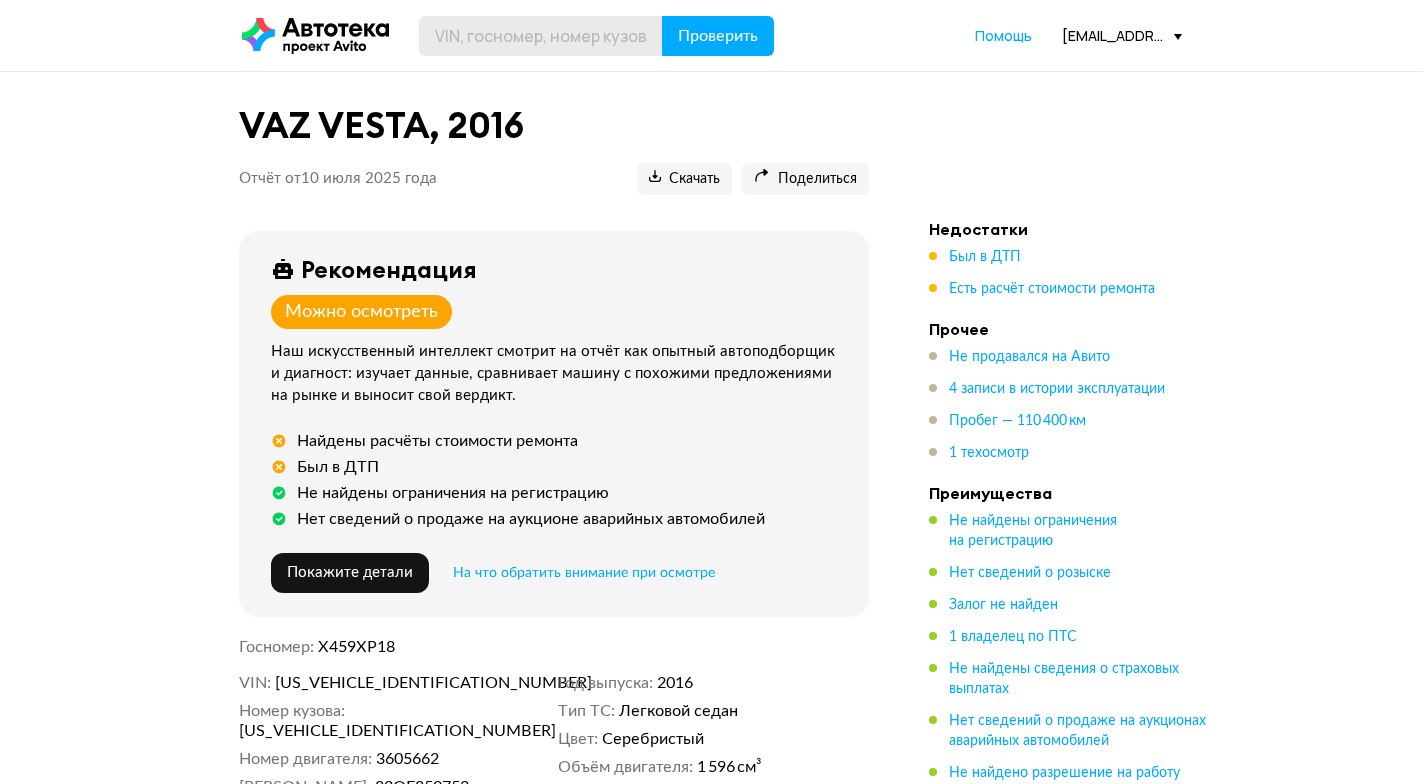 click on "Проверить Помощь trade-in@komos-auto.ru" at bounding box center [711, 35] 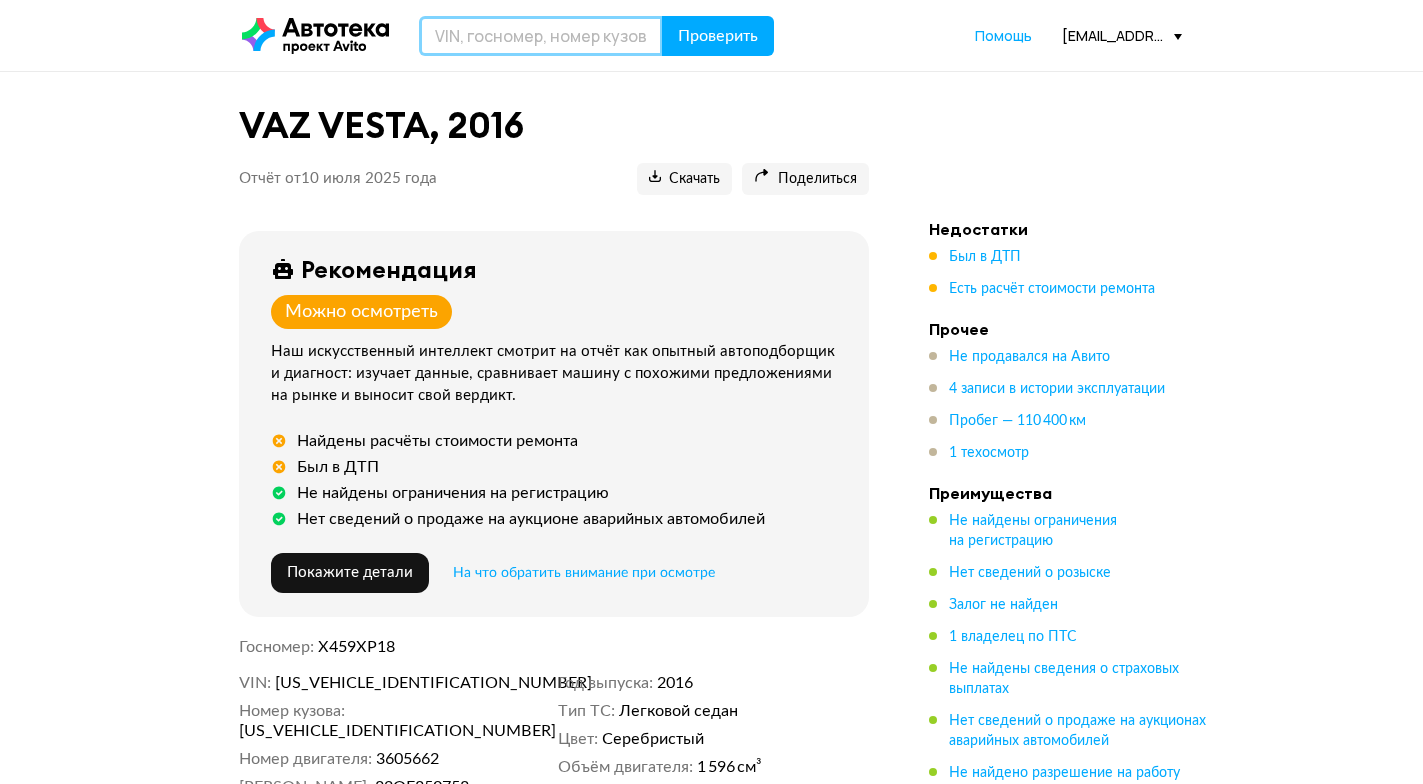 click at bounding box center [541, 36] 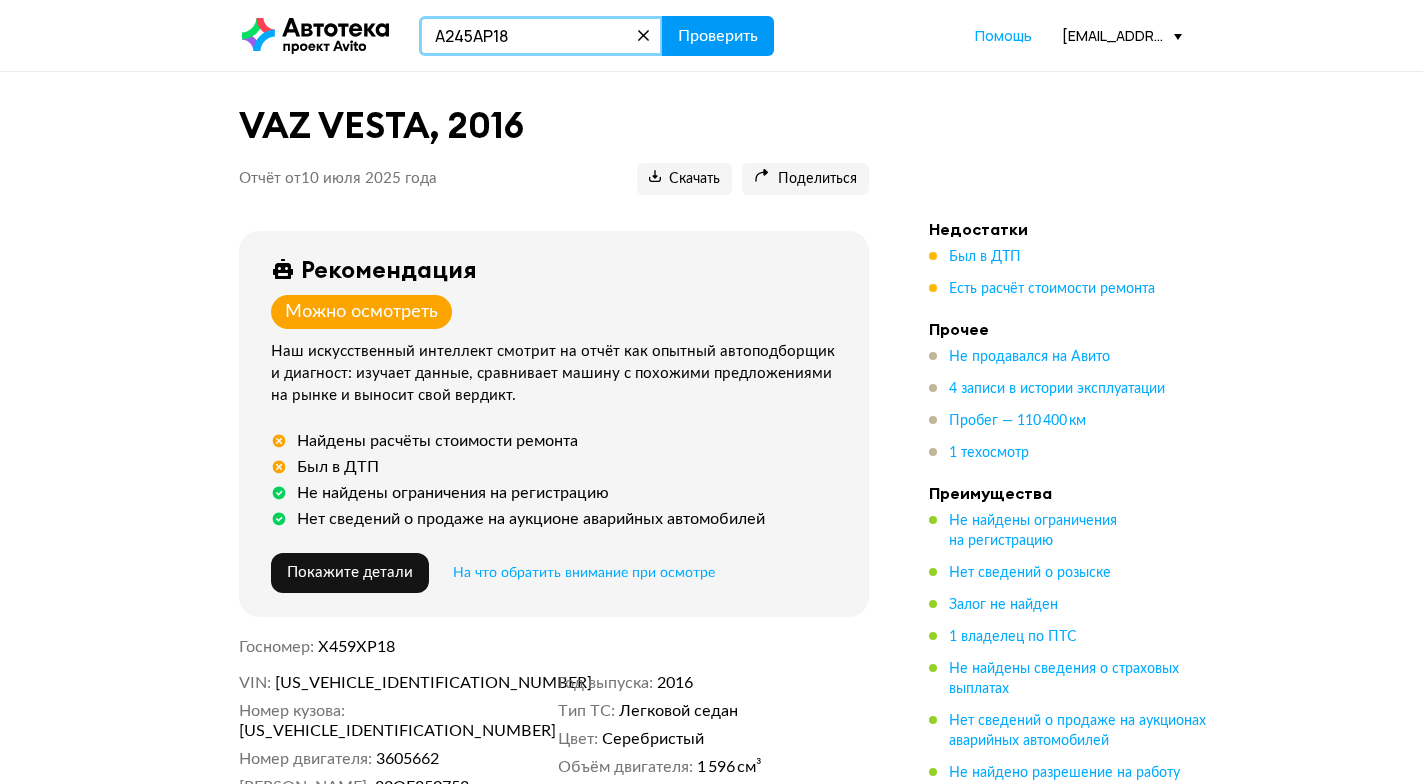 type on "А245АР18" 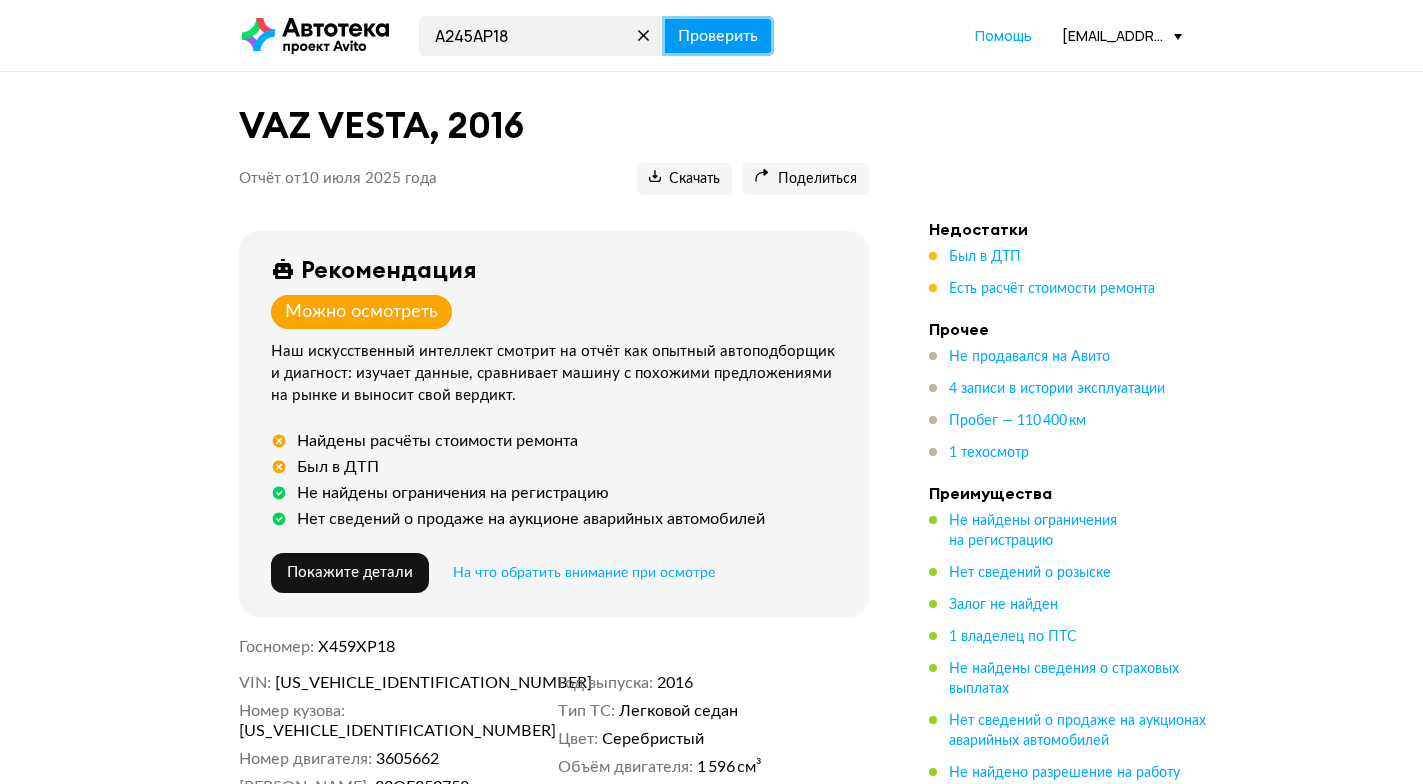 click on "Проверить" at bounding box center [718, 36] 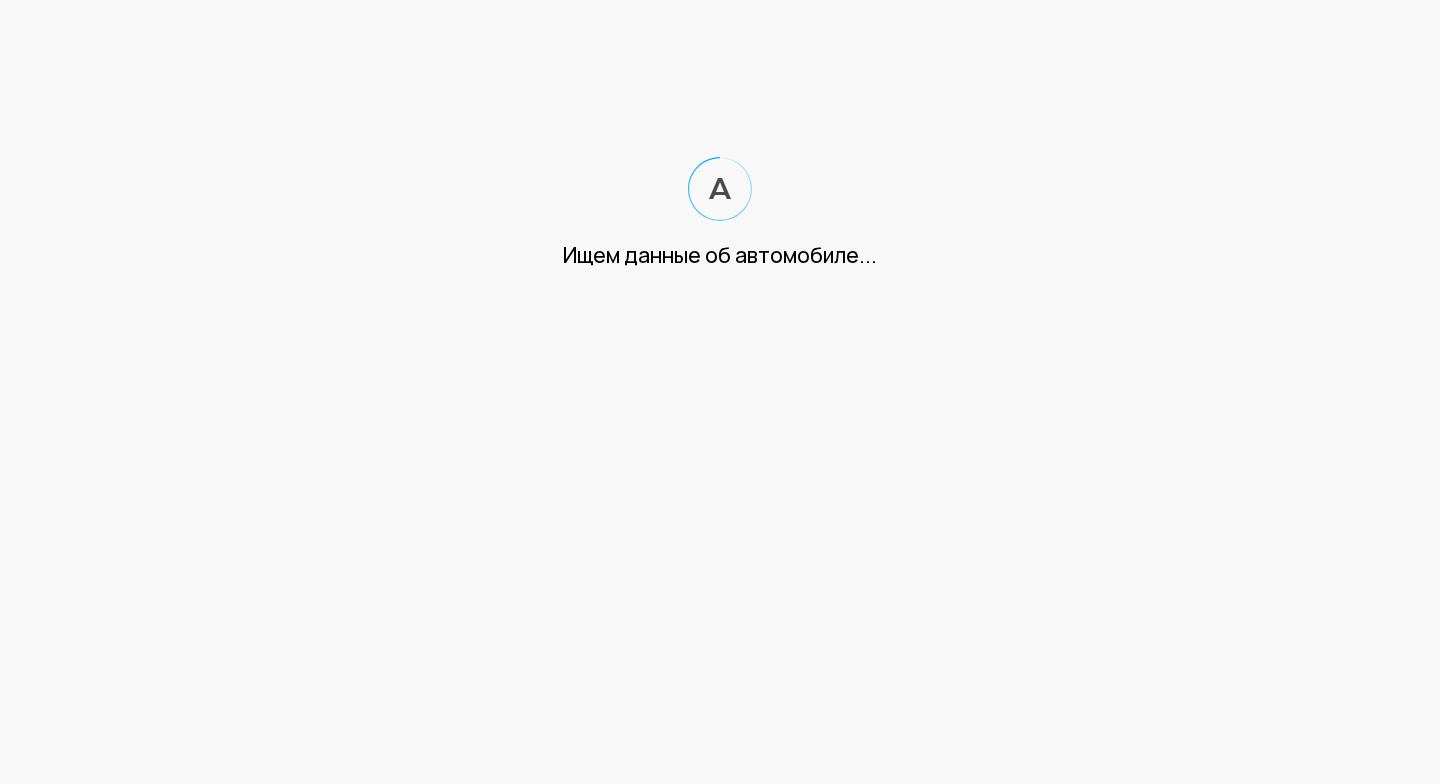scroll, scrollTop: 0, scrollLeft: 0, axis: both 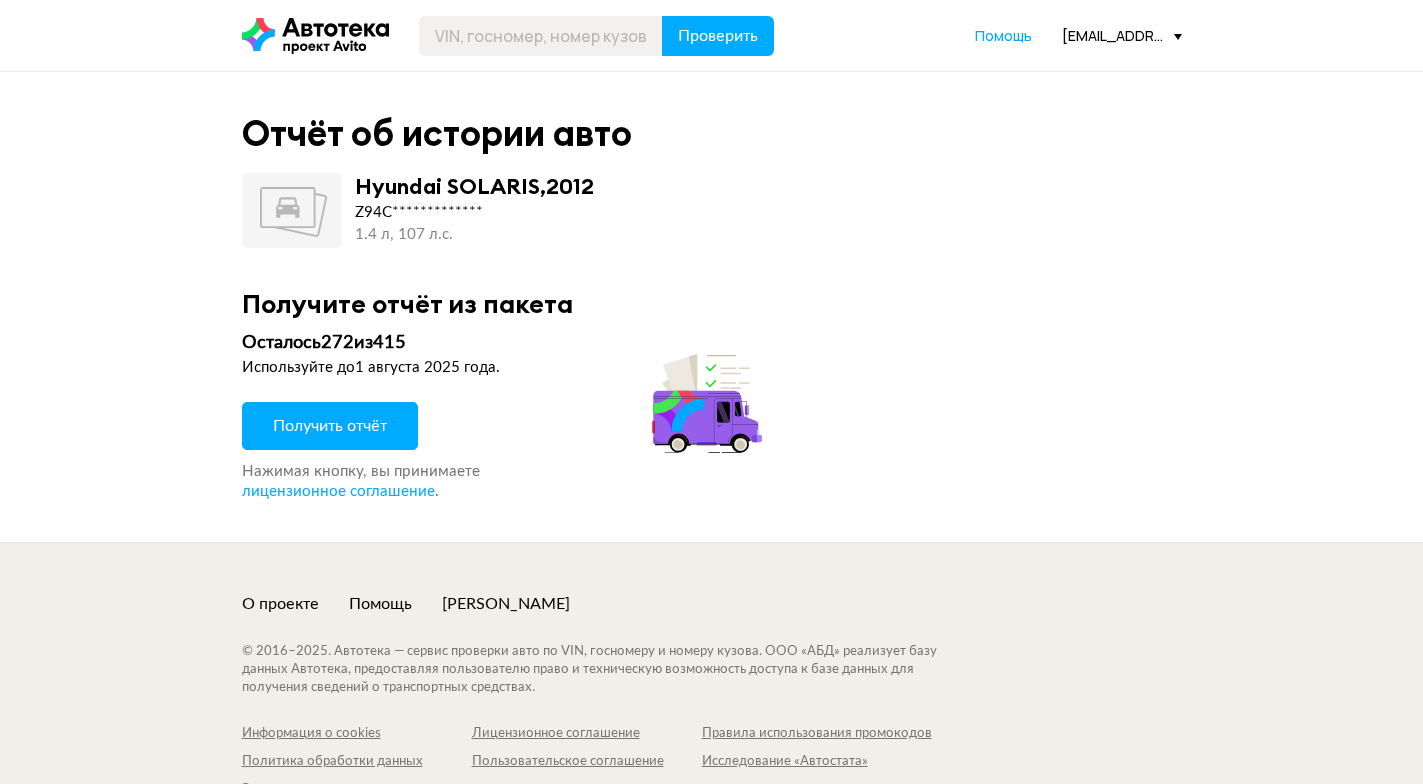 click on "trade-in@komos-auto.ru" at bounding box center [1122, 35] 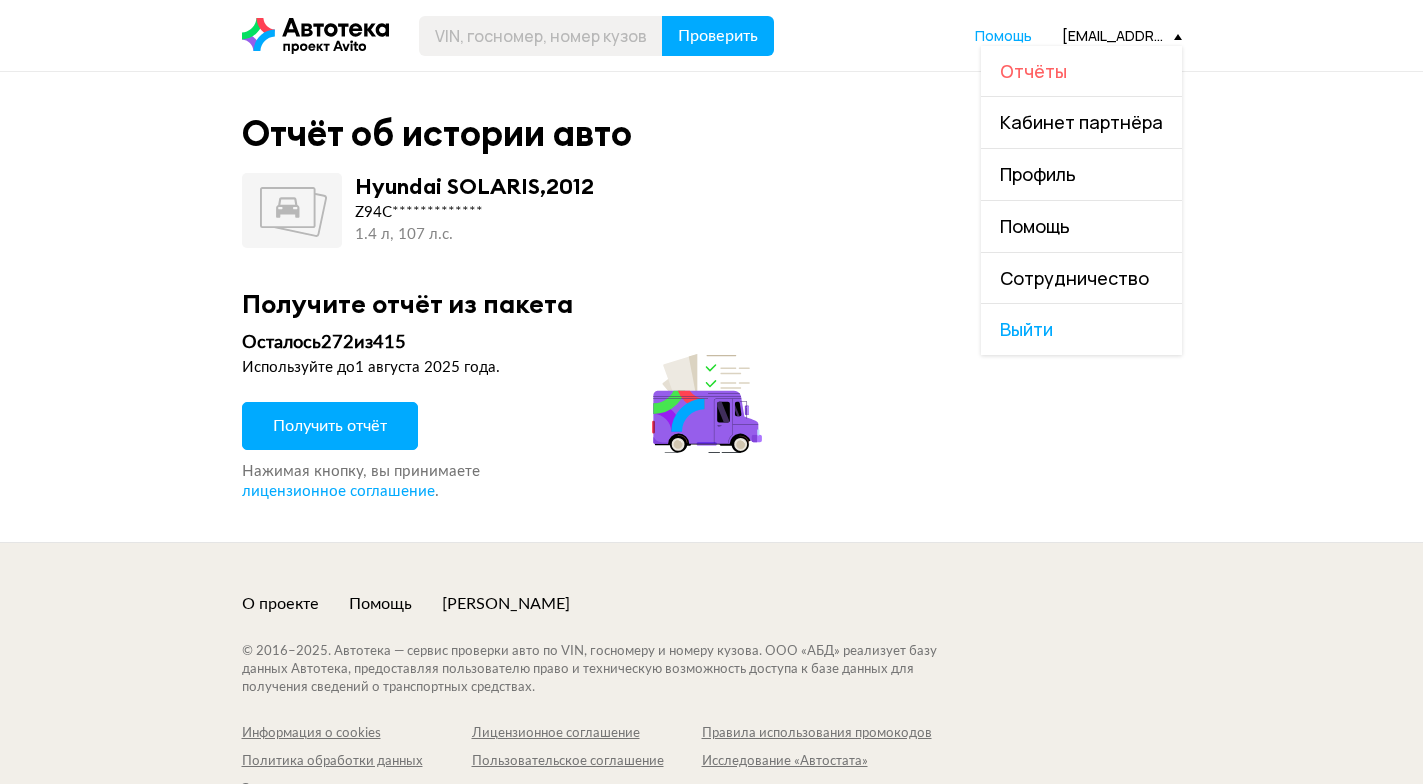 click on "Отчёты" at bounding box center [1033, 71] 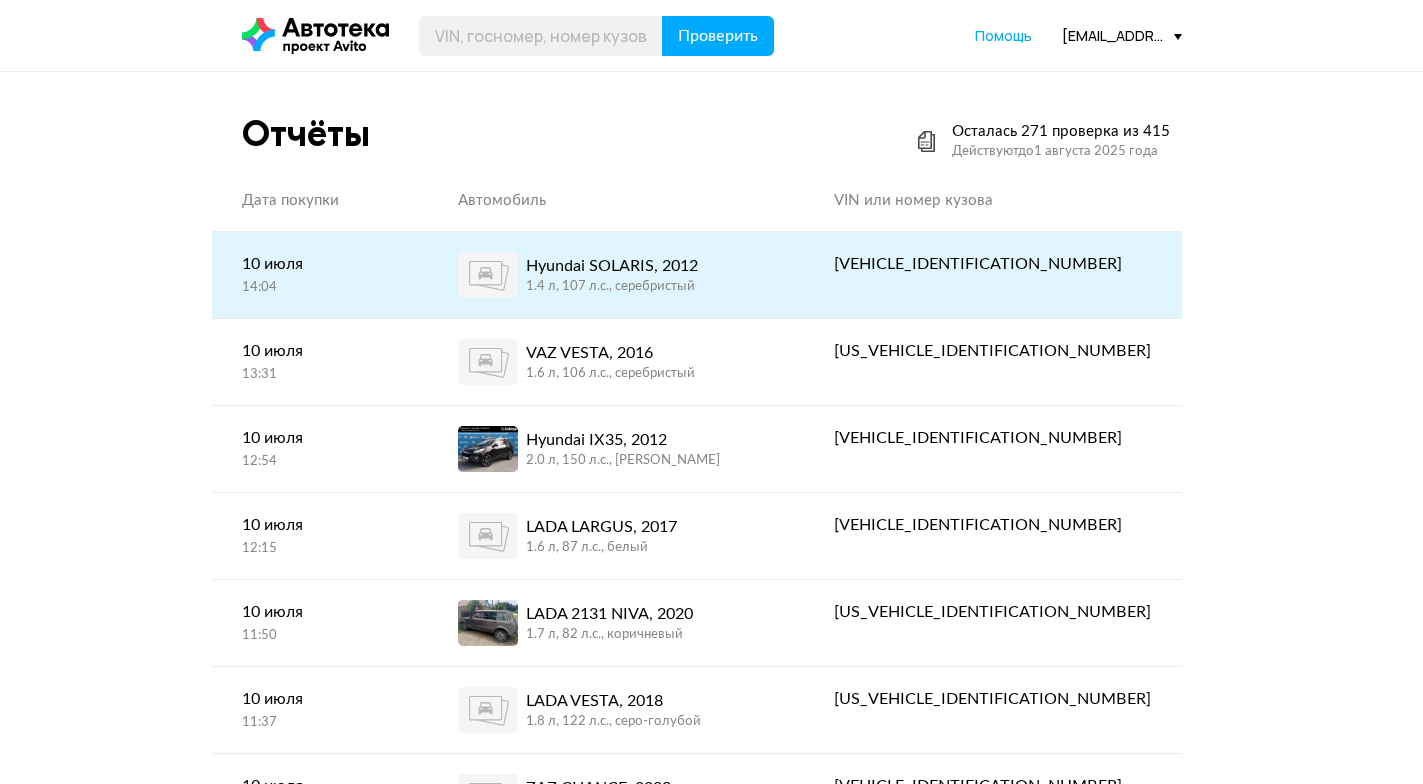 click on "Hyundai SOLARIS, 2012 1.4 л, 107 л.c., серебристый" at bounding box center [616, 275] 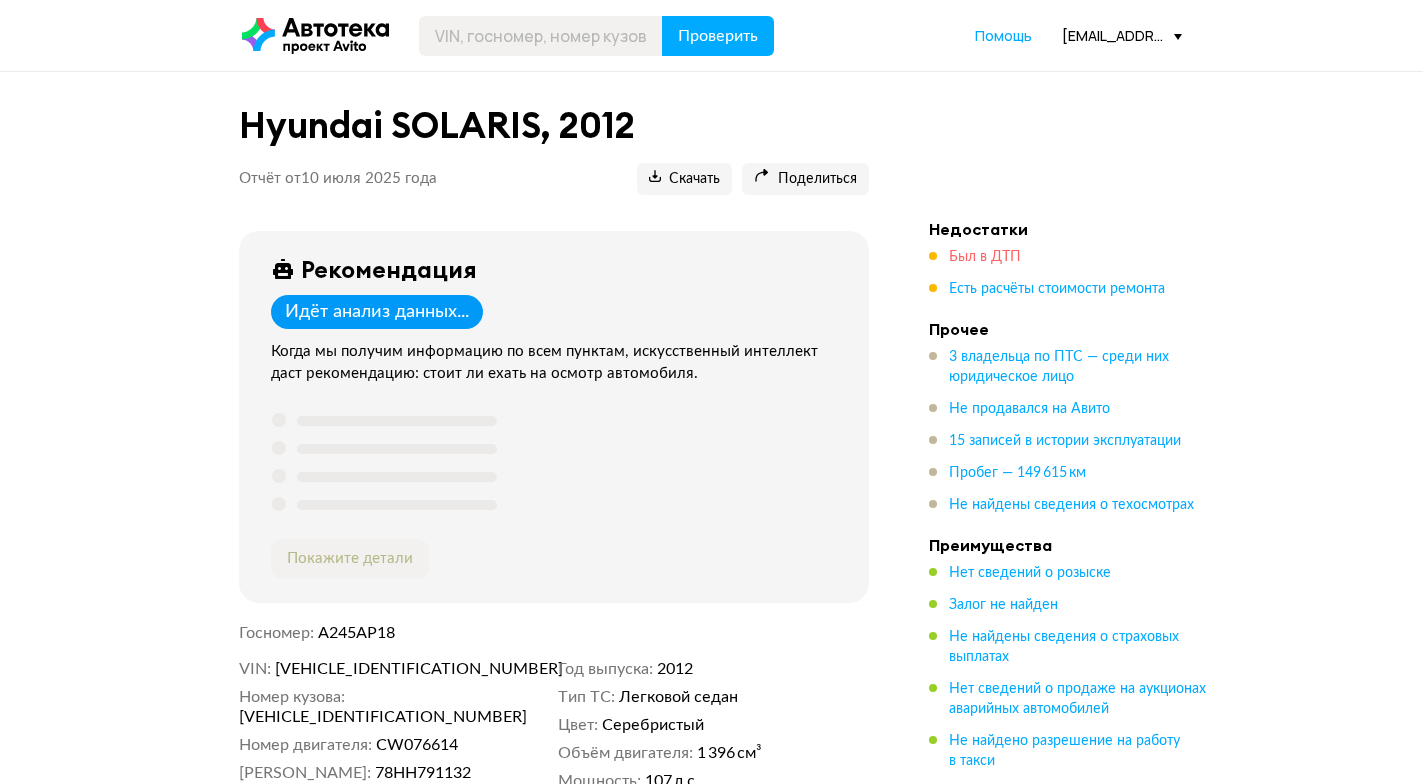 click on "Был в ДТП" at bounding box center (985, 257) 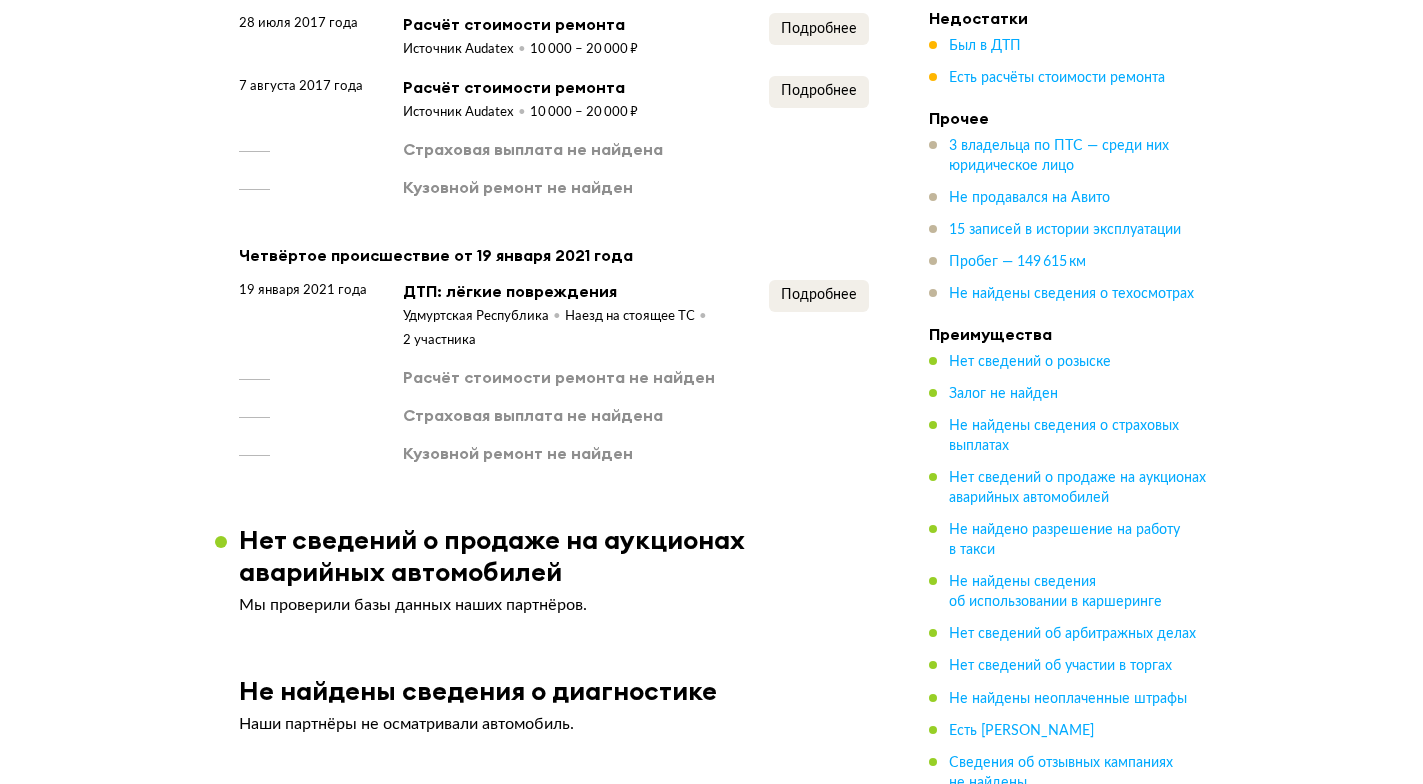 scroll, scrollTop: 2943, scrollLeft: 0, axis: vertical 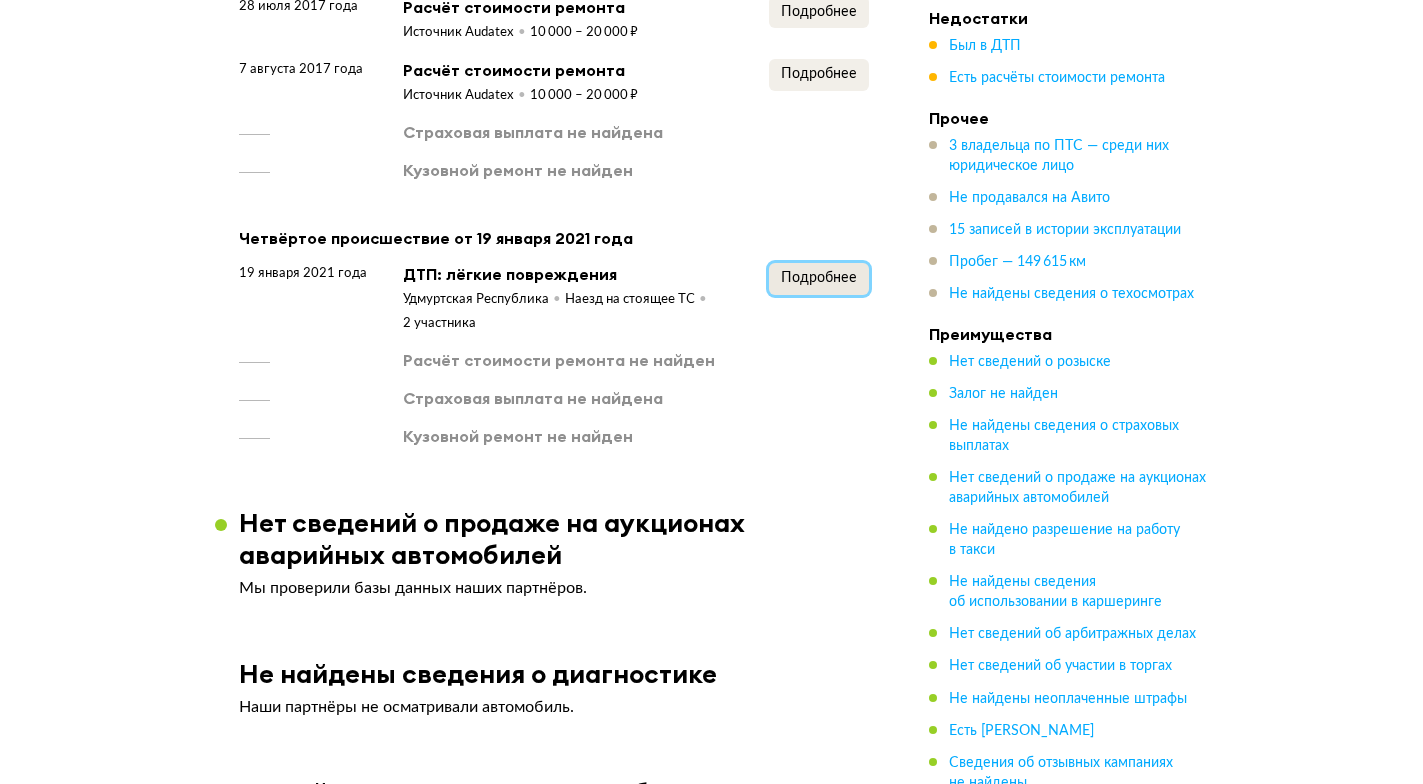 click on "Подробнее" at bounding box center (819, 279) 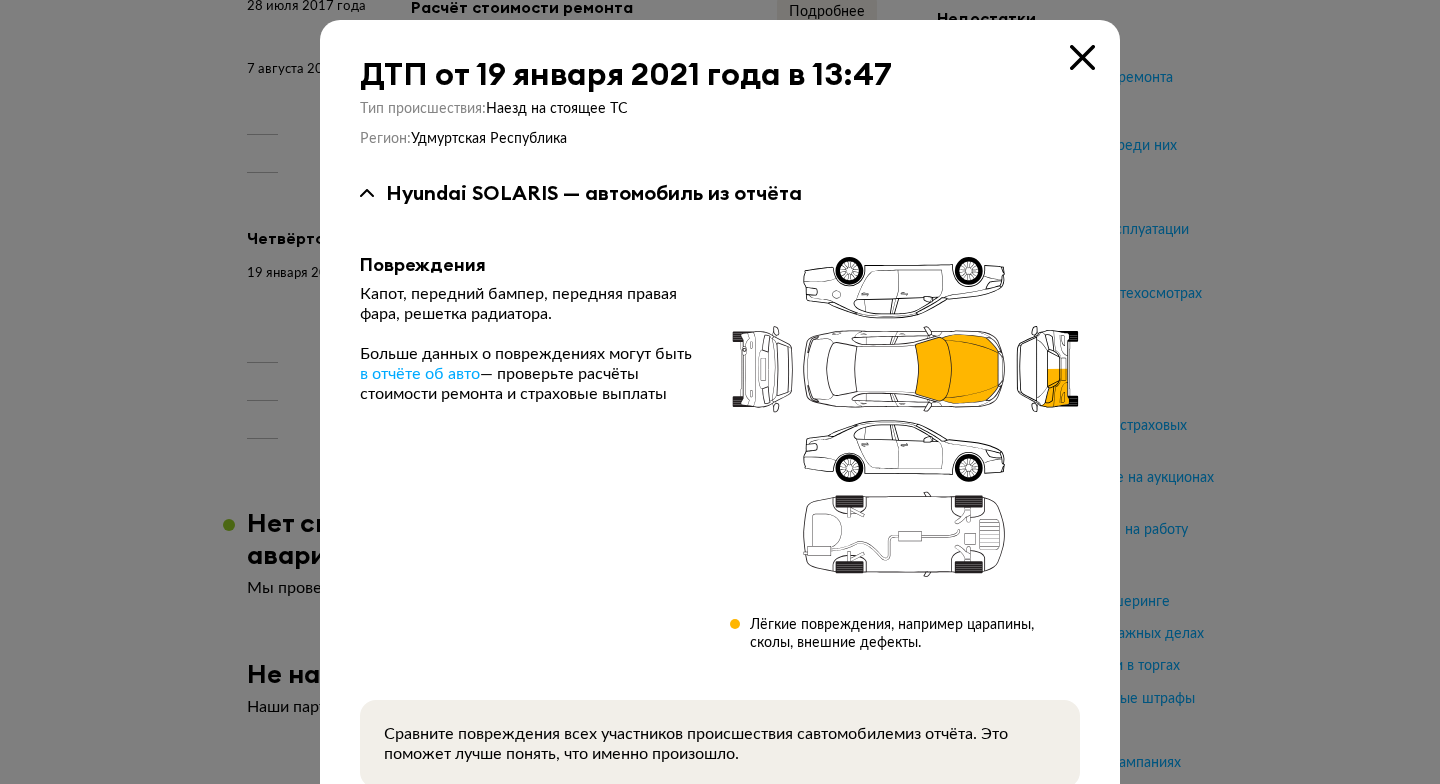 drag, startPoint x: 1153, startPoint y: 281, endPoint x: 1129, endPoint y: 281, distance: 24 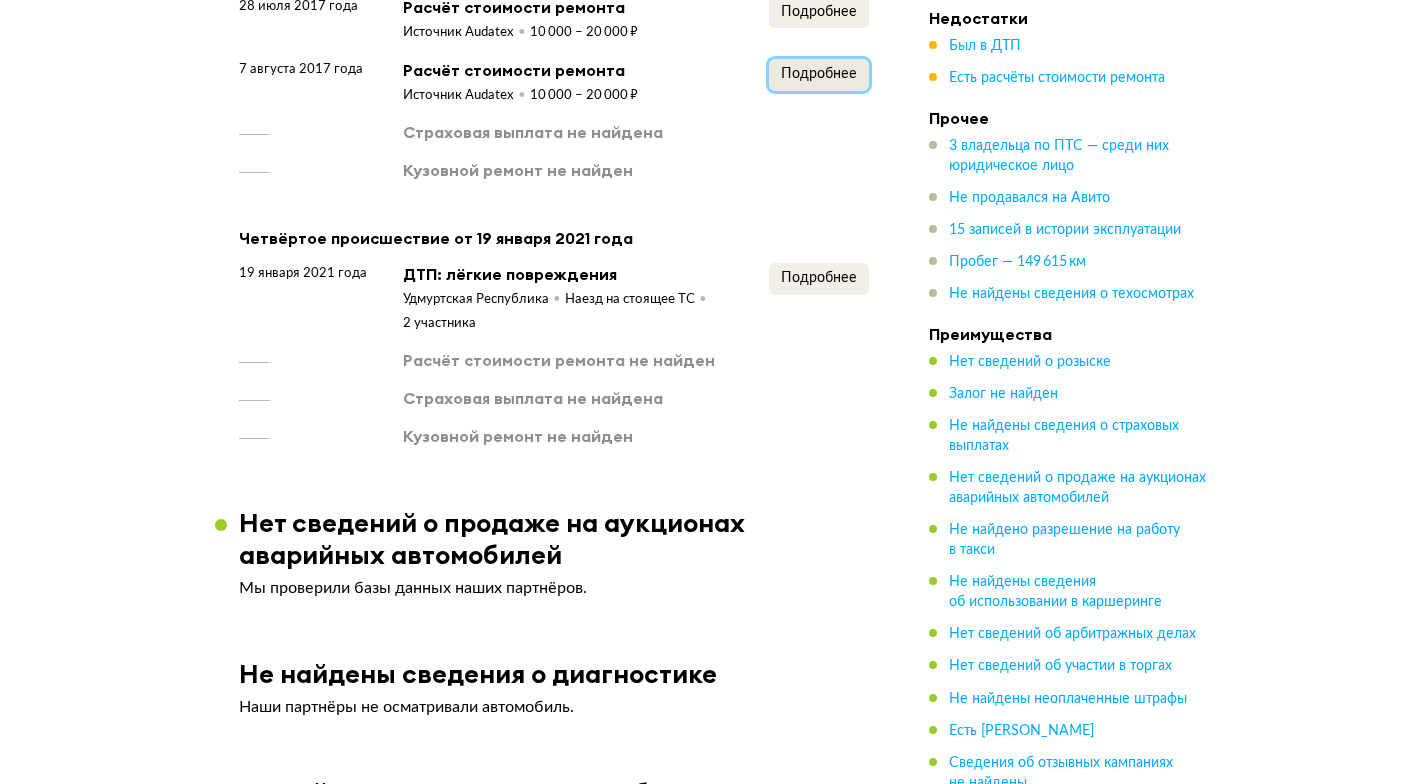 click on "Подробнее" at bounding box center (819, 74) 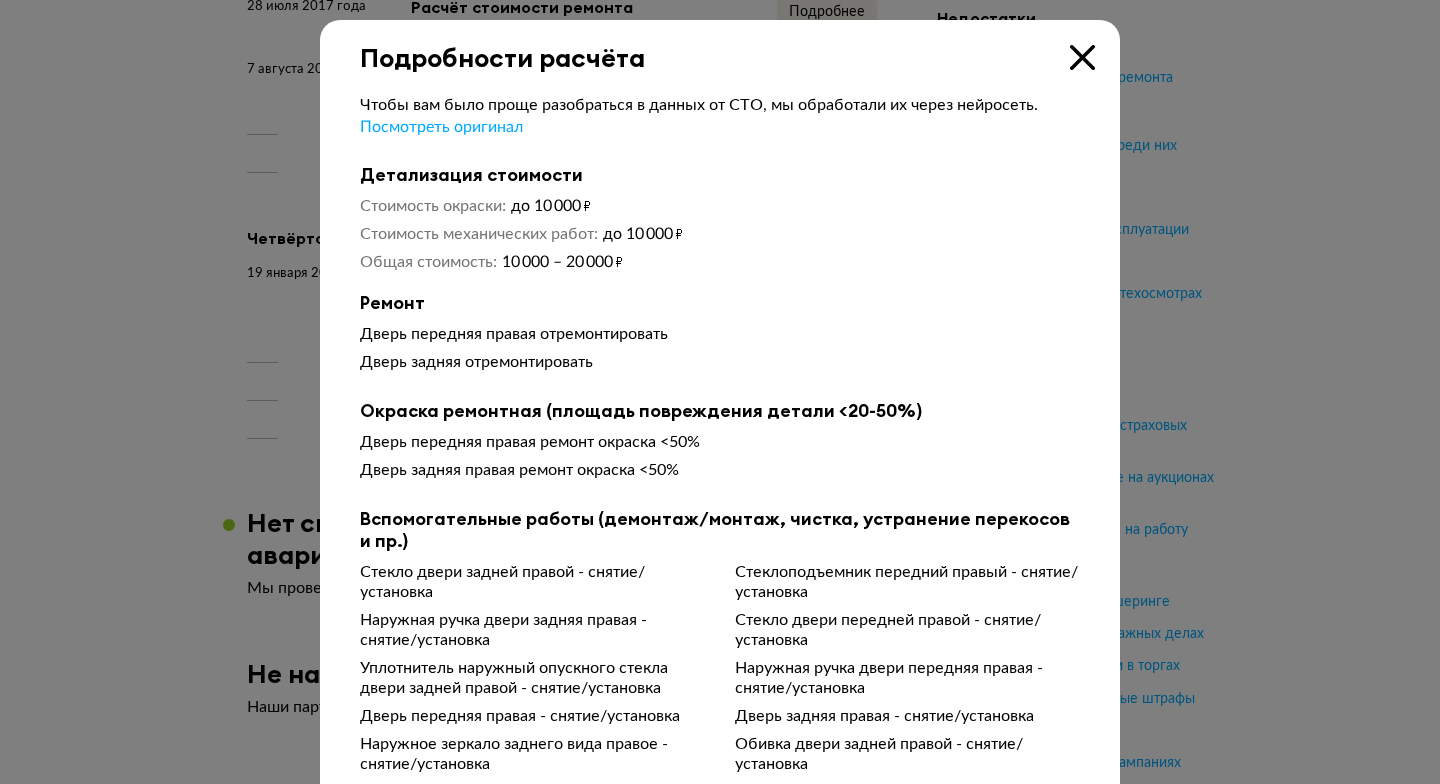 click at bounding box center (720, 392) 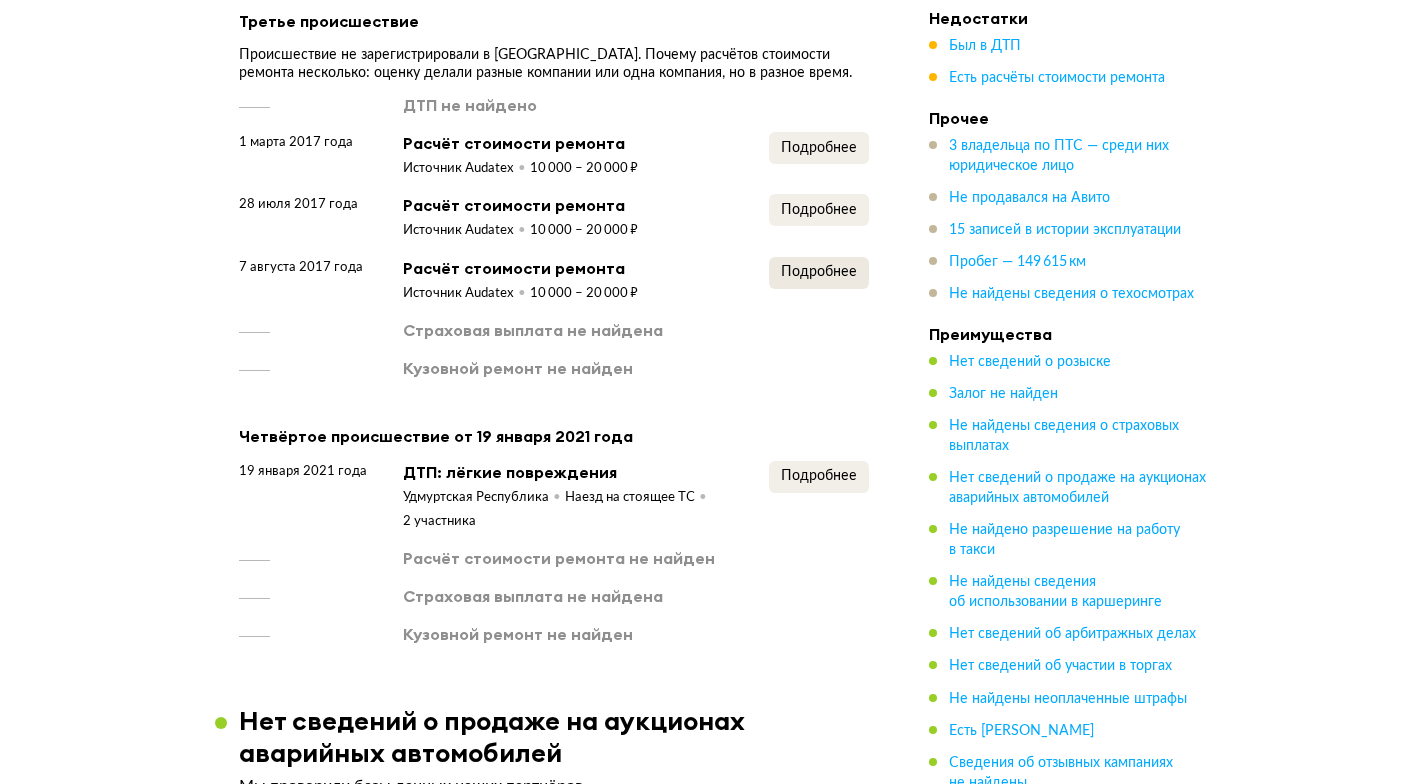 scroll, scrollTop: 2743, scrollLeft: 0, axis: vertical 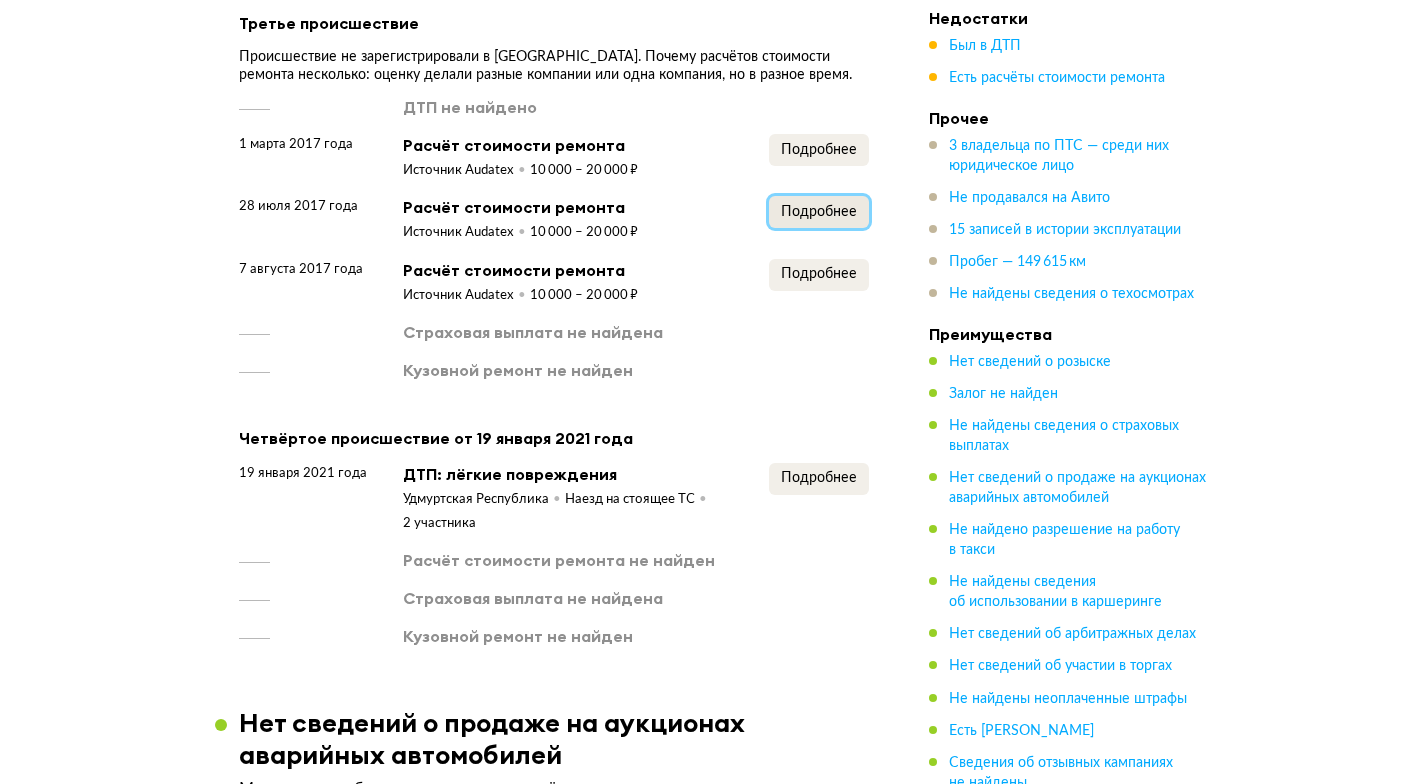 click on "Подробнее" at bounding box center (819, 212) 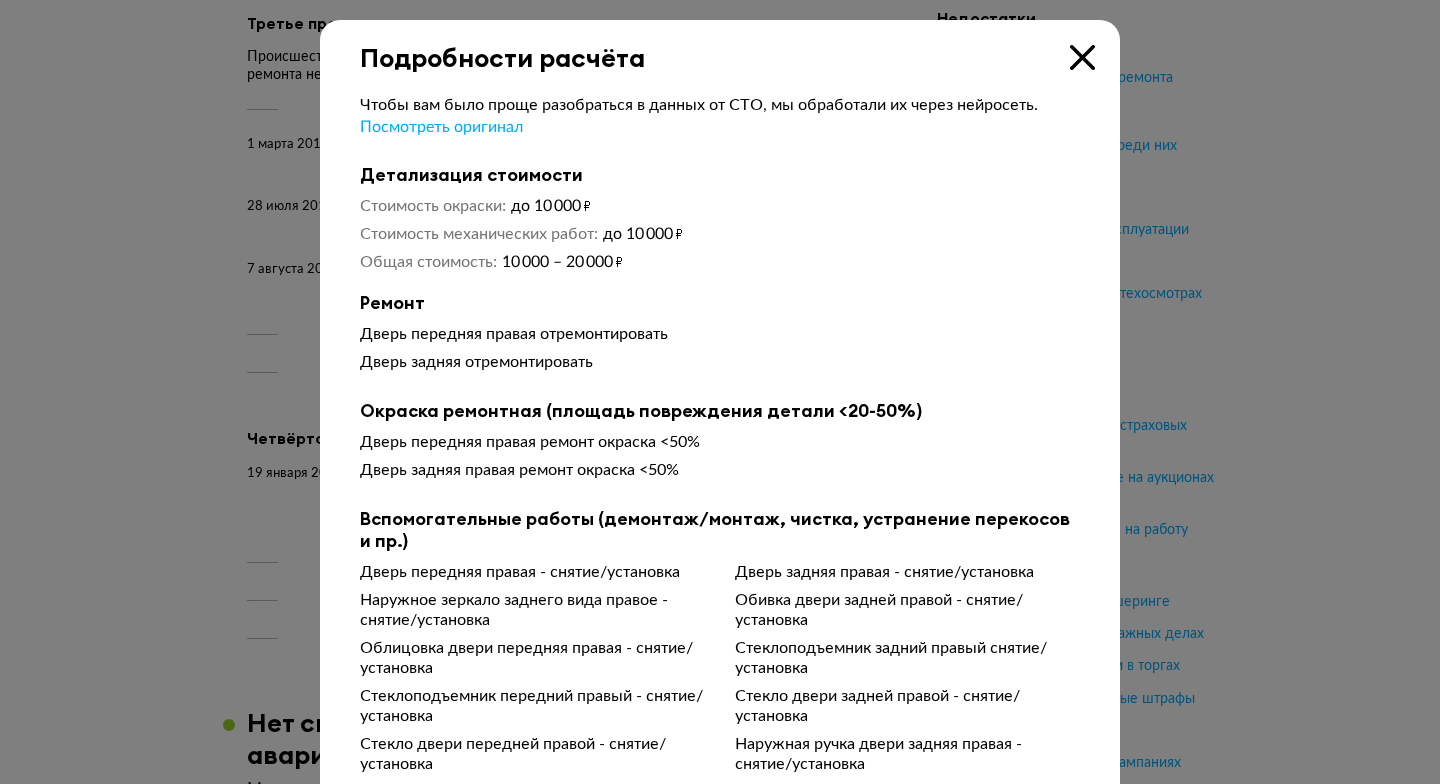click at bounding box center [720, 392] 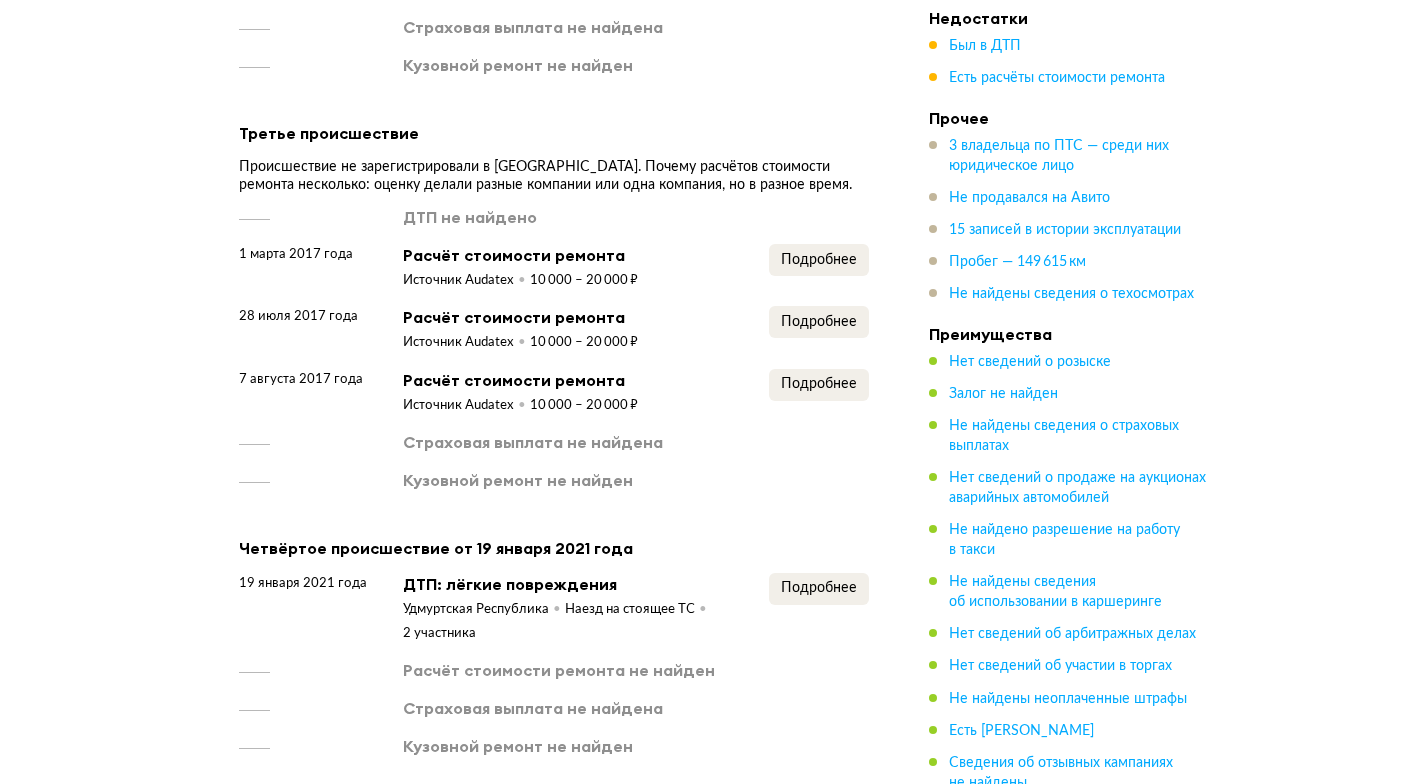 scroll, scrollTop: 2543, scrollLeft: 0, axis: vertical 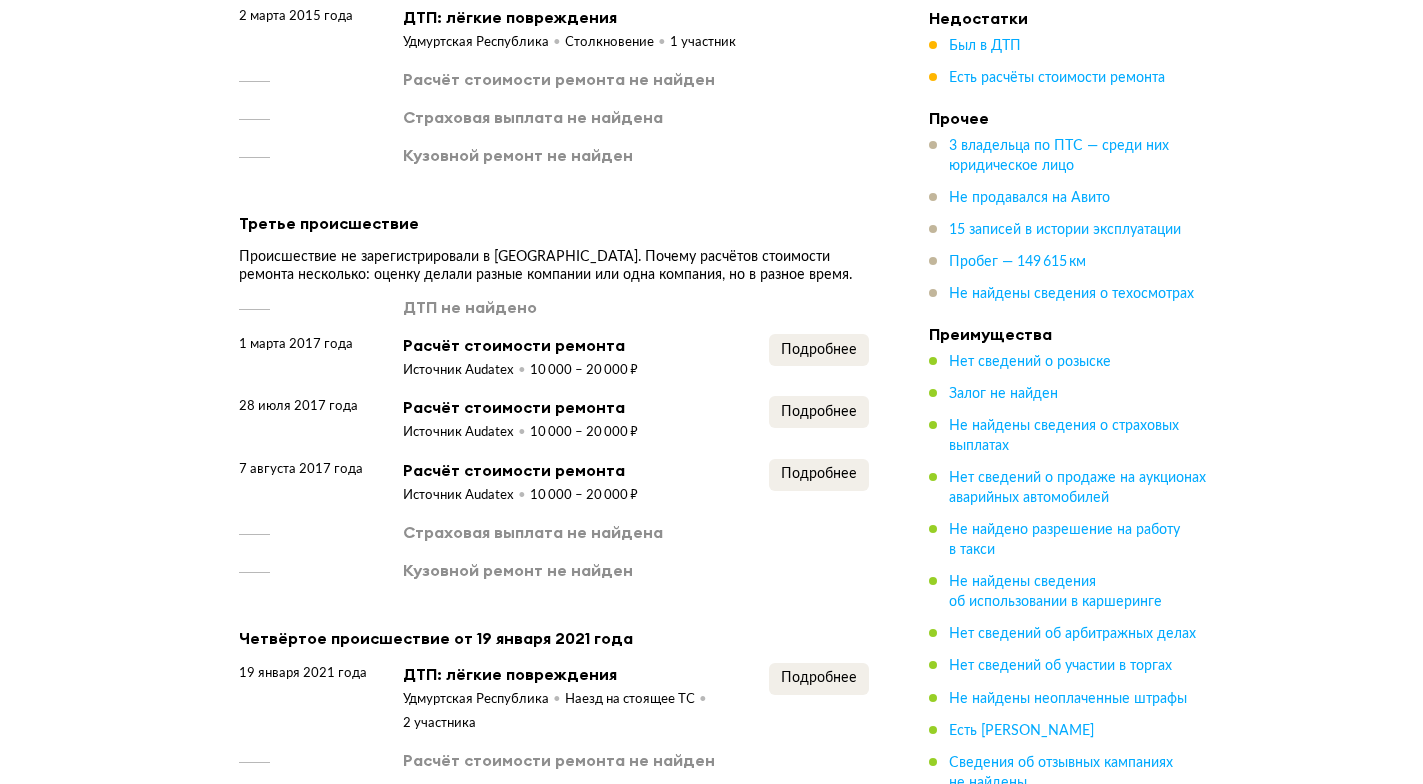 click on "ДТП не найдено 1 марта 2017 года Расчёт стоимости ремонта Источник Audatex 10 000 – 20 000 ₽ Подробнее 28 июля 2017 года Расчёт стоимости ремонта Источник Audatex 10 000 – 20 000 ₽ Подробнее 7 августа 2017 года Расчёт стоимости ремонта Источник Audatex 10 000 – 20 000 ₽ Подробнее Страховая выплата не найдена Кузовной ремонт не найден" at bounding box center [554, 438] 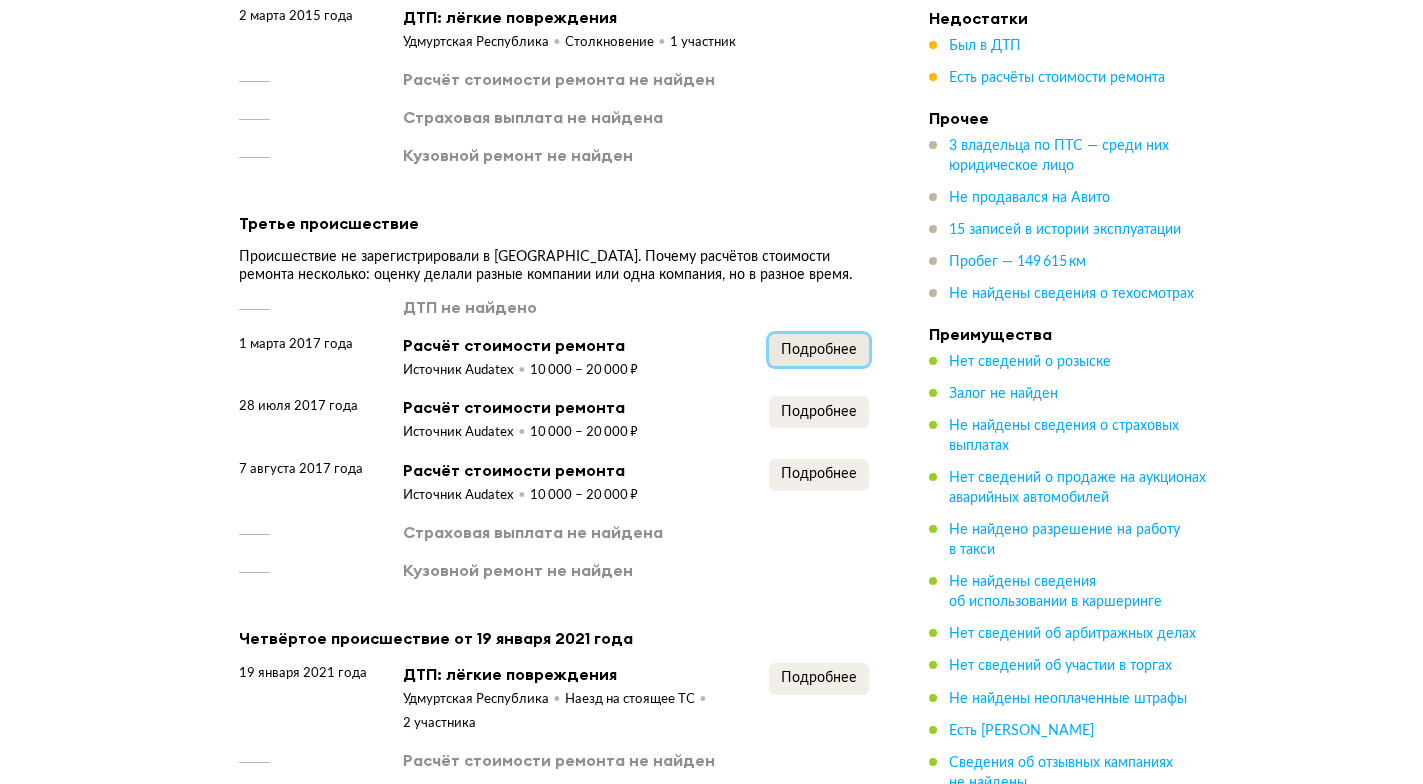 click on "Подробнее" at bounding box center (819, 350) 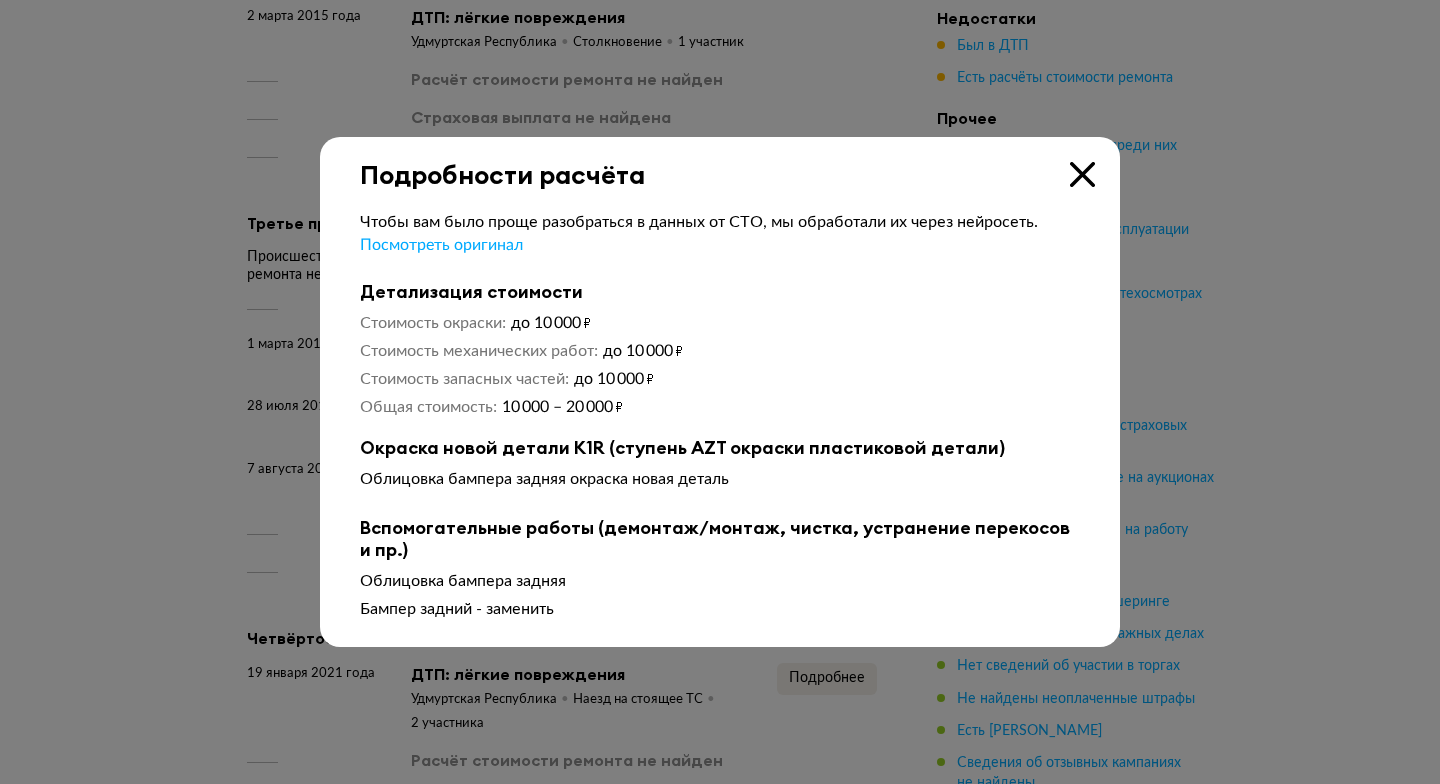 click at bounding box center (720, 392) 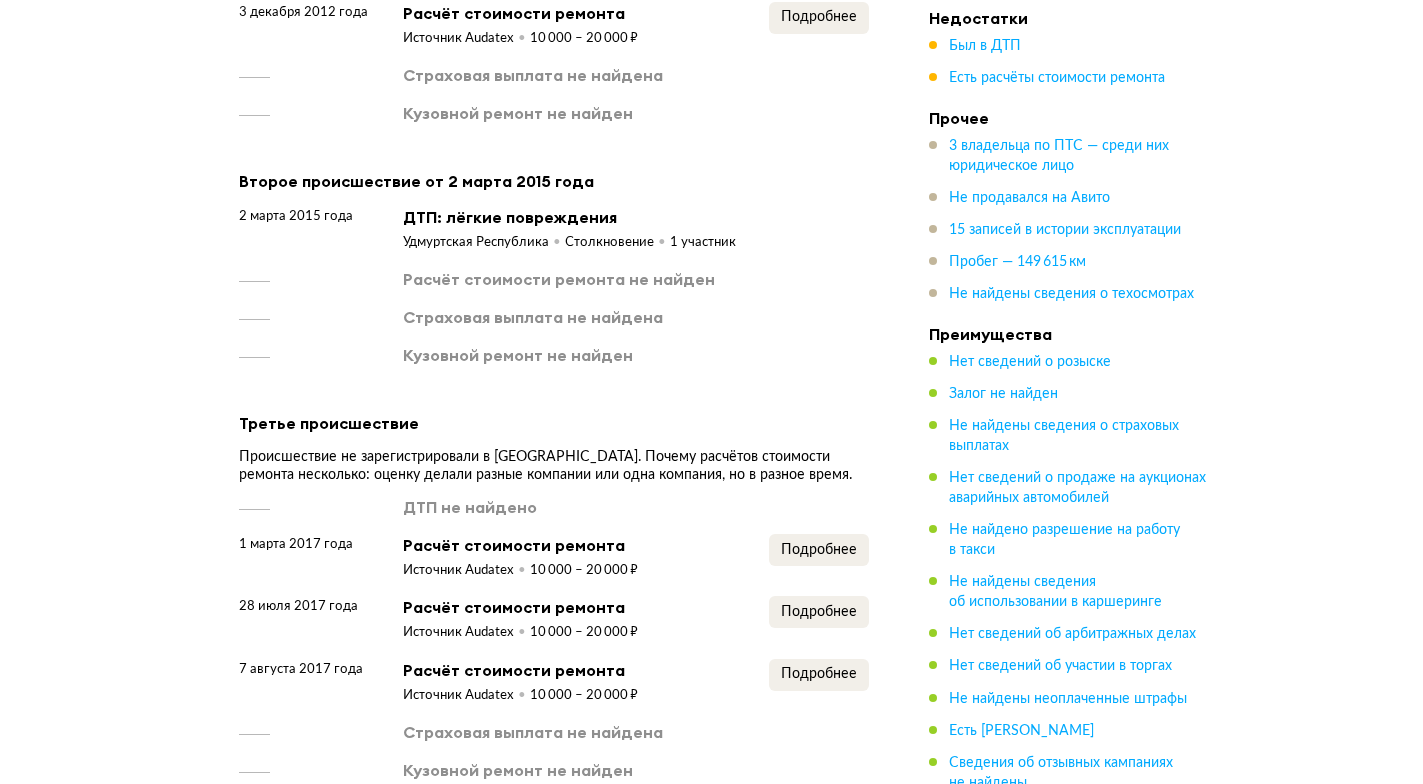 scroll, scrollTop: 1997, scrollLeft: 0, axis: vertical 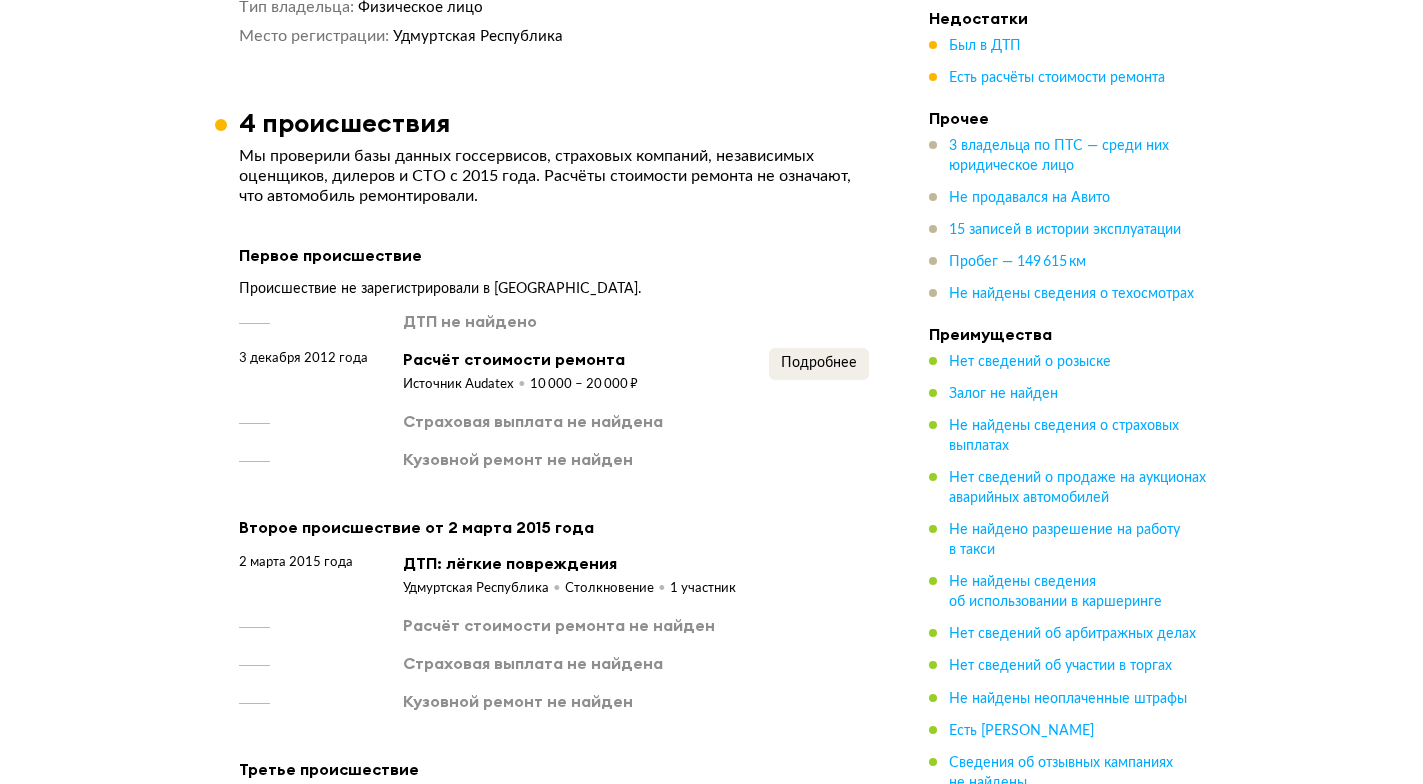 click on "3 декабря 2012 года Расчёт стоимости ремонта Источник Audatex 10 000 – 20 000 ₽ Подробнее" at bounding box center (554, 371) 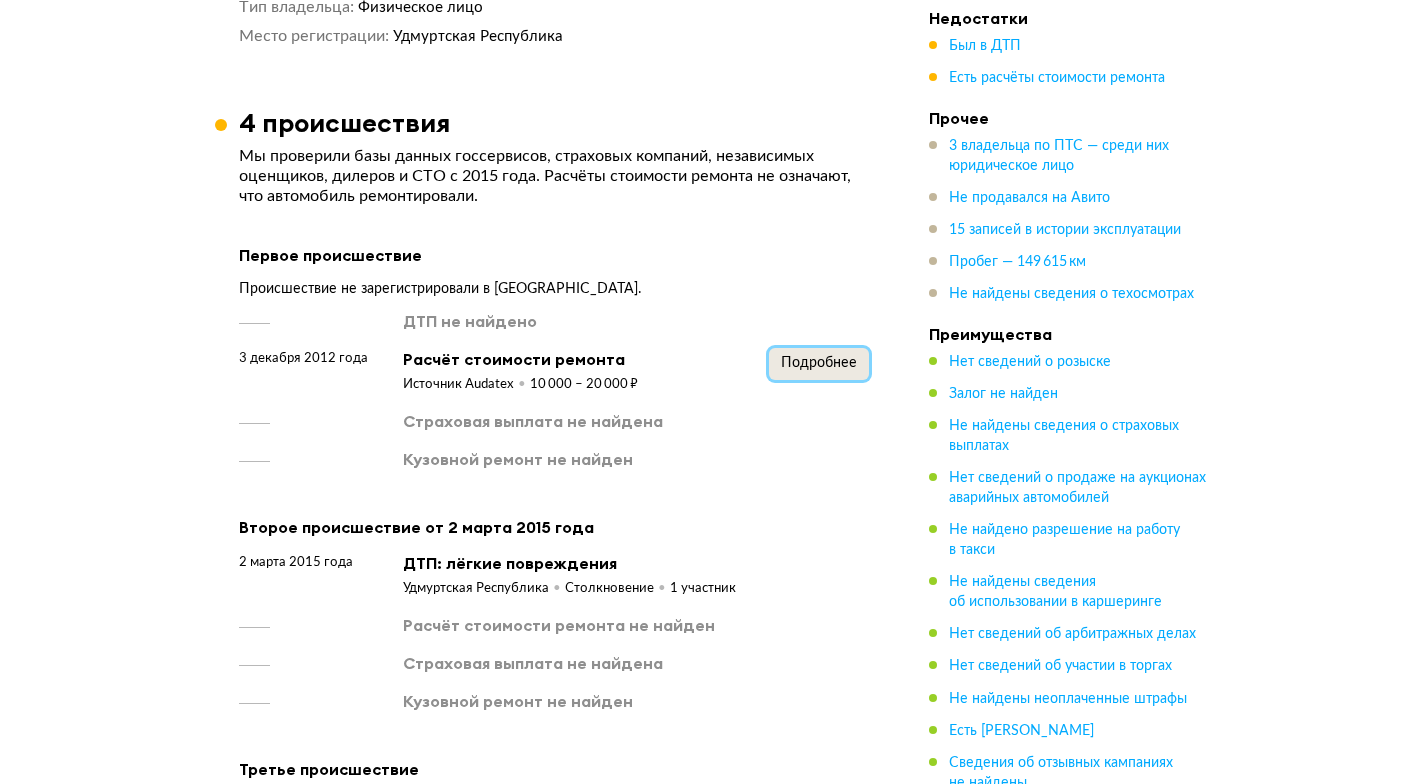 click on "Подробнее" at bounding box center (819, 364) 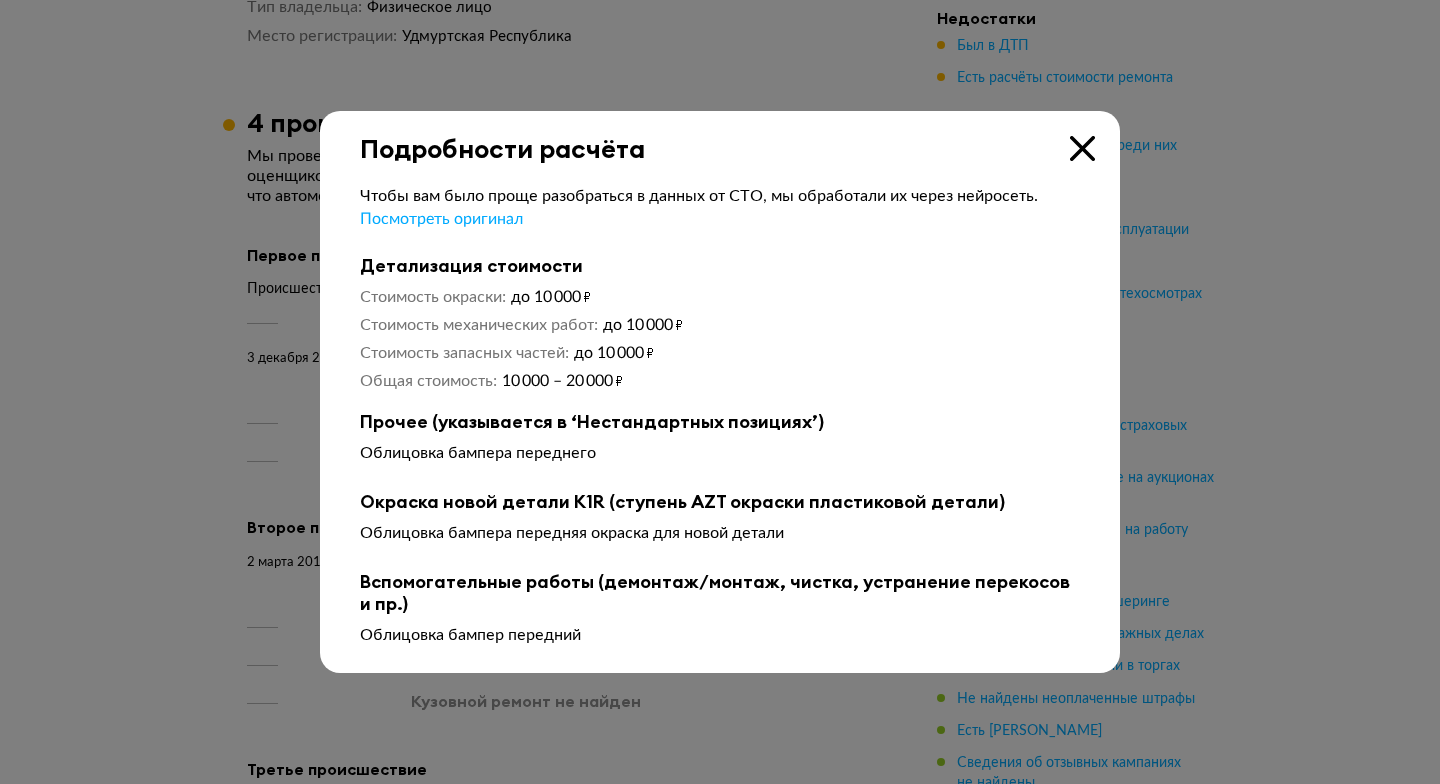 click at bounding box center (720, 392) 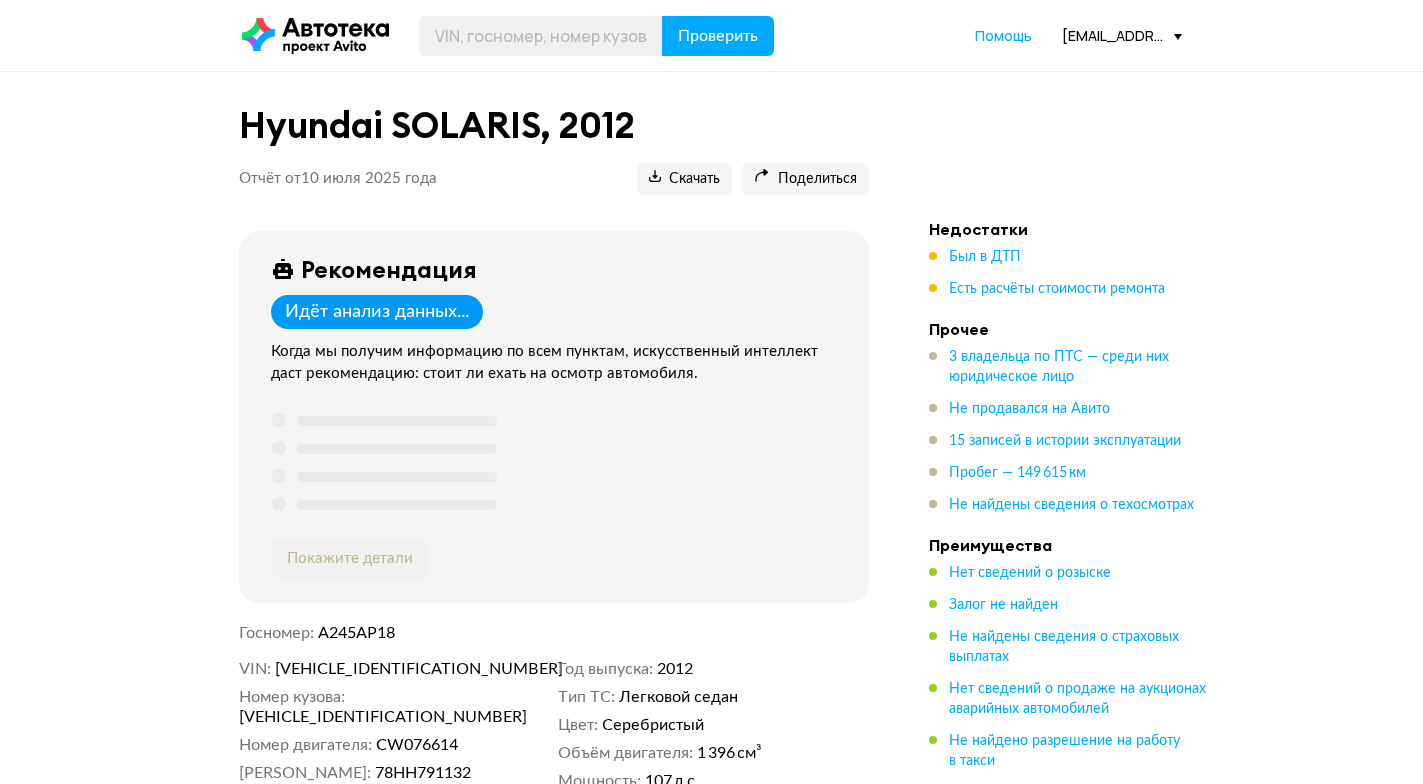 scroll, scrollTop: 400, scrollLeft: 0, axis: vertical 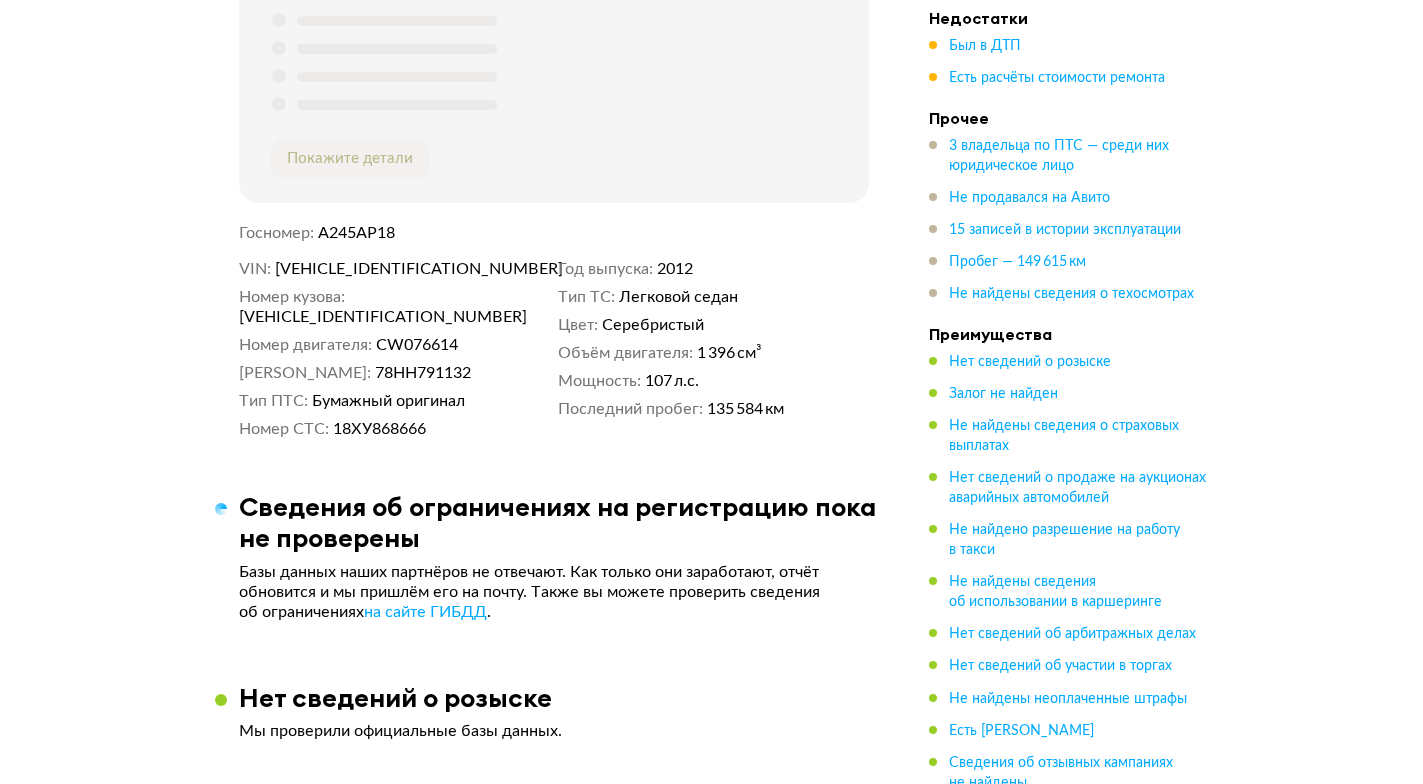 click on "Z94CT41CBCR151469" at bounding box center (390, 269) 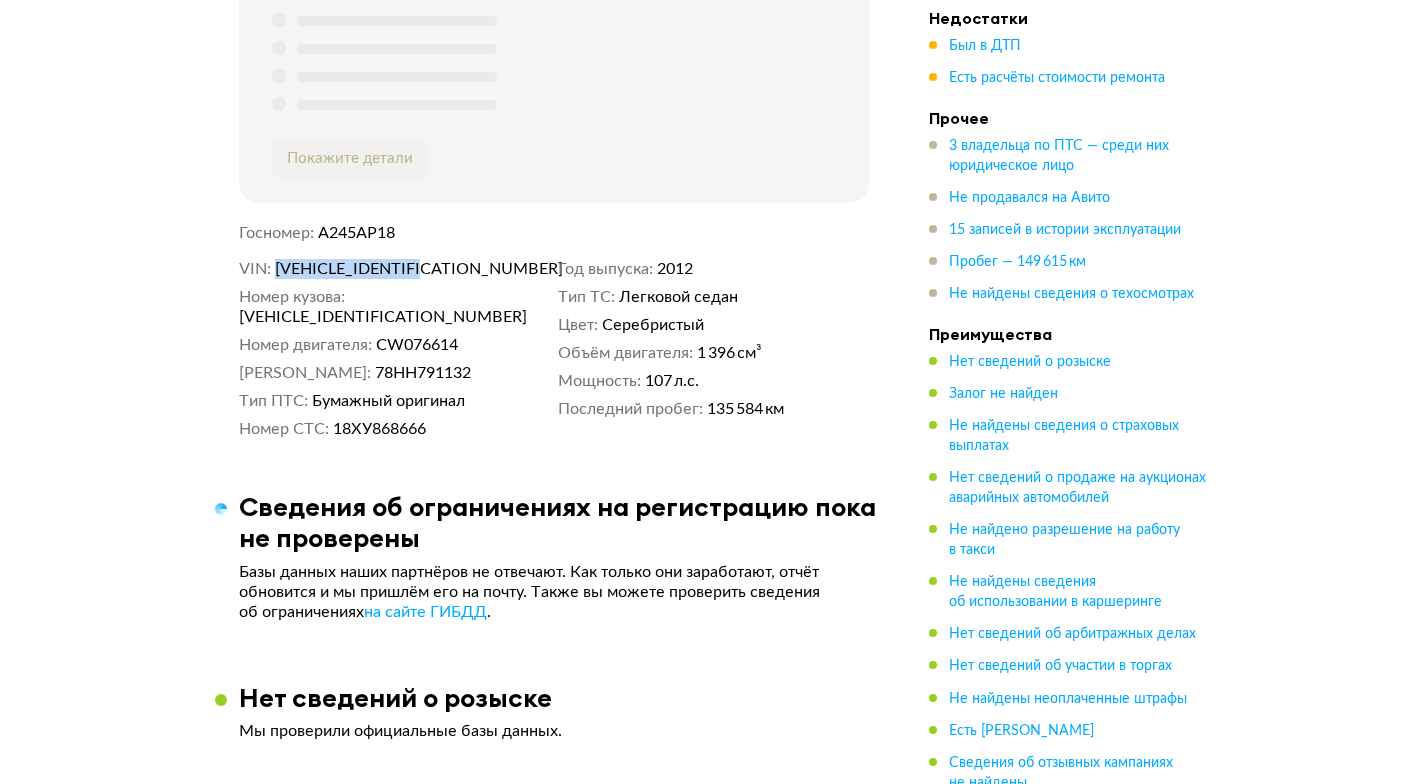 click on "Z94CT41CBCR151469" at bounding box center [390, 269] 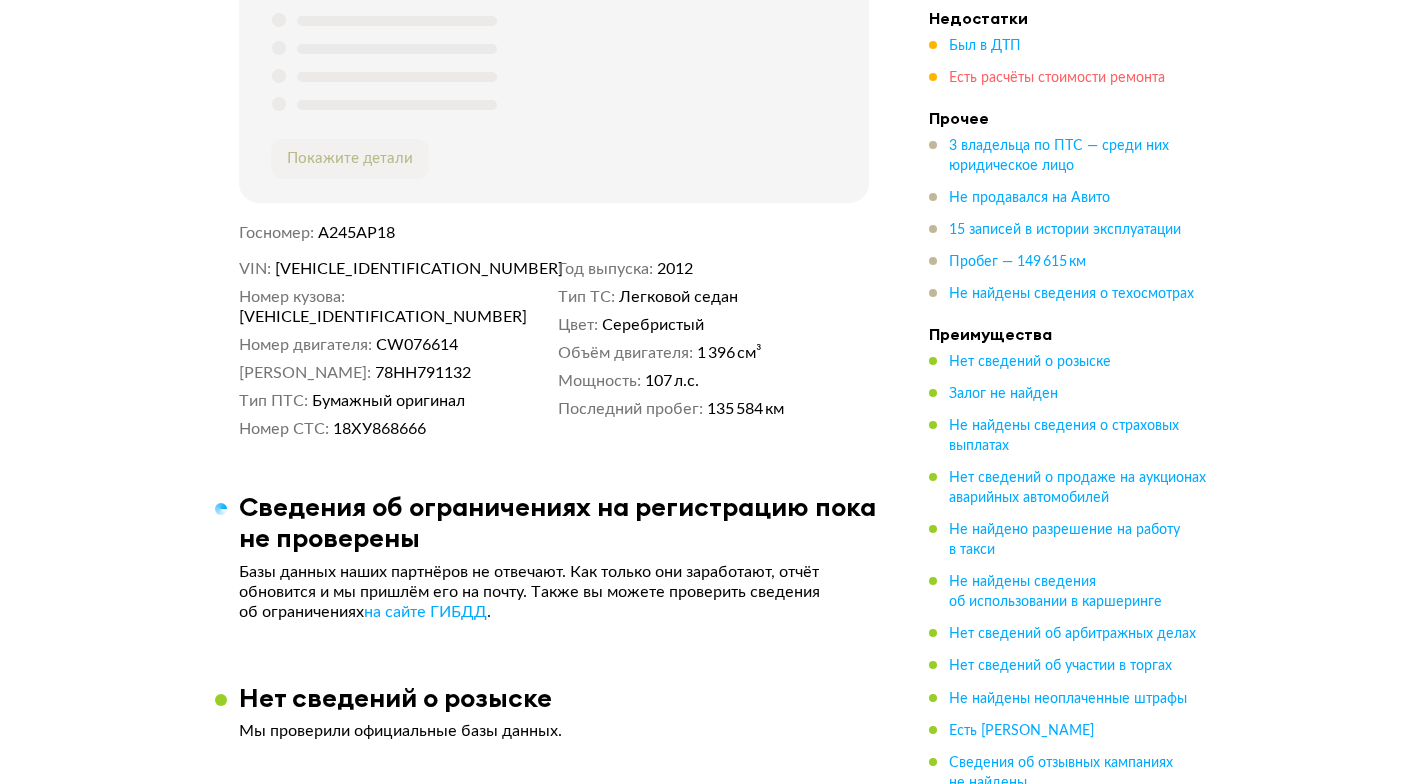 click on "Есть расчёты стоимости ремонта" at bounding box center [1057, 78] 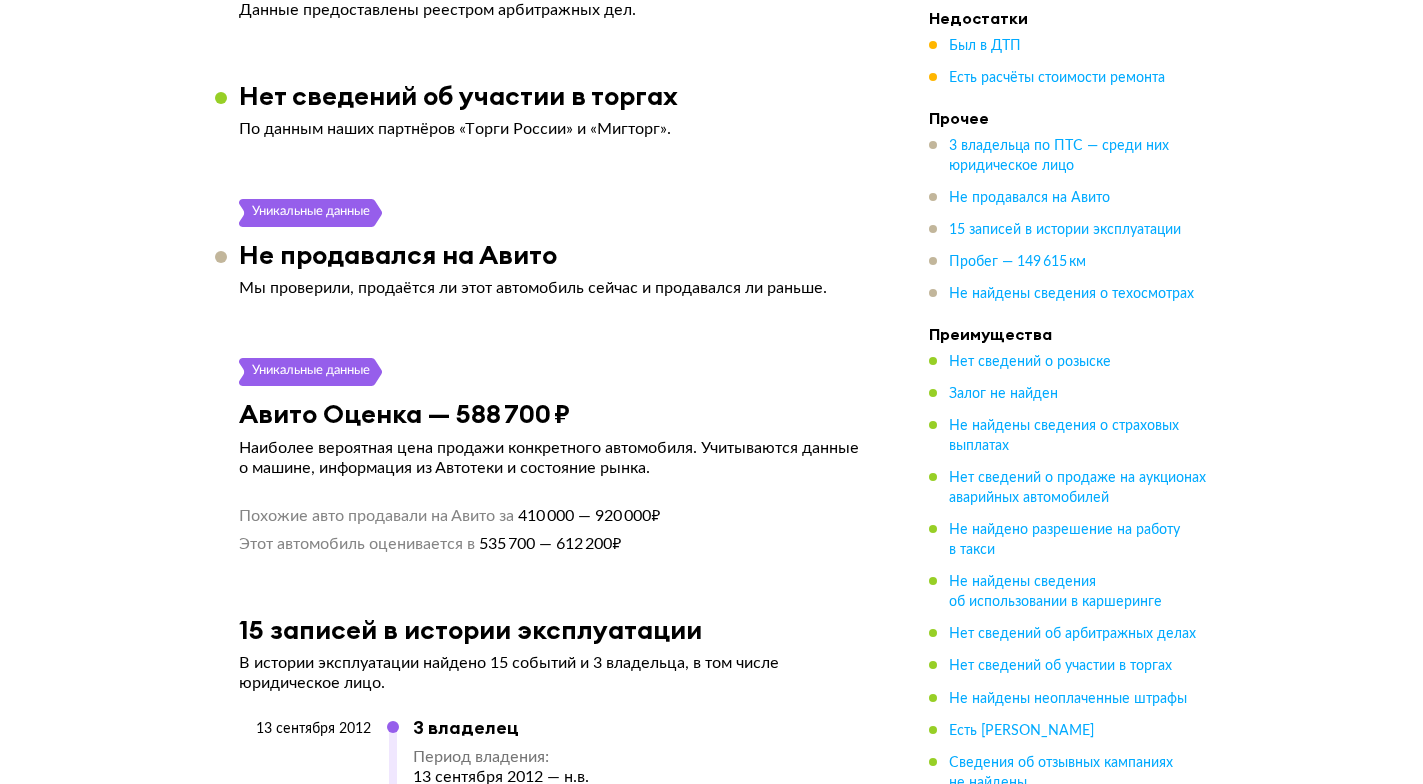 scroll, scrollTop: 4537, scrollLeft: 0, axis: vertical 